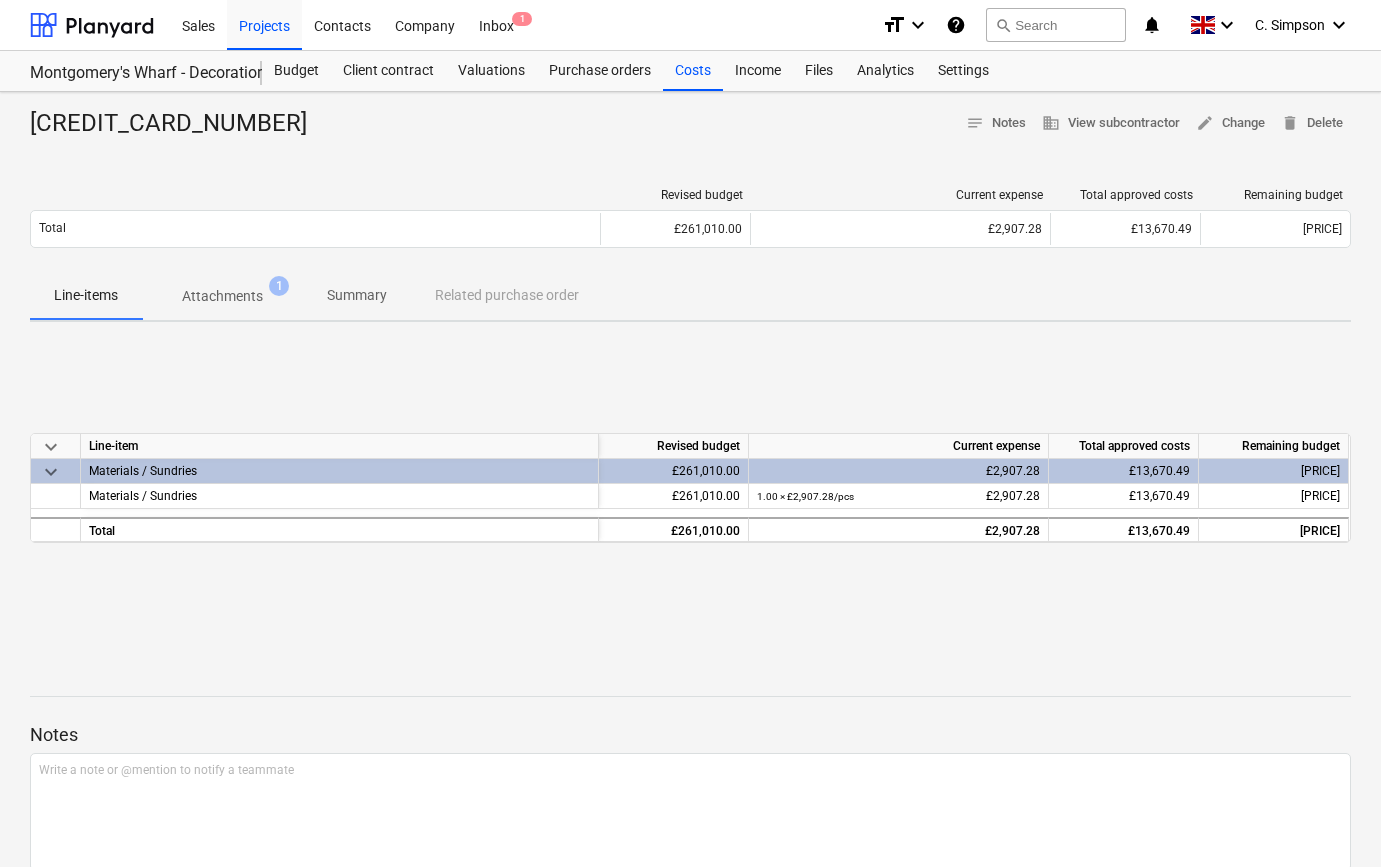 scroll, scrollTop: 0, scrollLeft: 0, axis: both 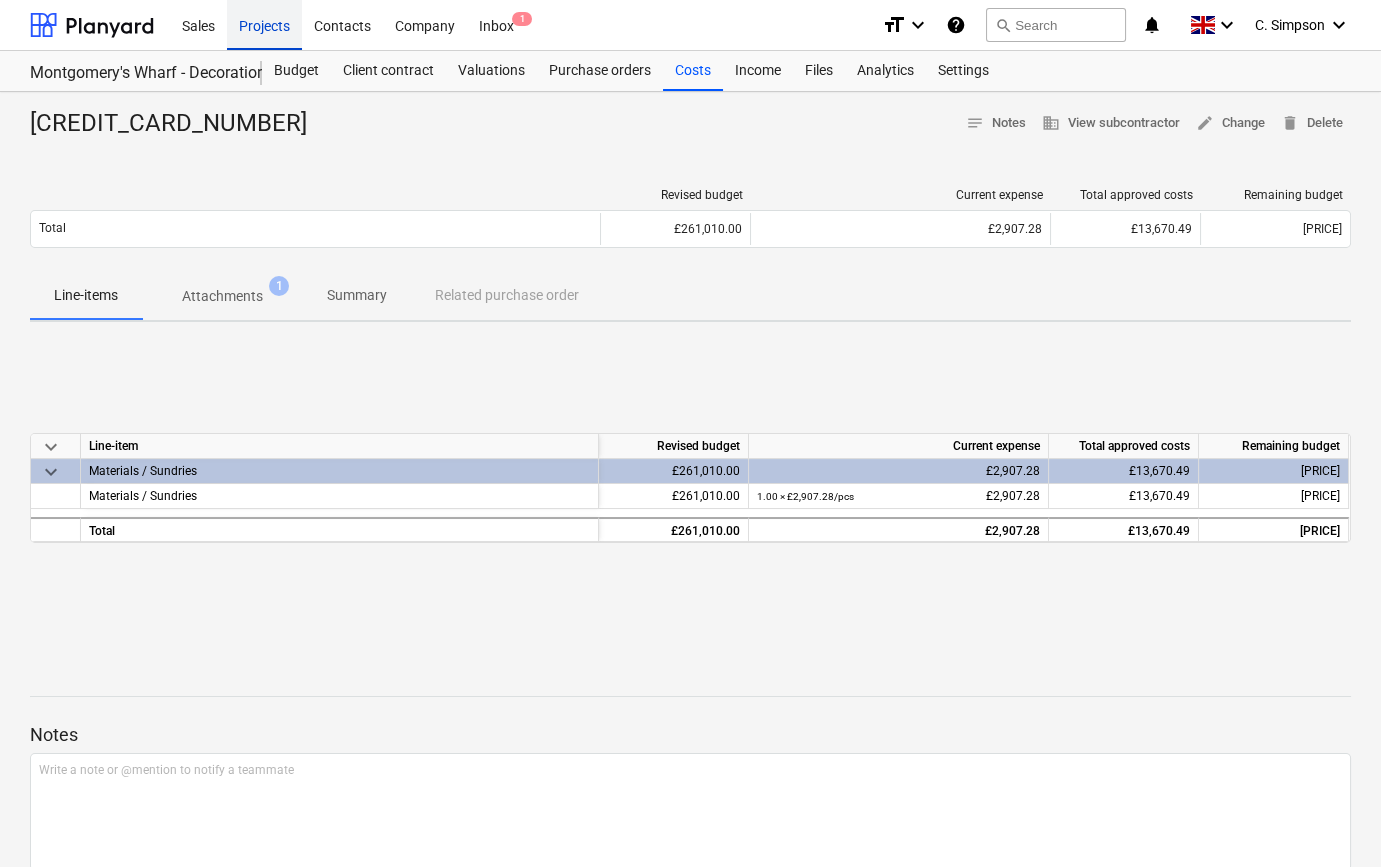 click on "Projects" at bounding box center (264, 24) 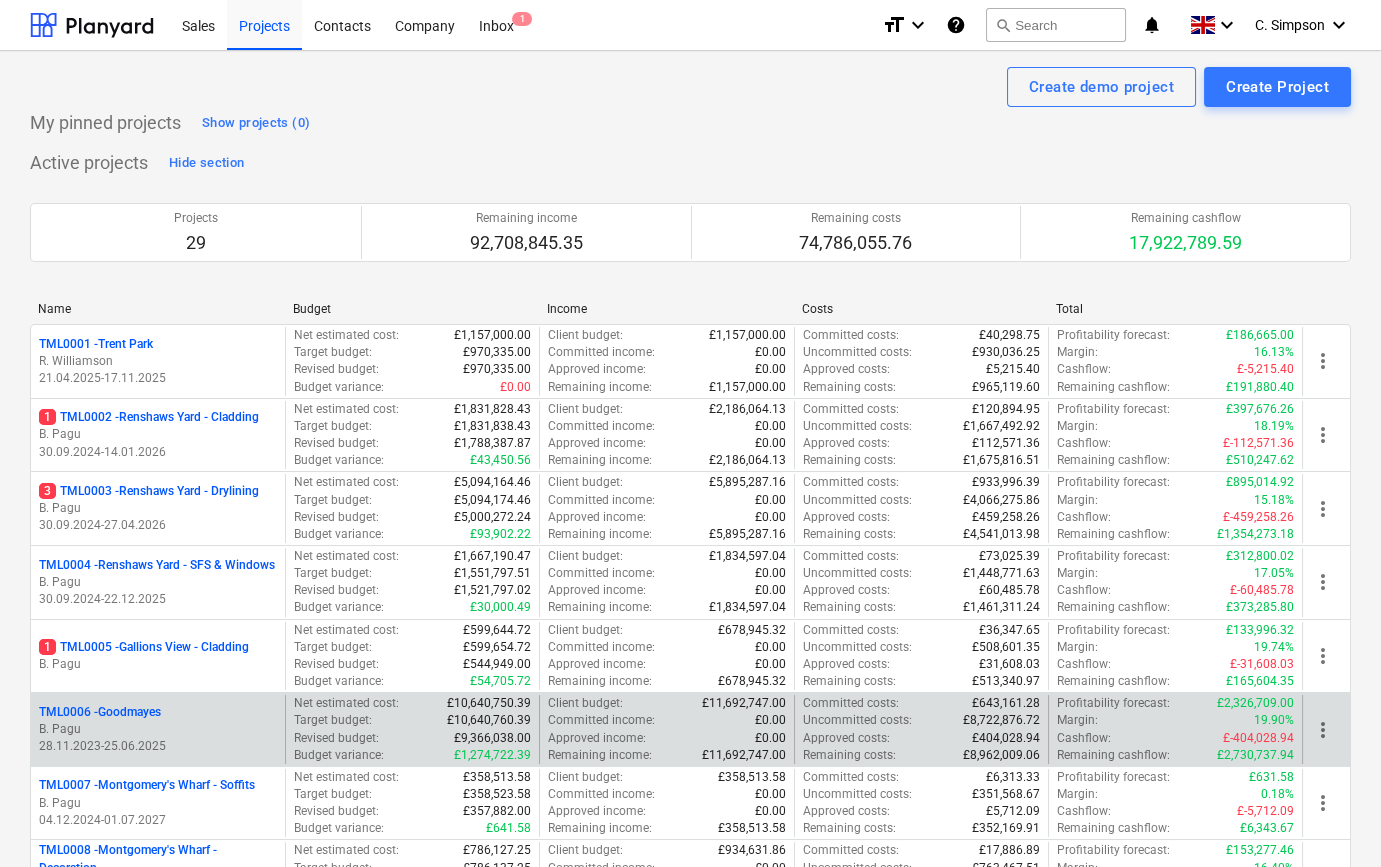 click on "B. Pagu" at bounding box center [158, 729] 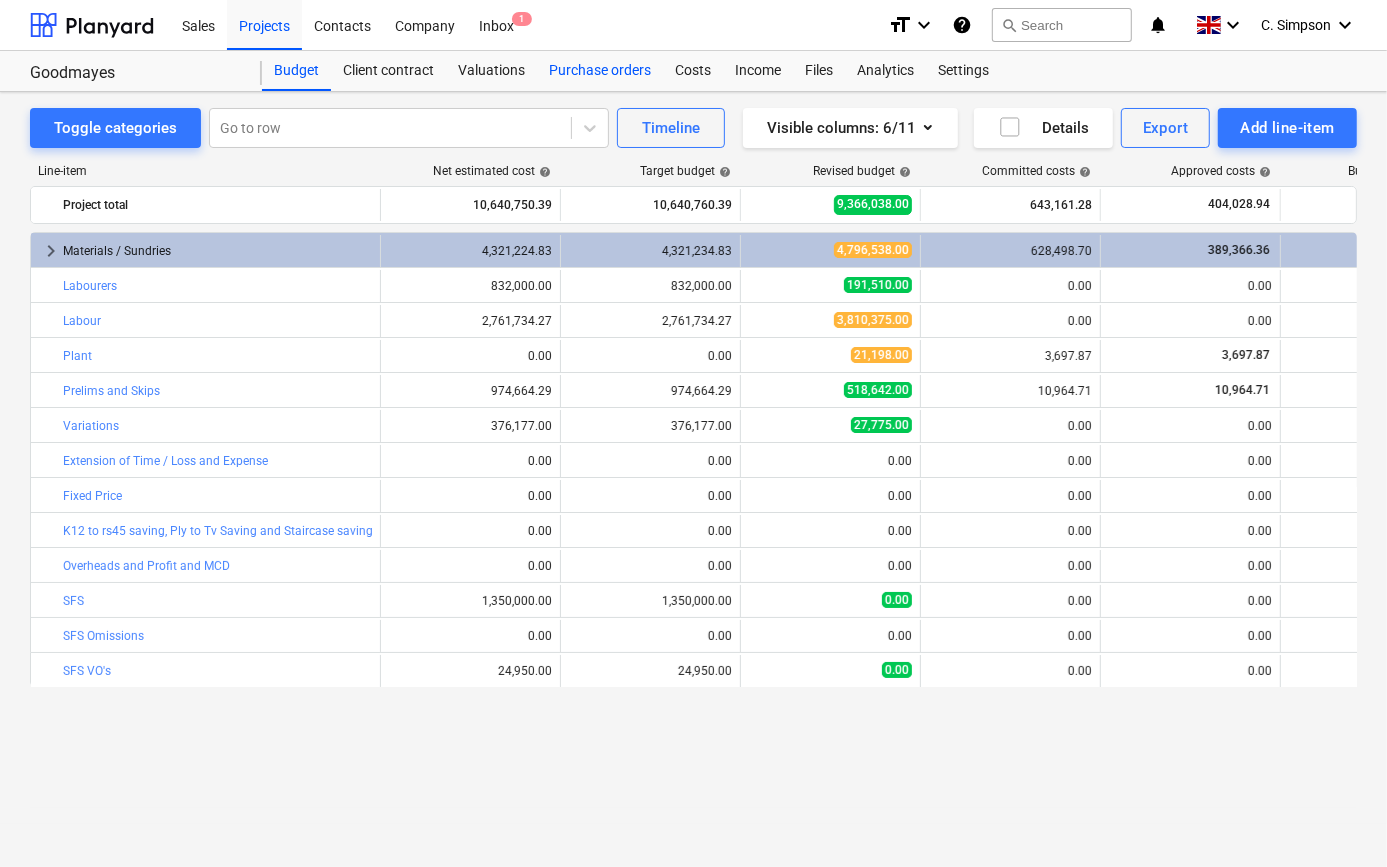 click on "Purchase orders" at bounding box center [600, 71] 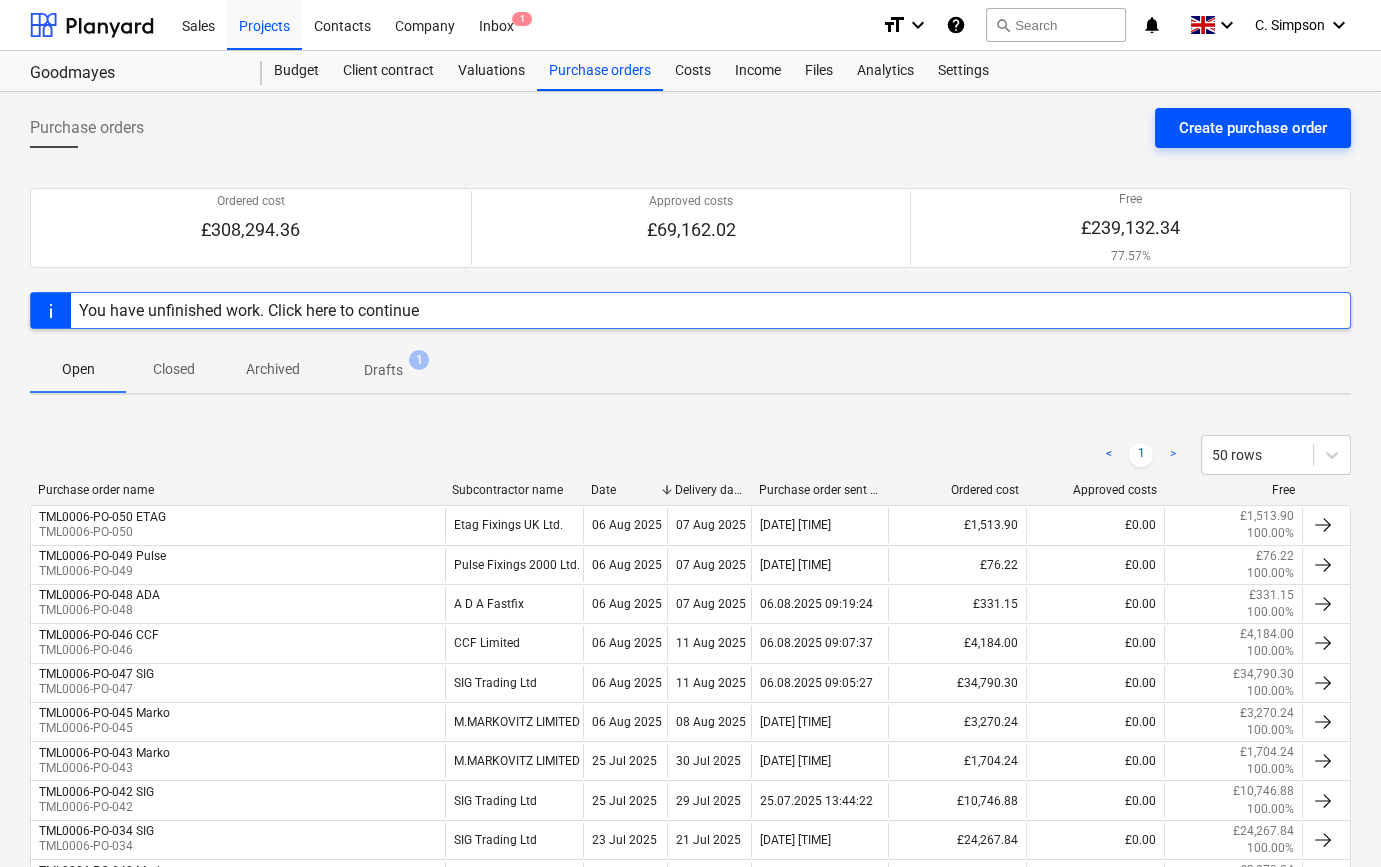 click on "Create purchase order" at bounding box center [1253, 128] 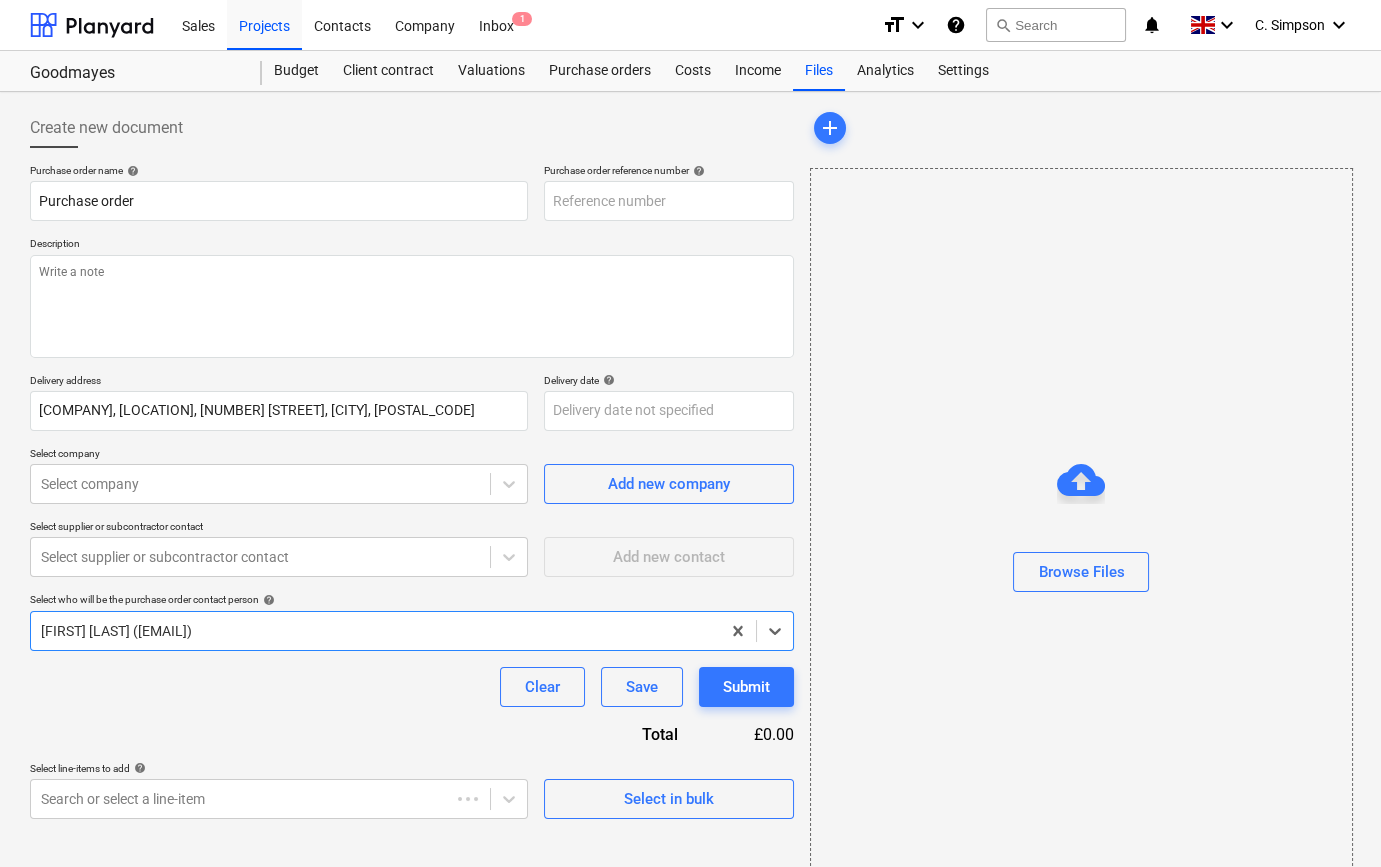 type on "x" 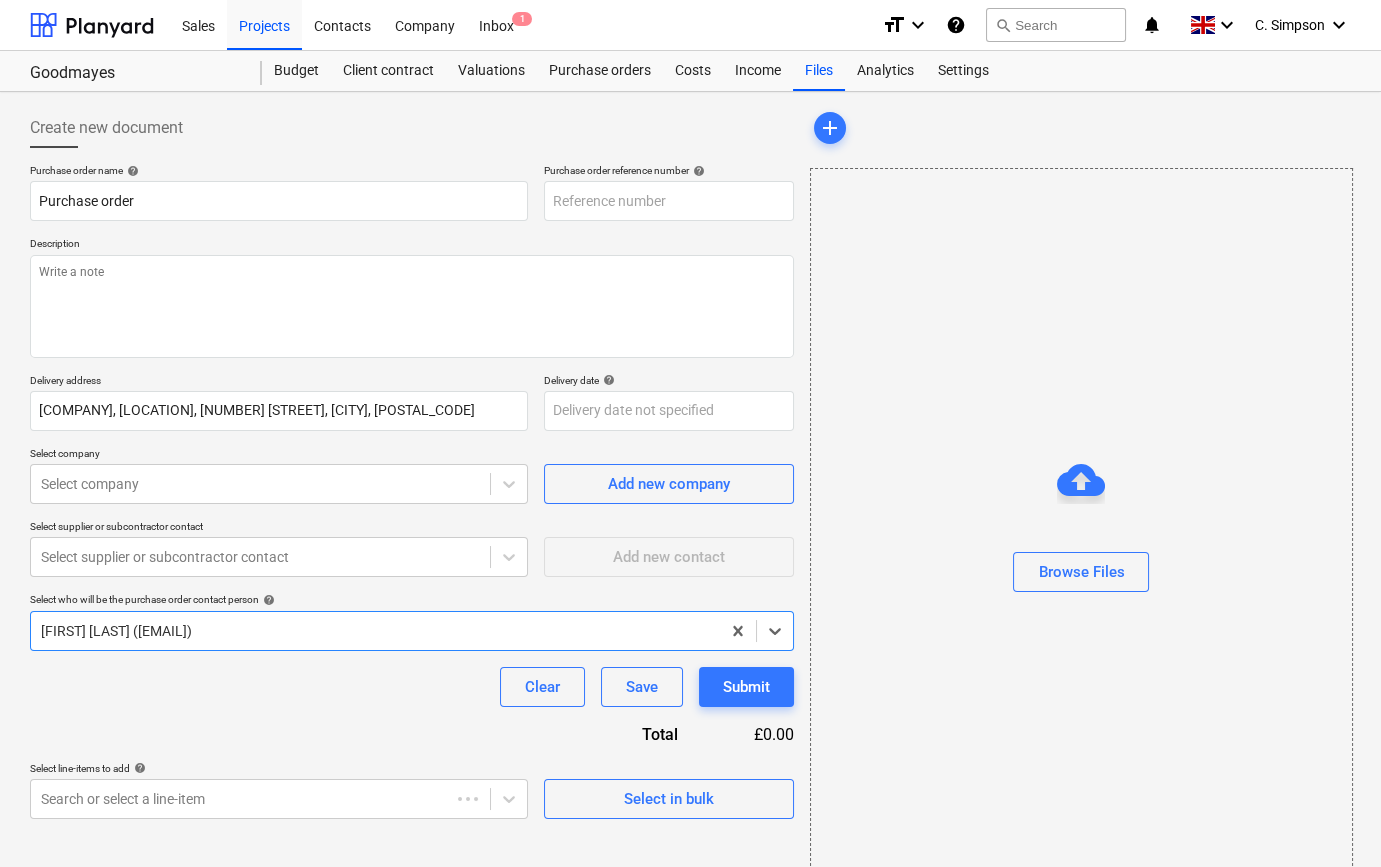 type on "TML0006-PO-053" 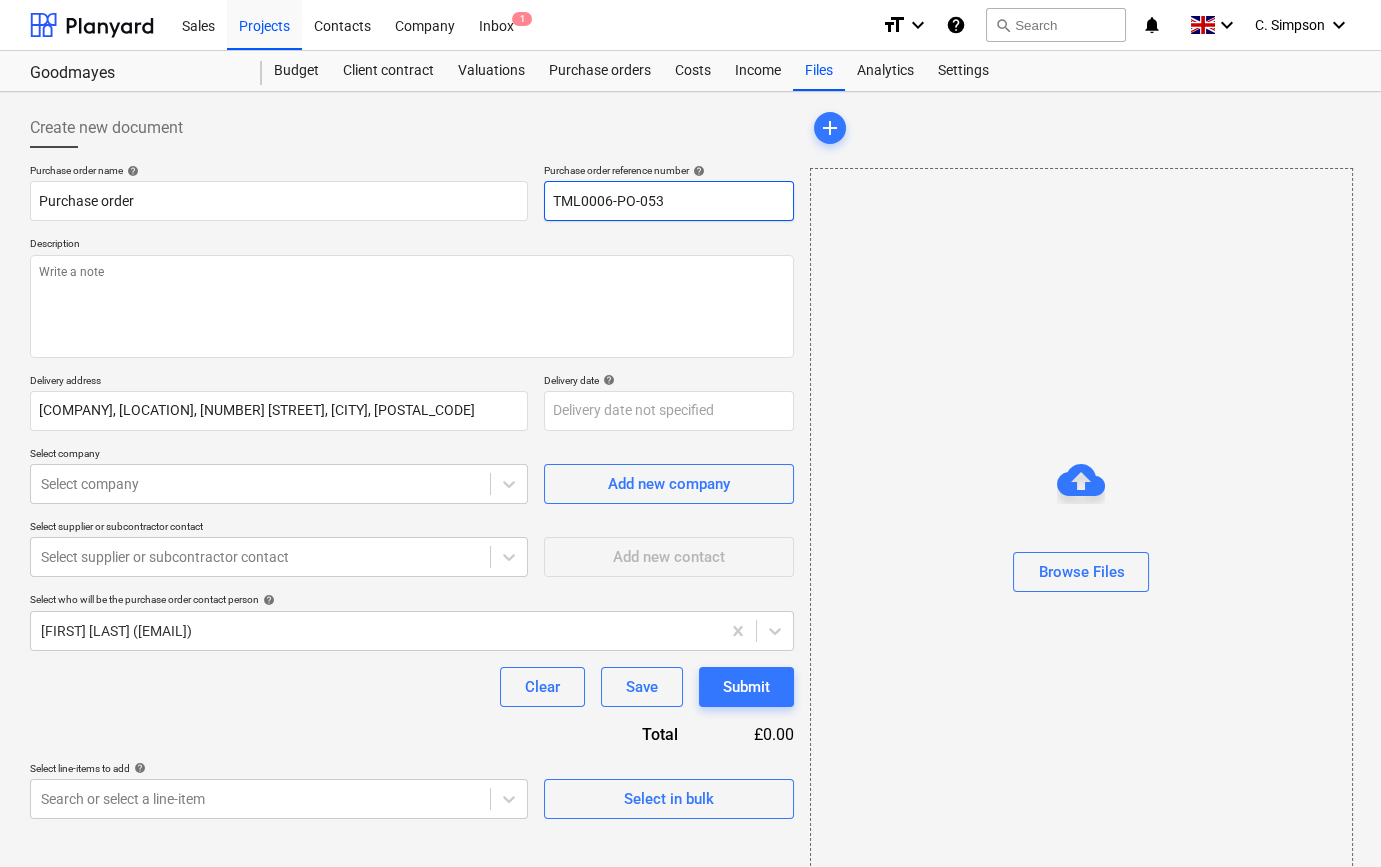 drag, startPoint x: 669, startPoint y: 200, endPoint x: 553, endPoint y: 202, distance: 116.01724 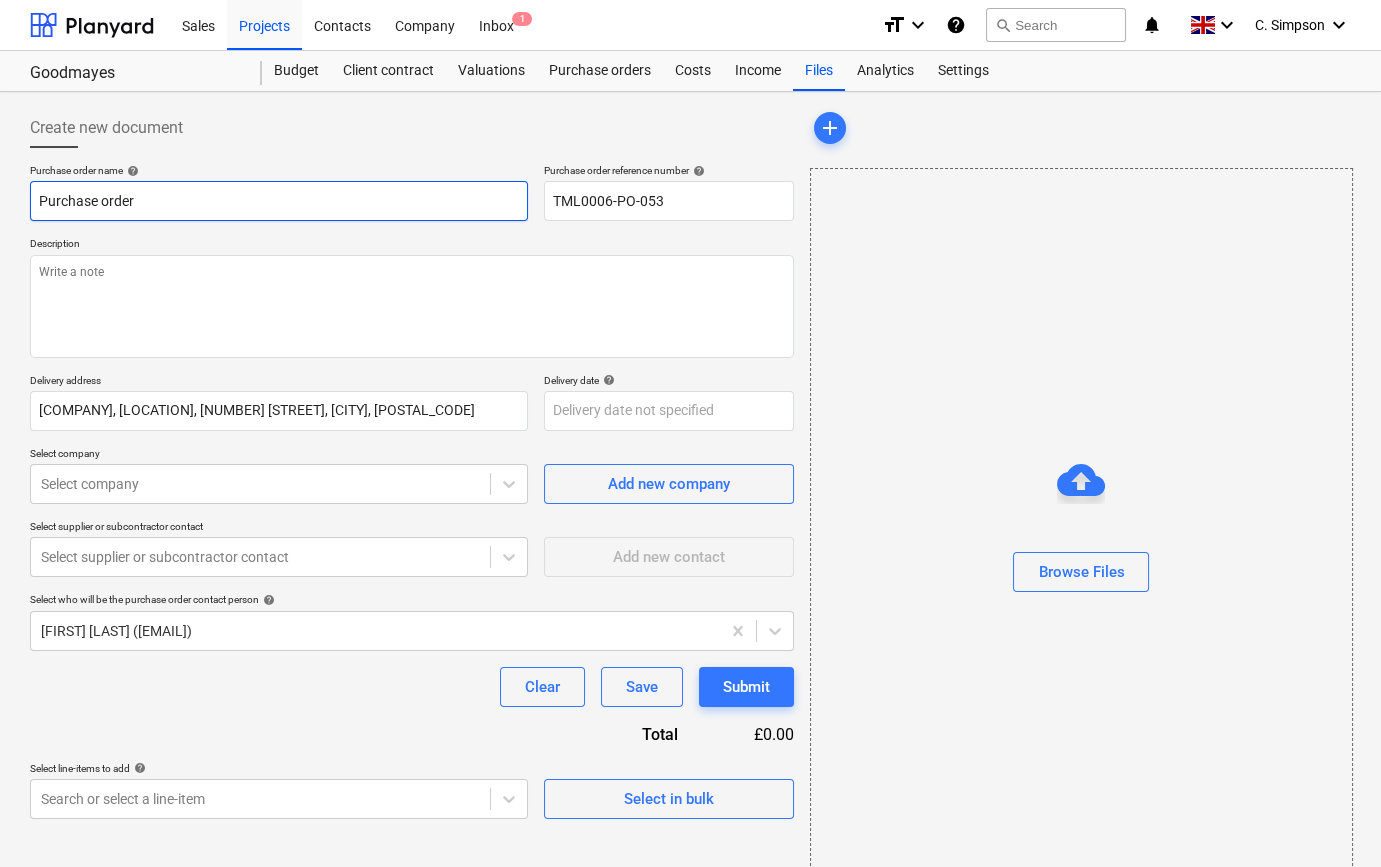 click on "Purchase order" at bounding box center (279, 201) 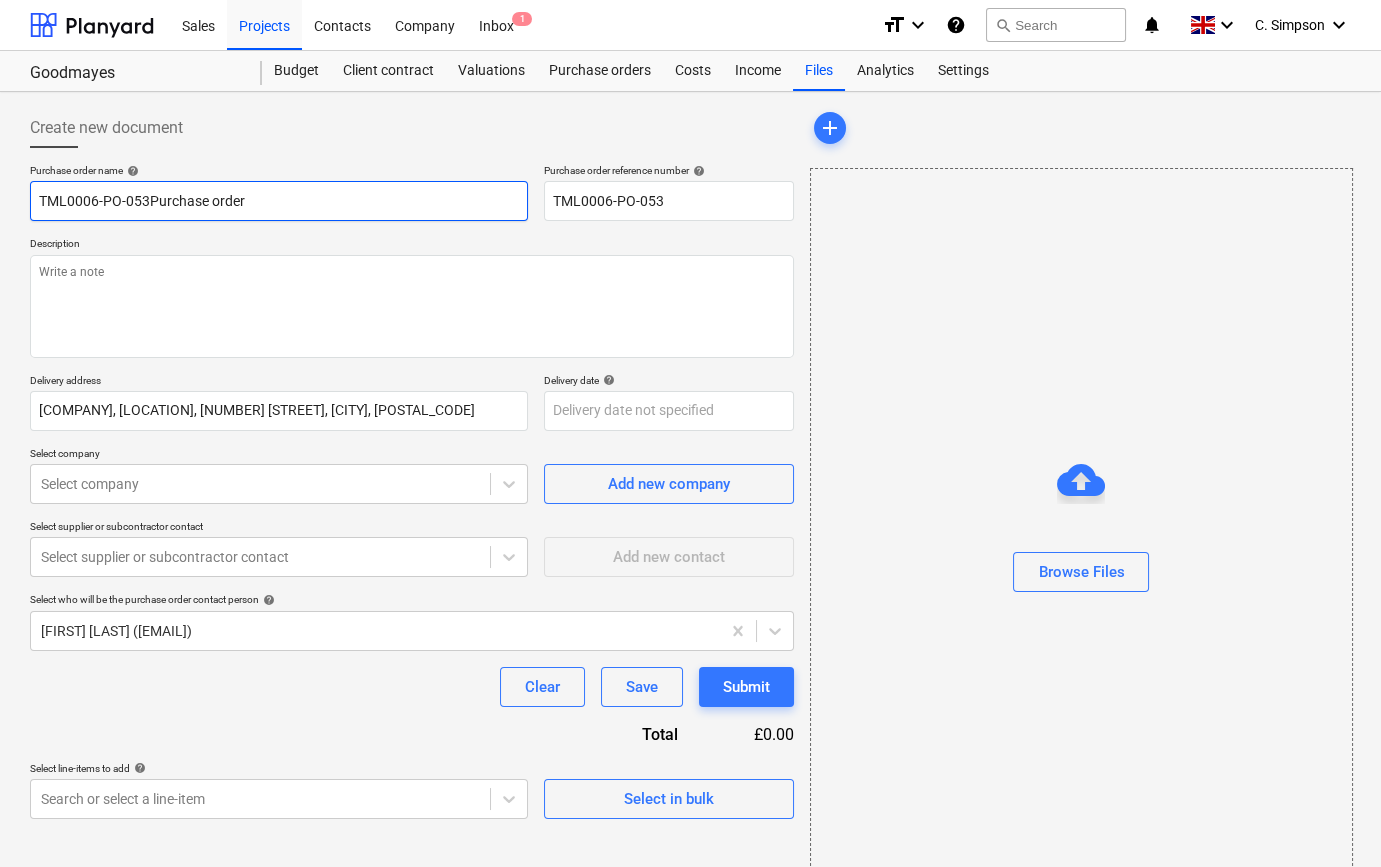 type on "x" 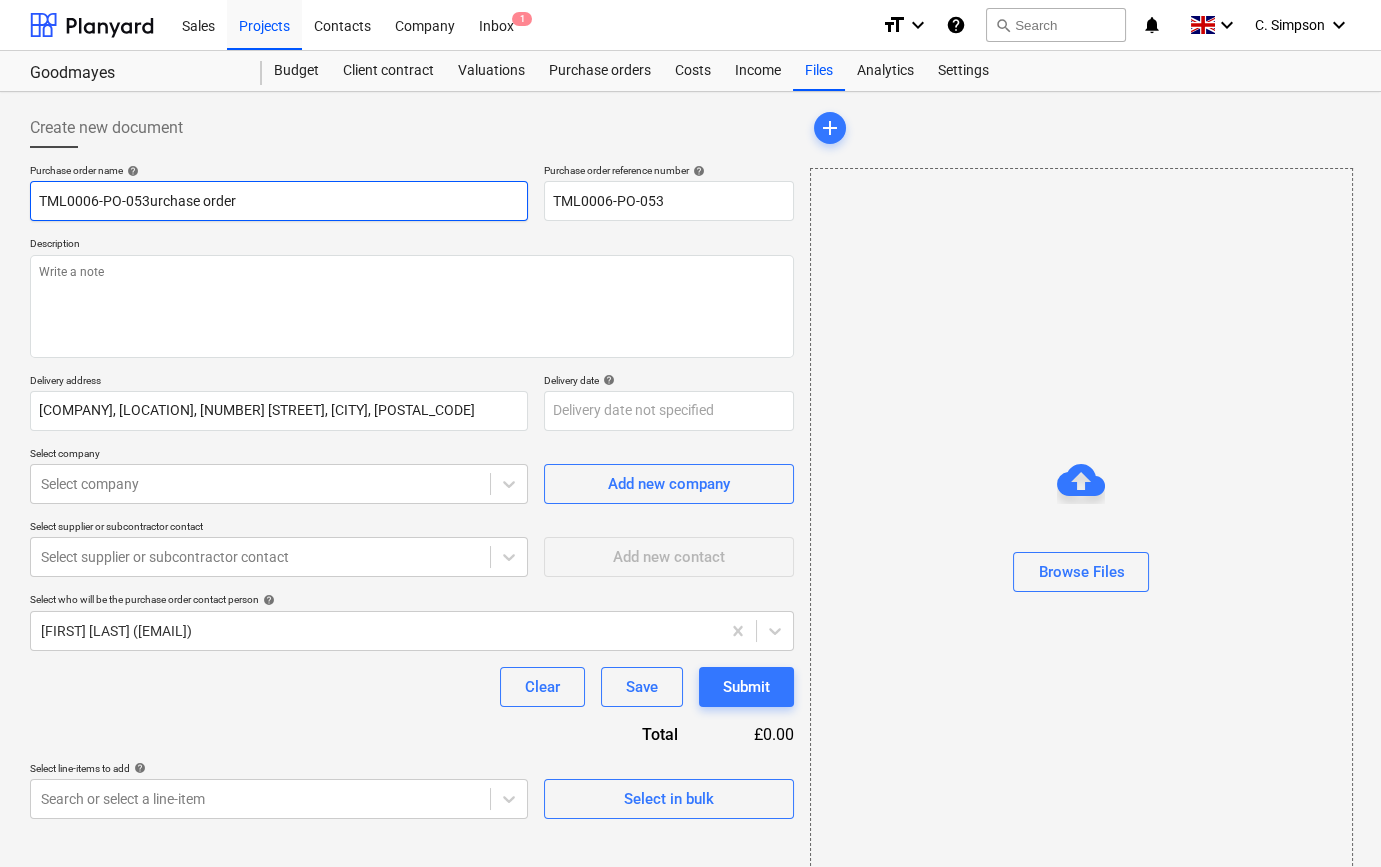 type on "x" 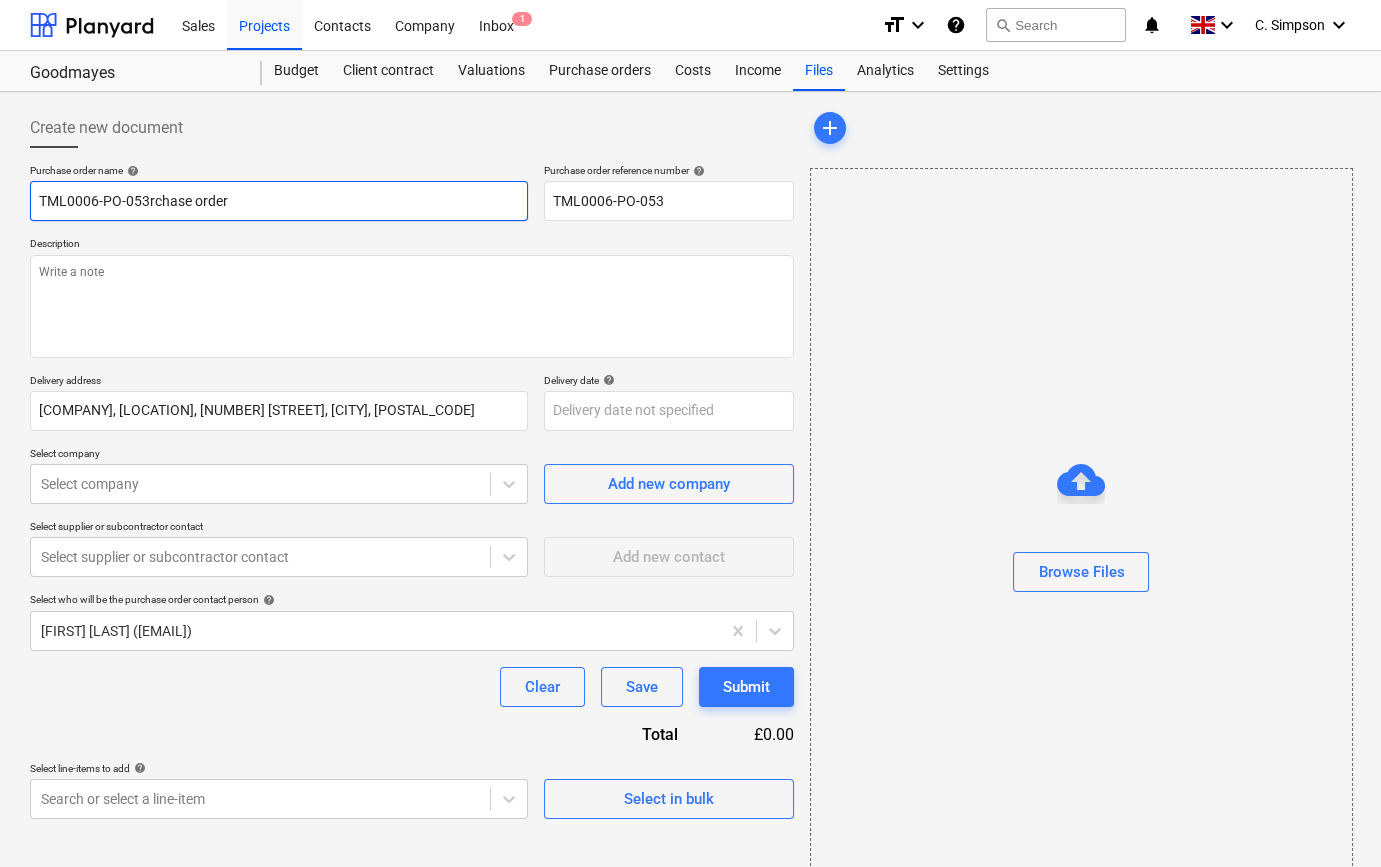 type on "x" 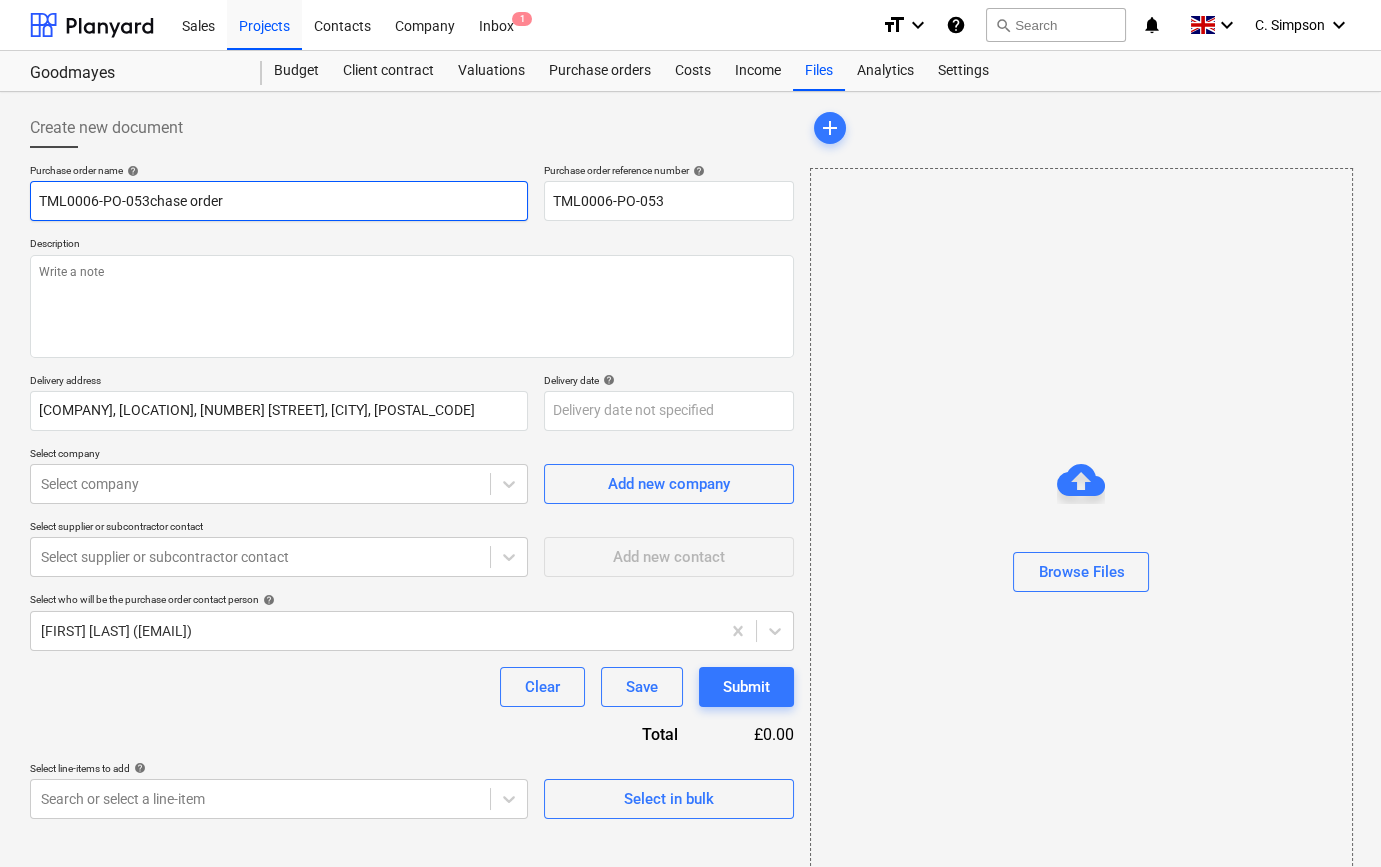 type on "x" 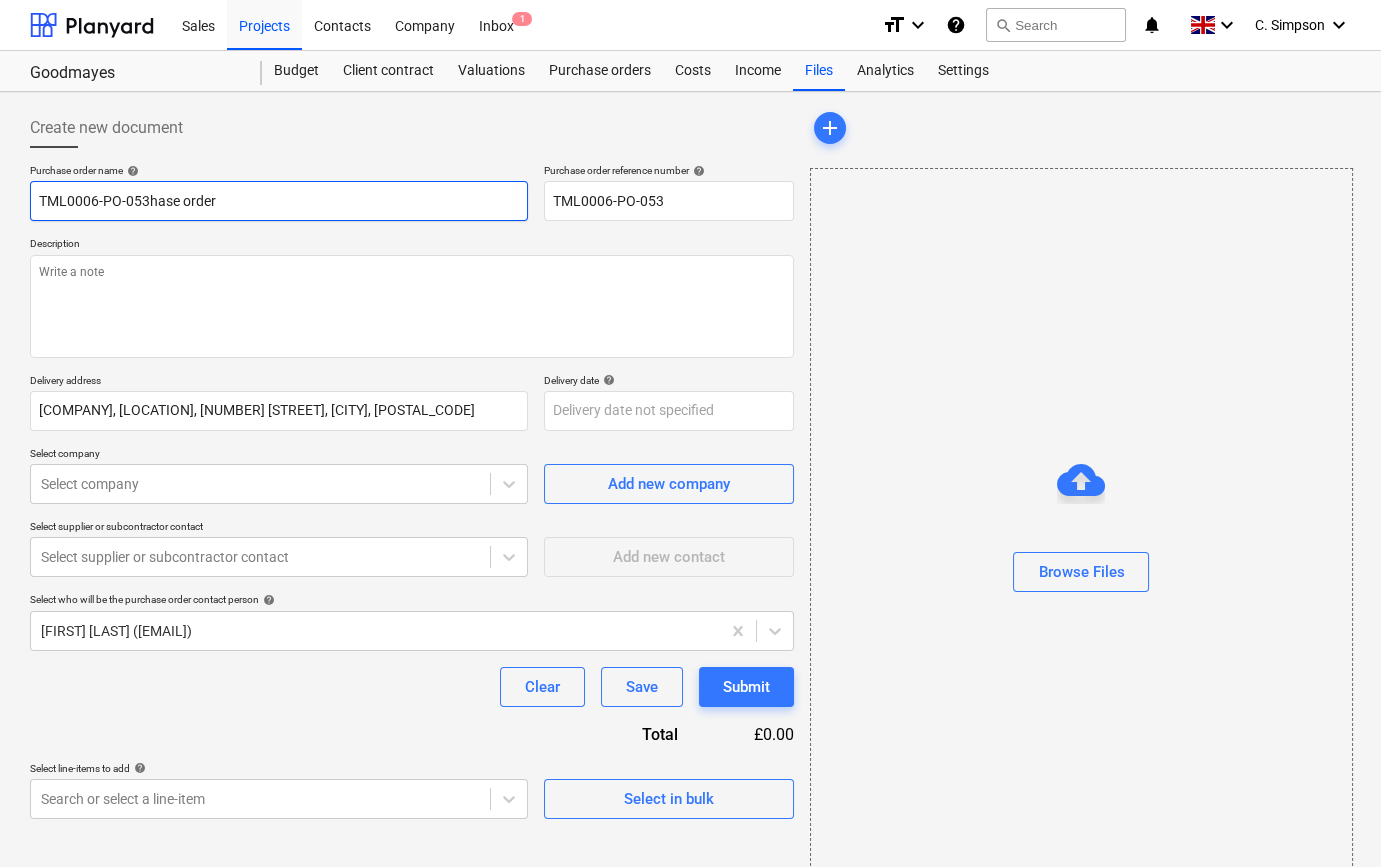 type on "x" 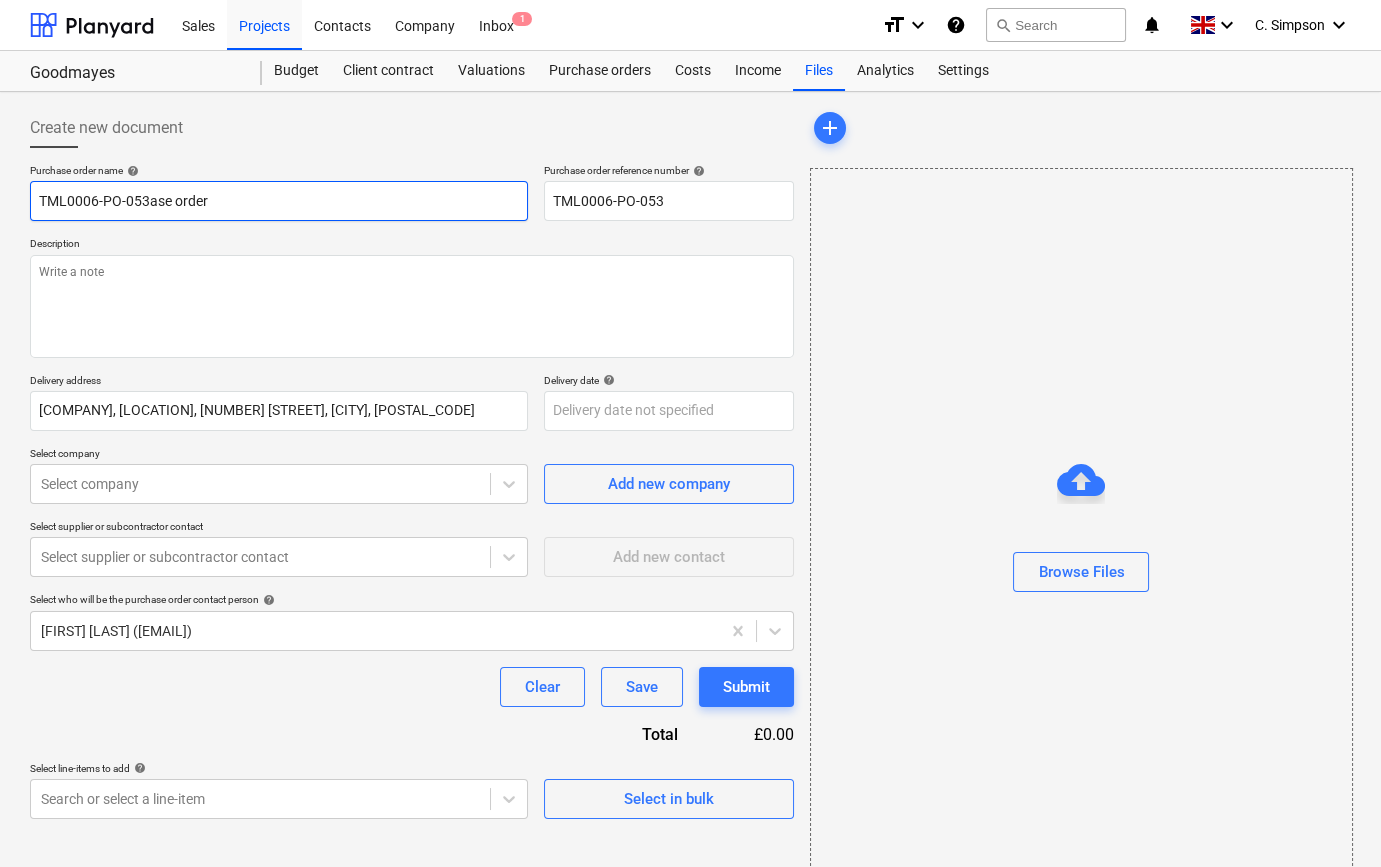 type on "x" 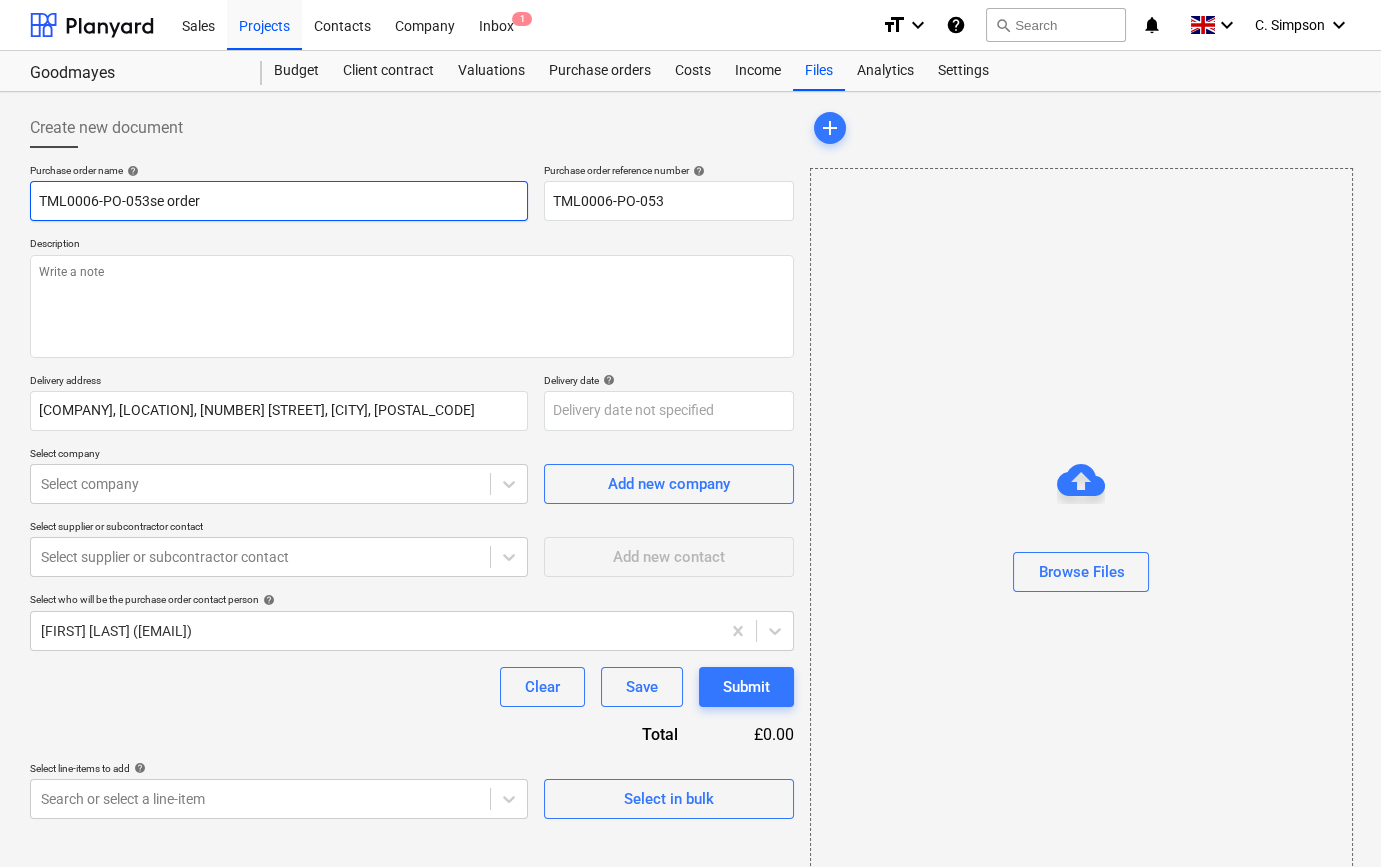 type on "x" 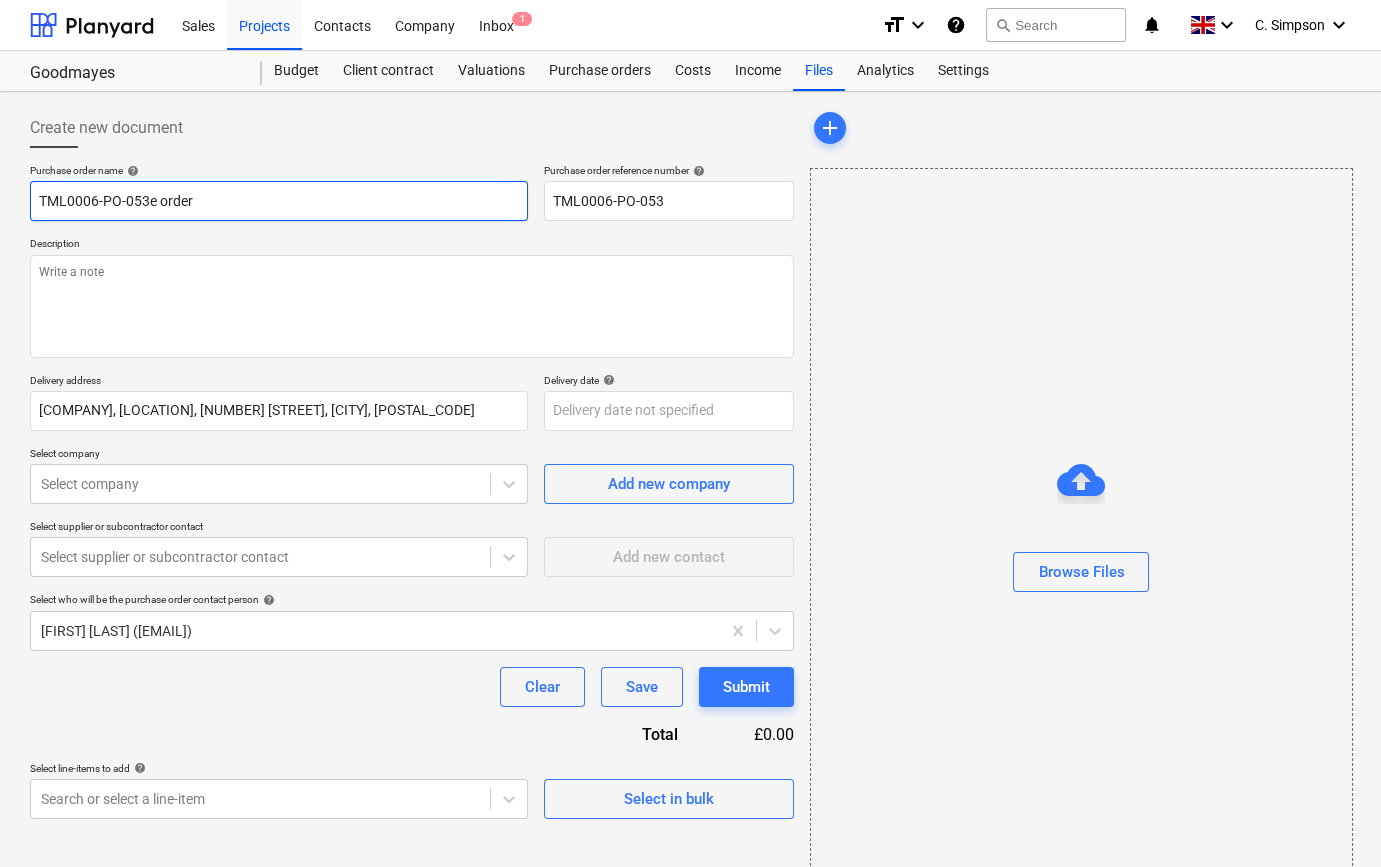 type on "x" 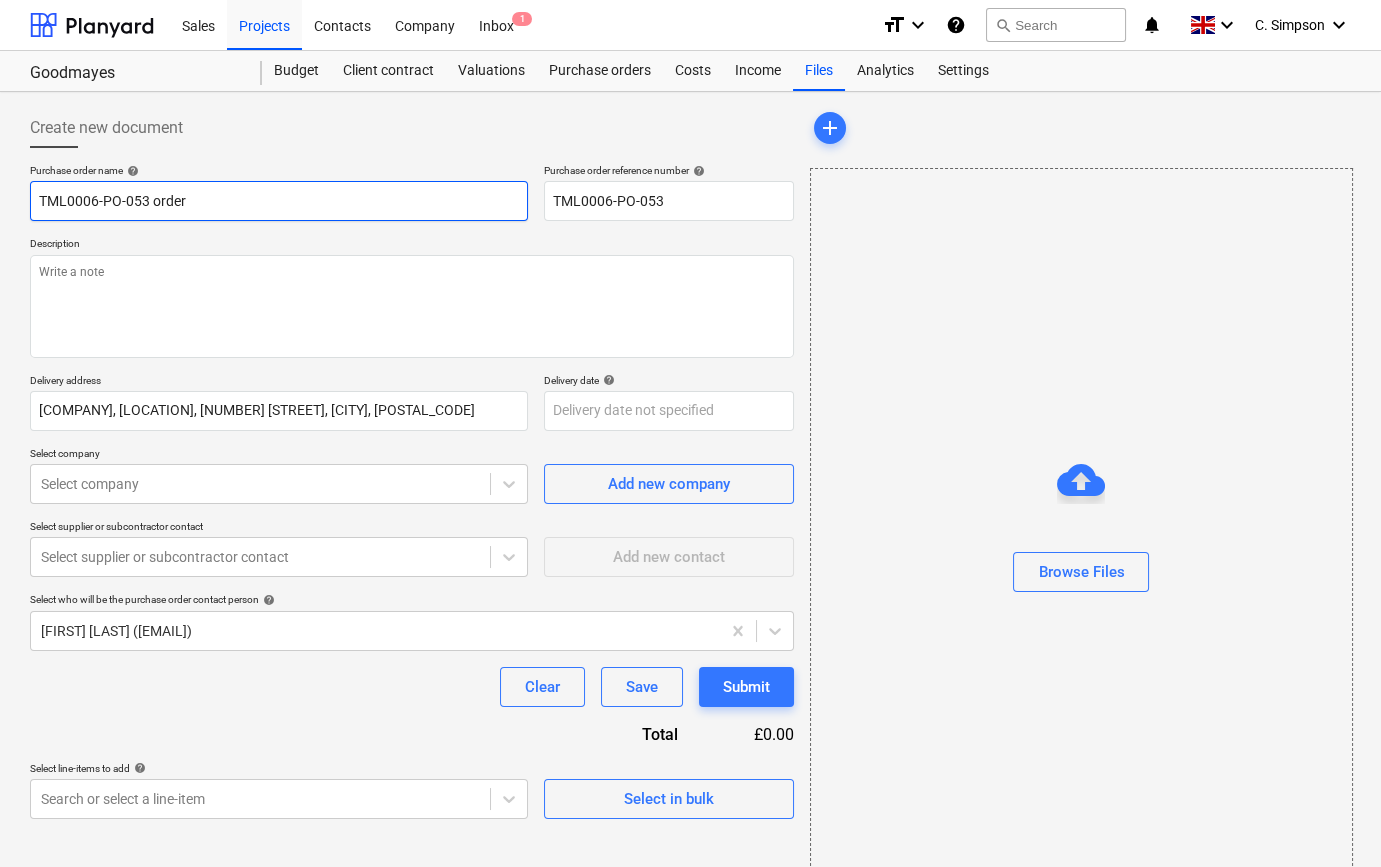 type on "x" 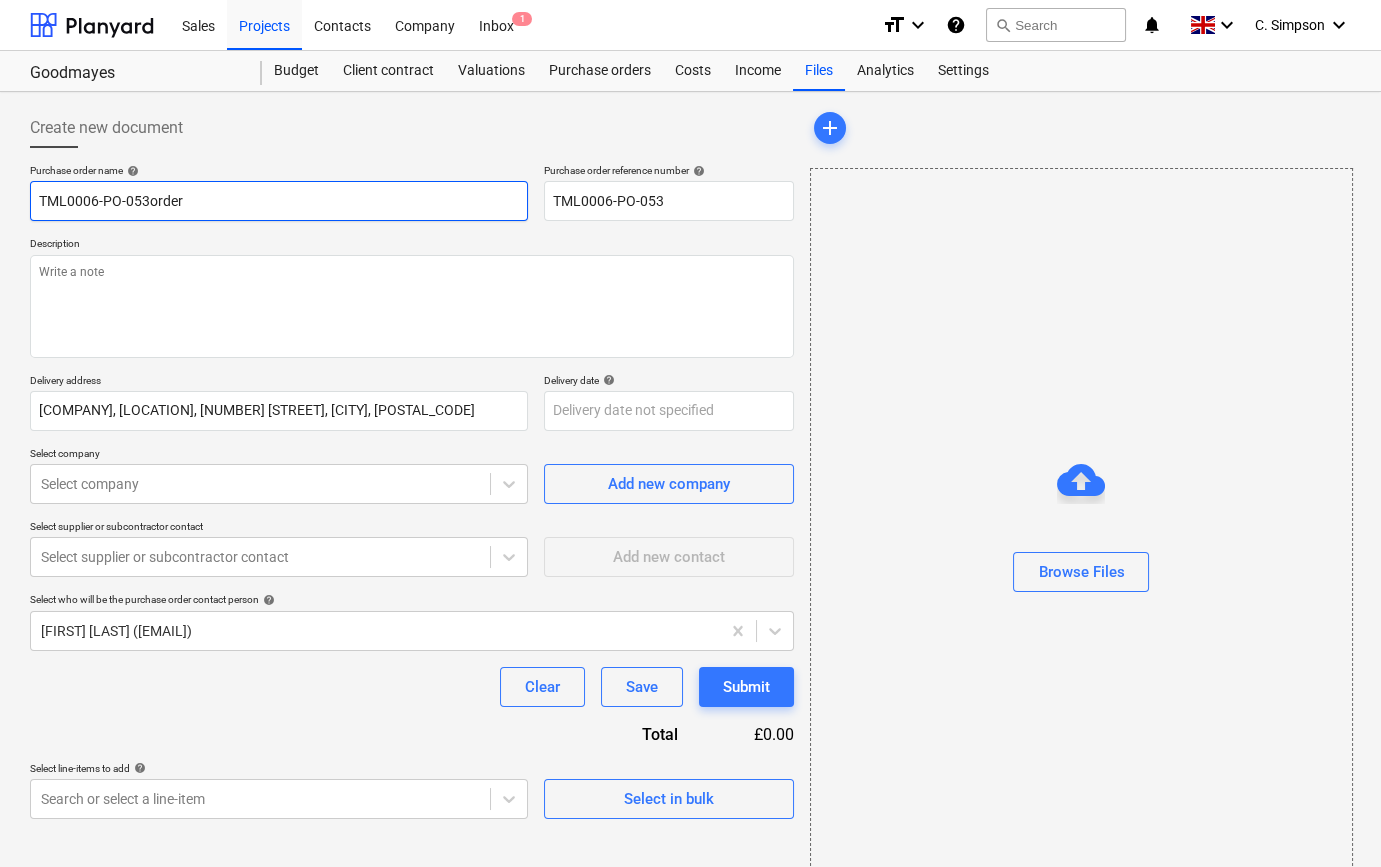 type on "x" 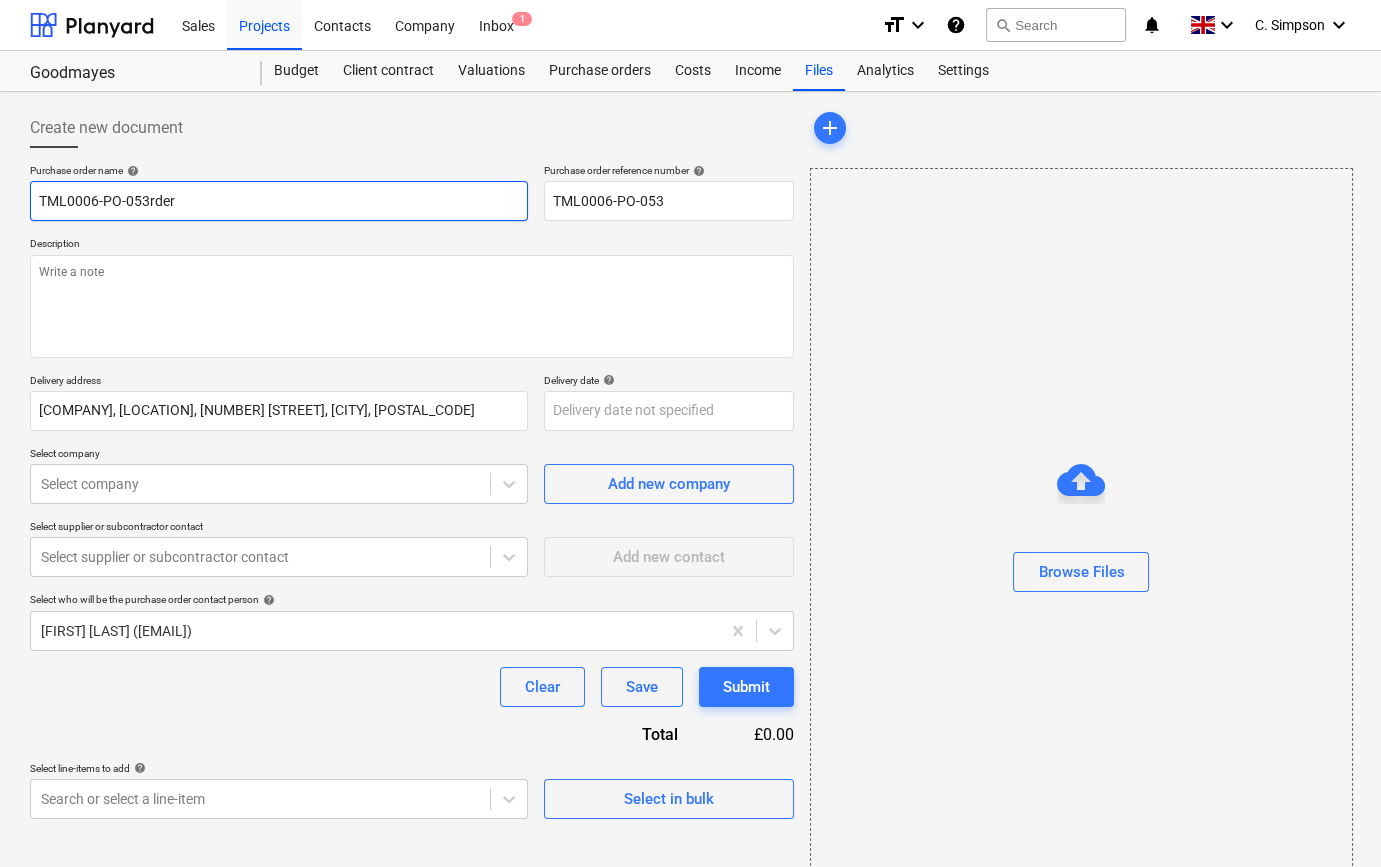 type on "x" 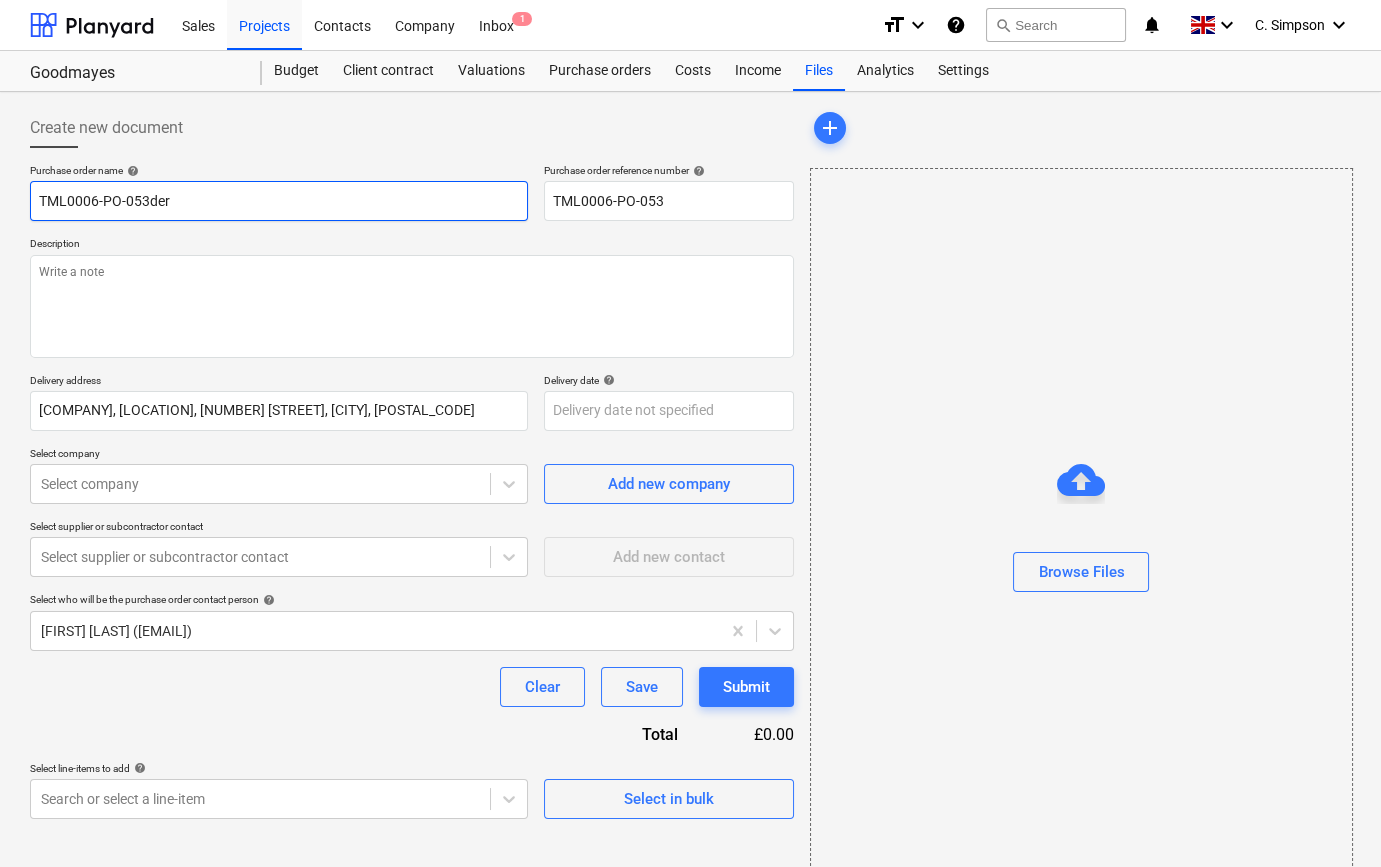 type on "x" 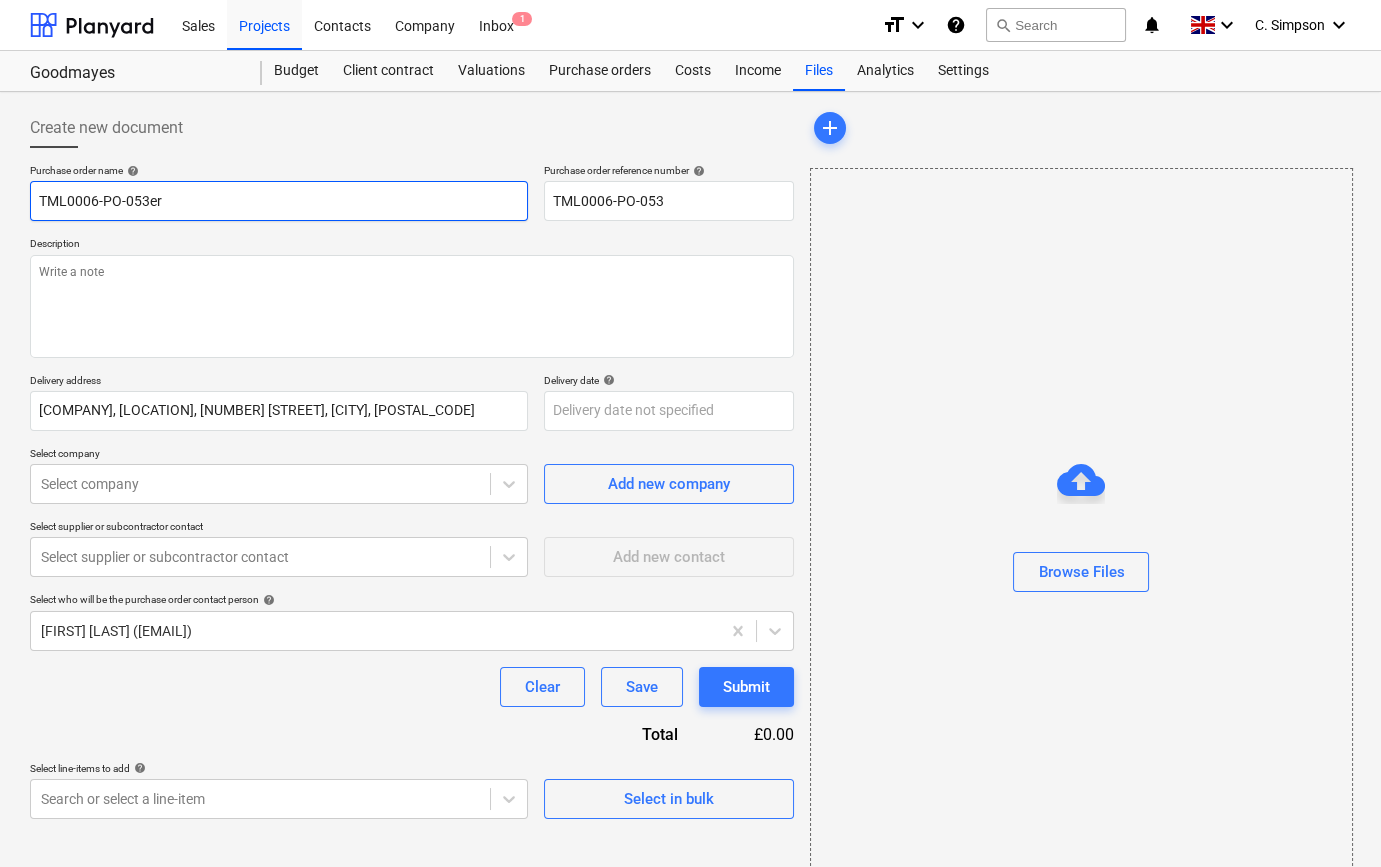 type on "x" 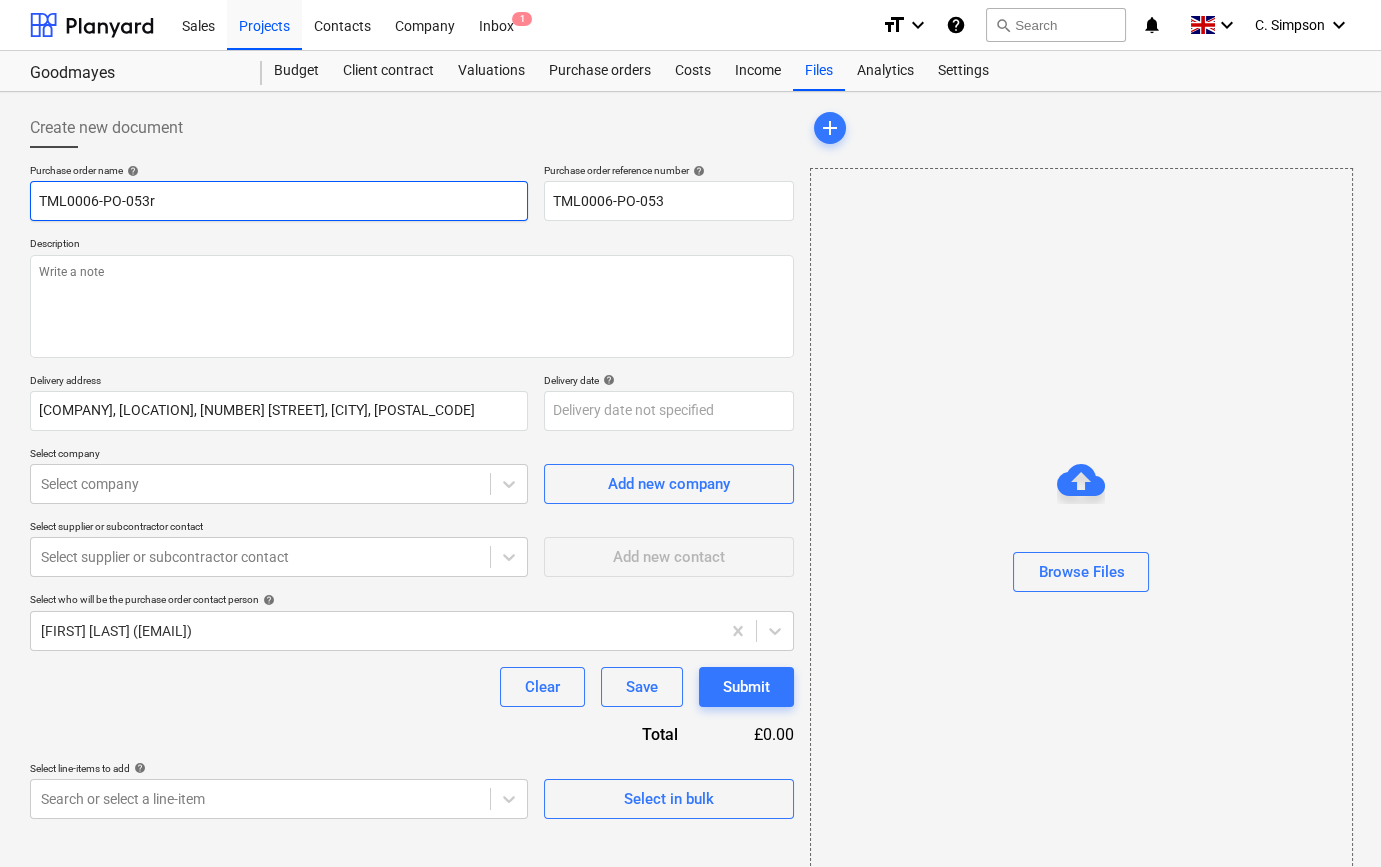 type on "TML0006-PO-053" 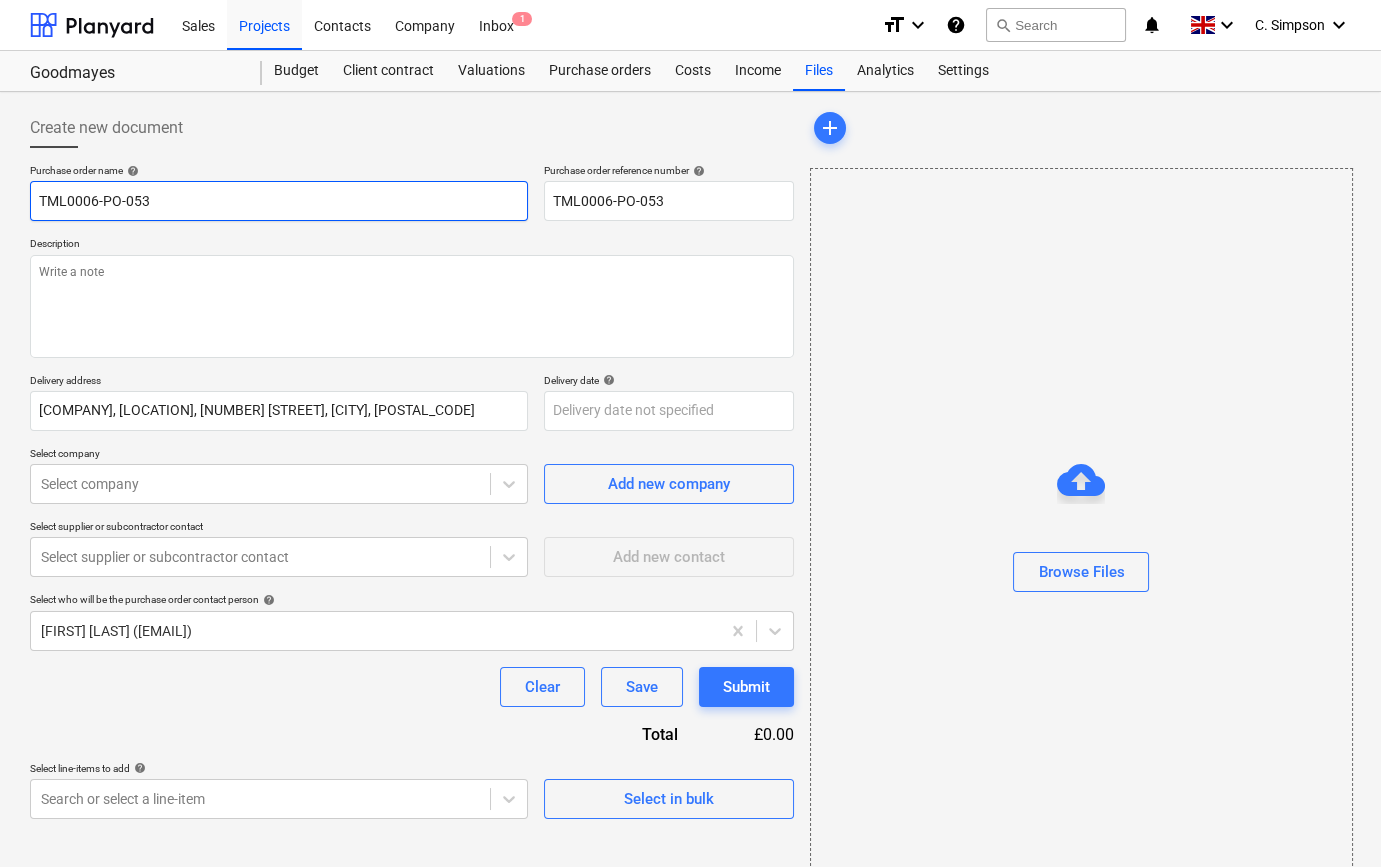 type on "x" 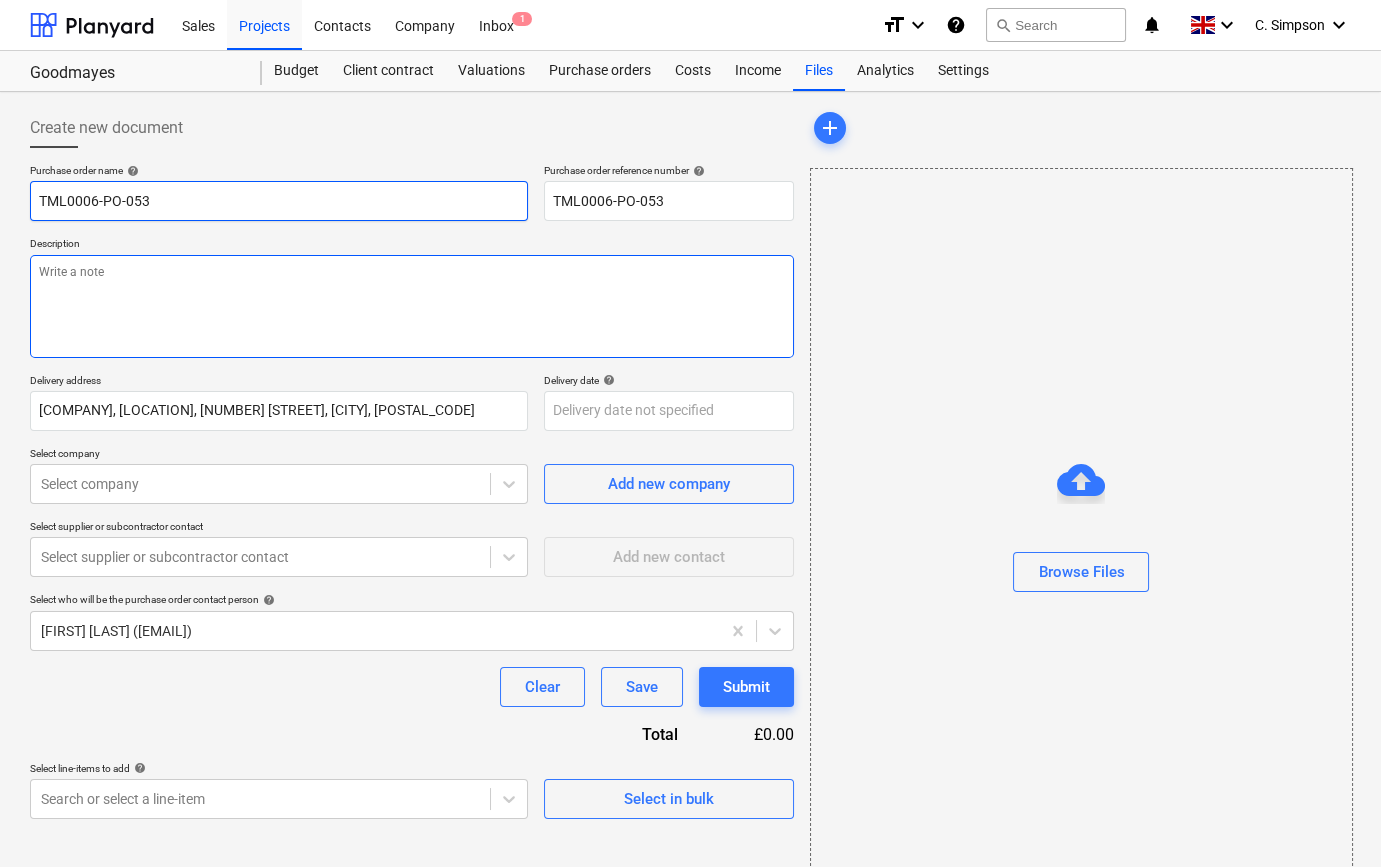 type on "x" 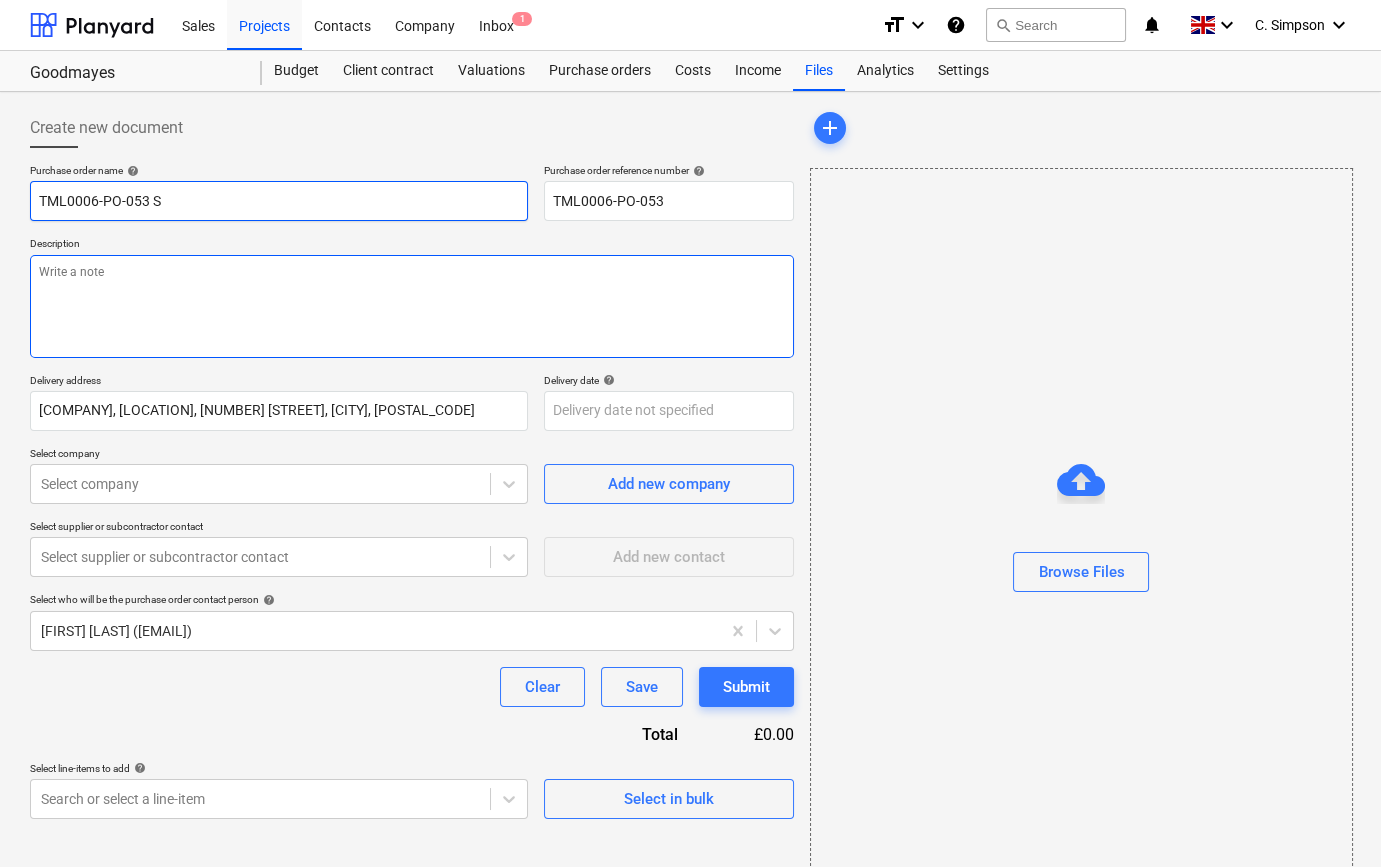 type on "x" 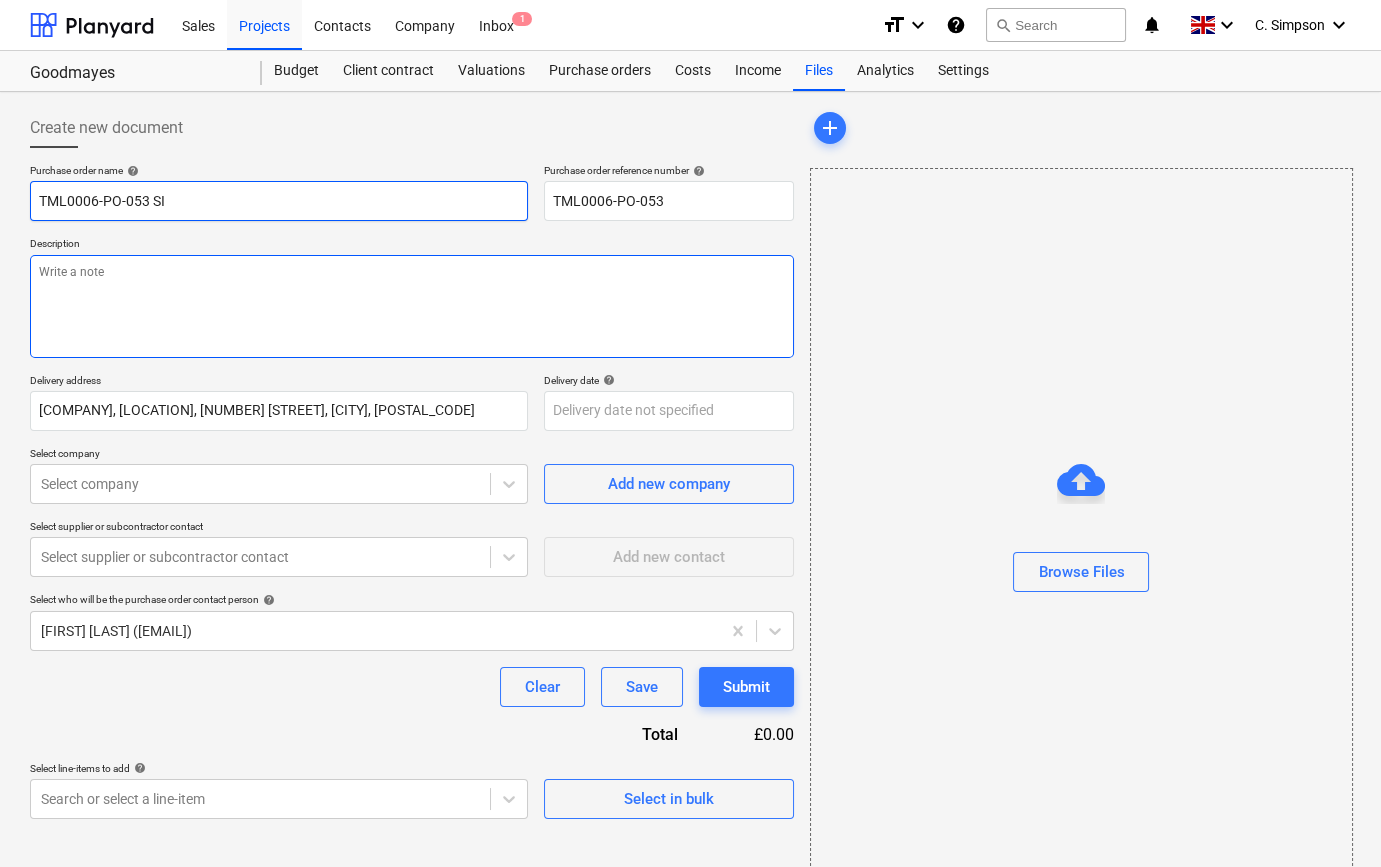 type on "x" 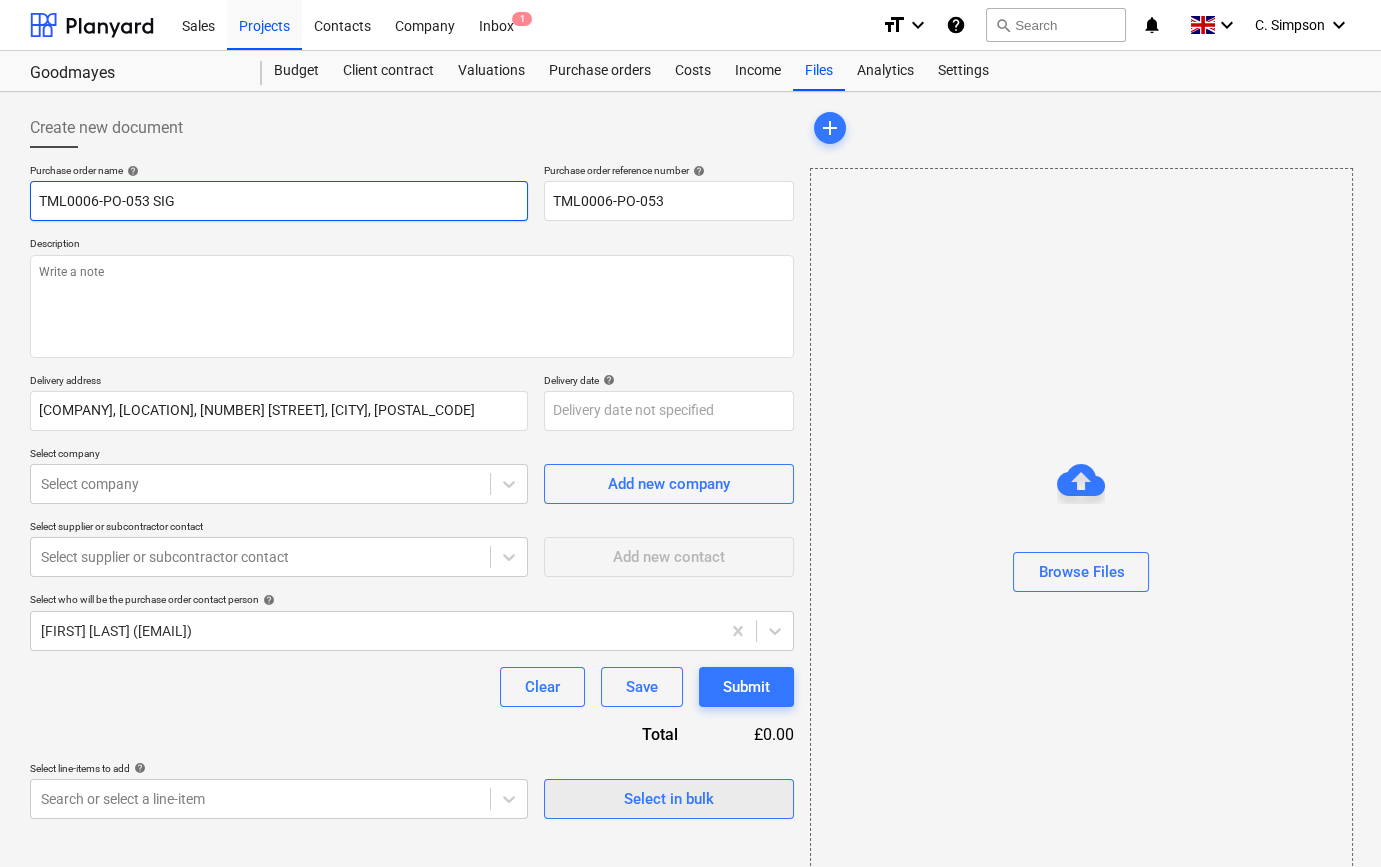 type on "TML0006-PO-053 SIG" 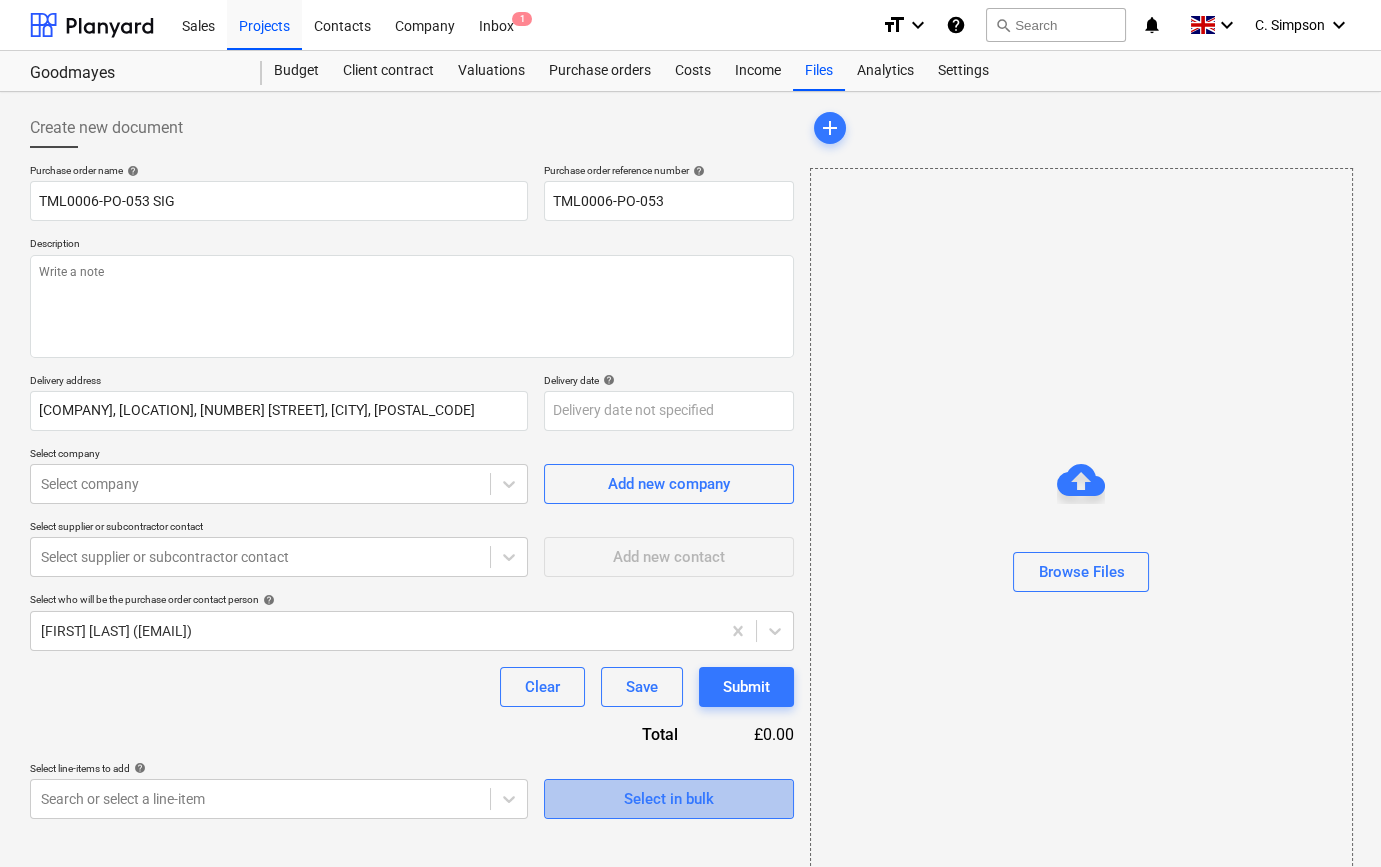click on "Select in bulk" at bounding box center (669, 799) 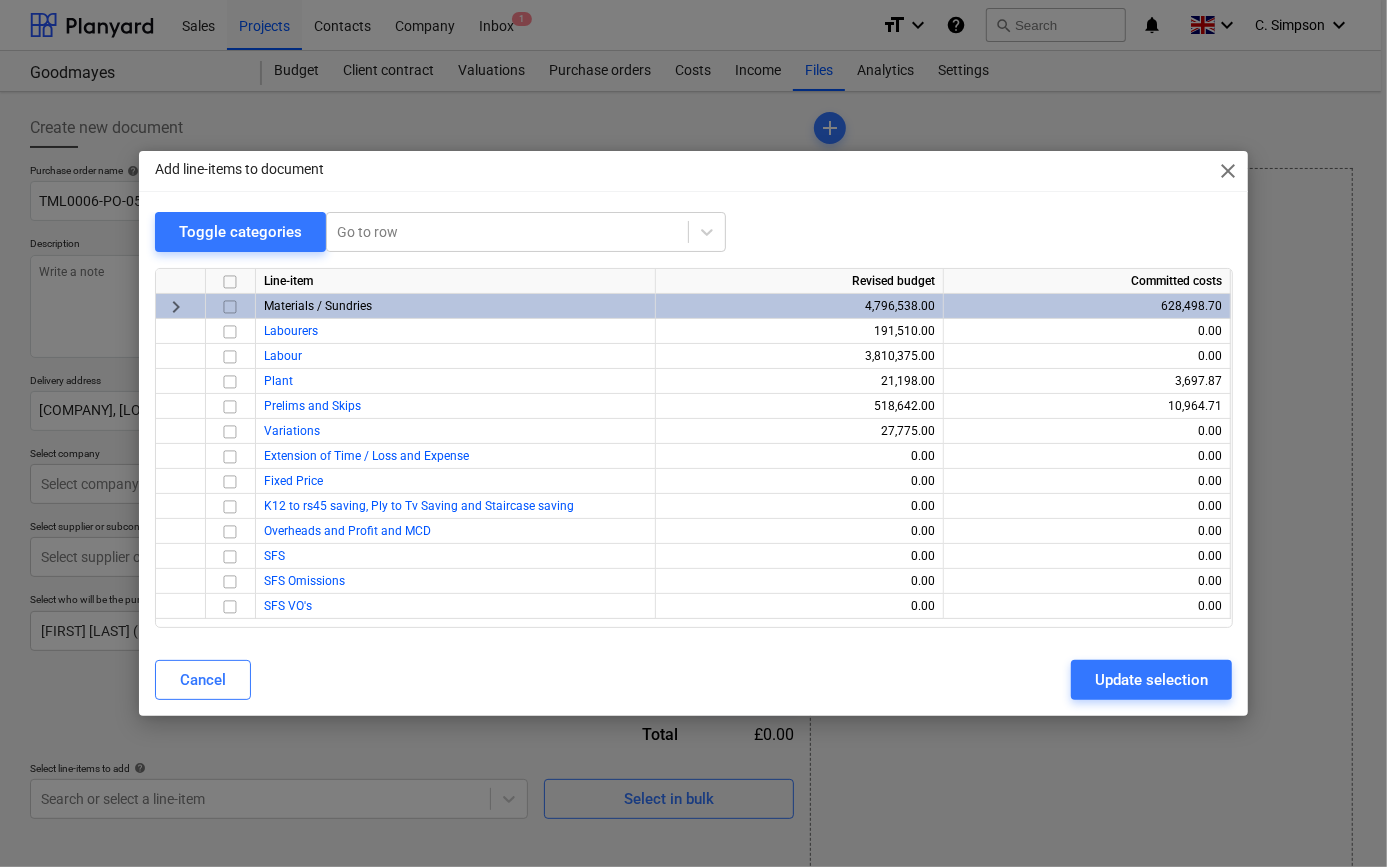 click at bounding box center (230, 307) 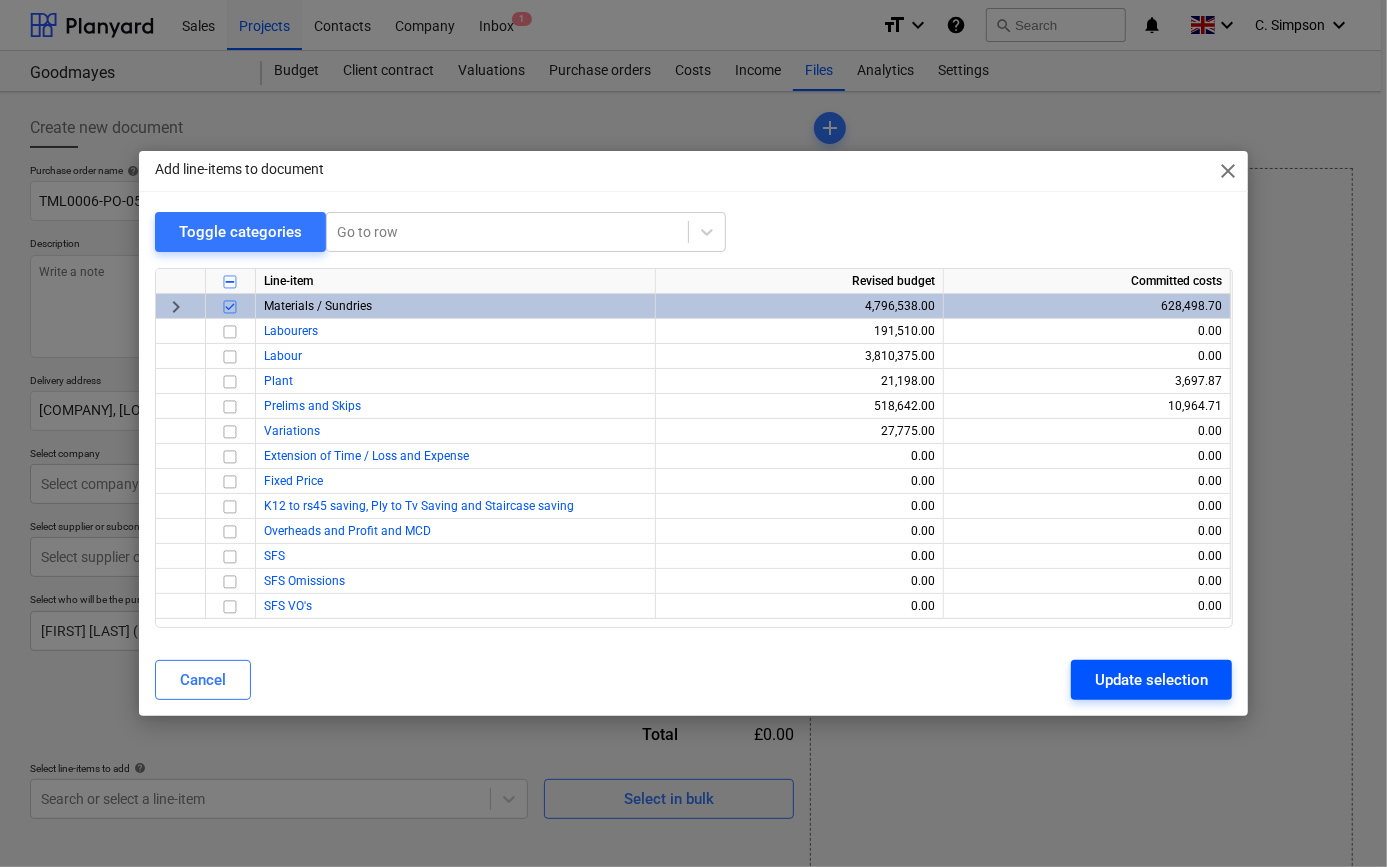 click on "Update selection" at bounding box center (1151, 680) 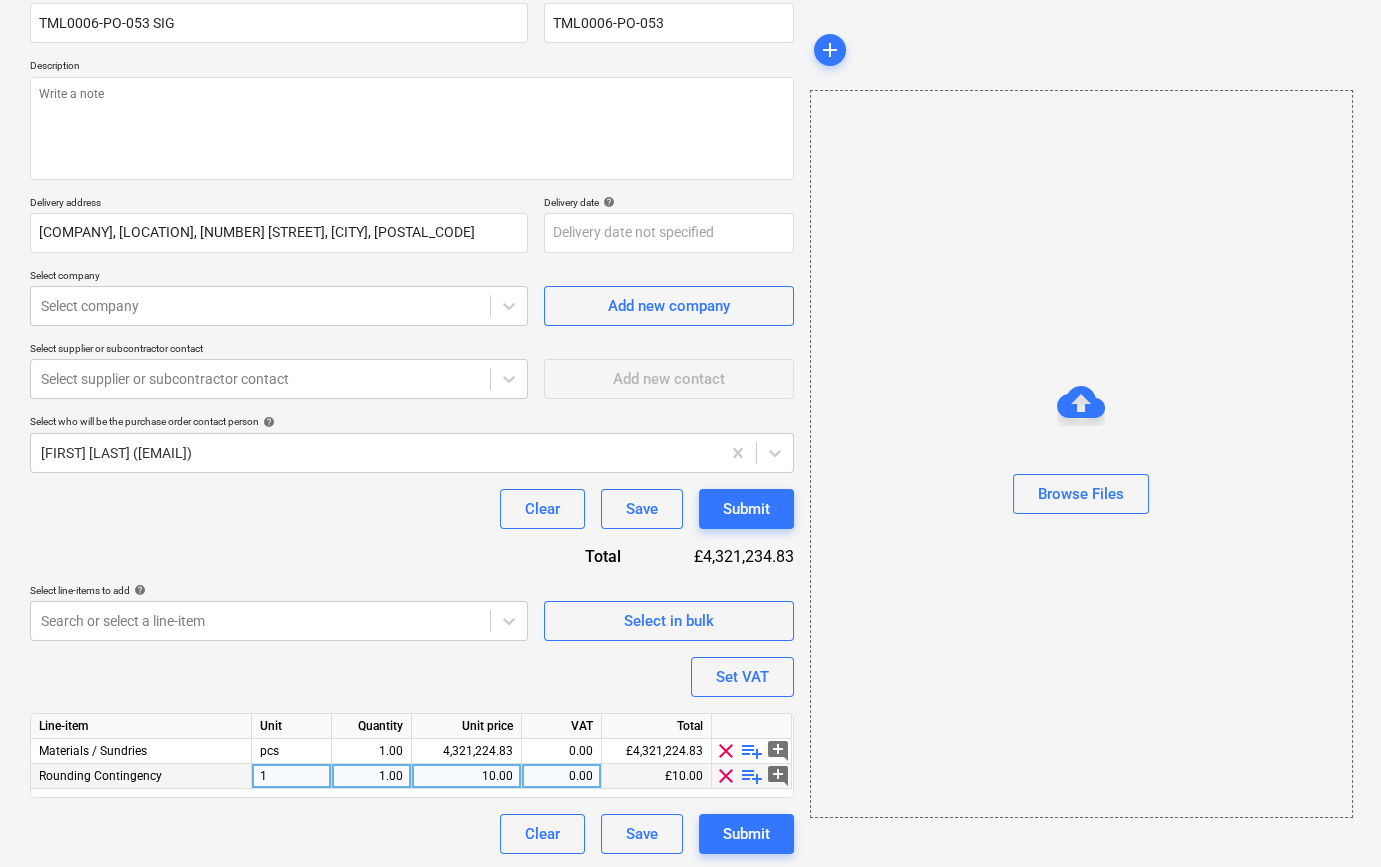 scroll, scrollTop: 180, scrollLeft: 0, axis: vertical 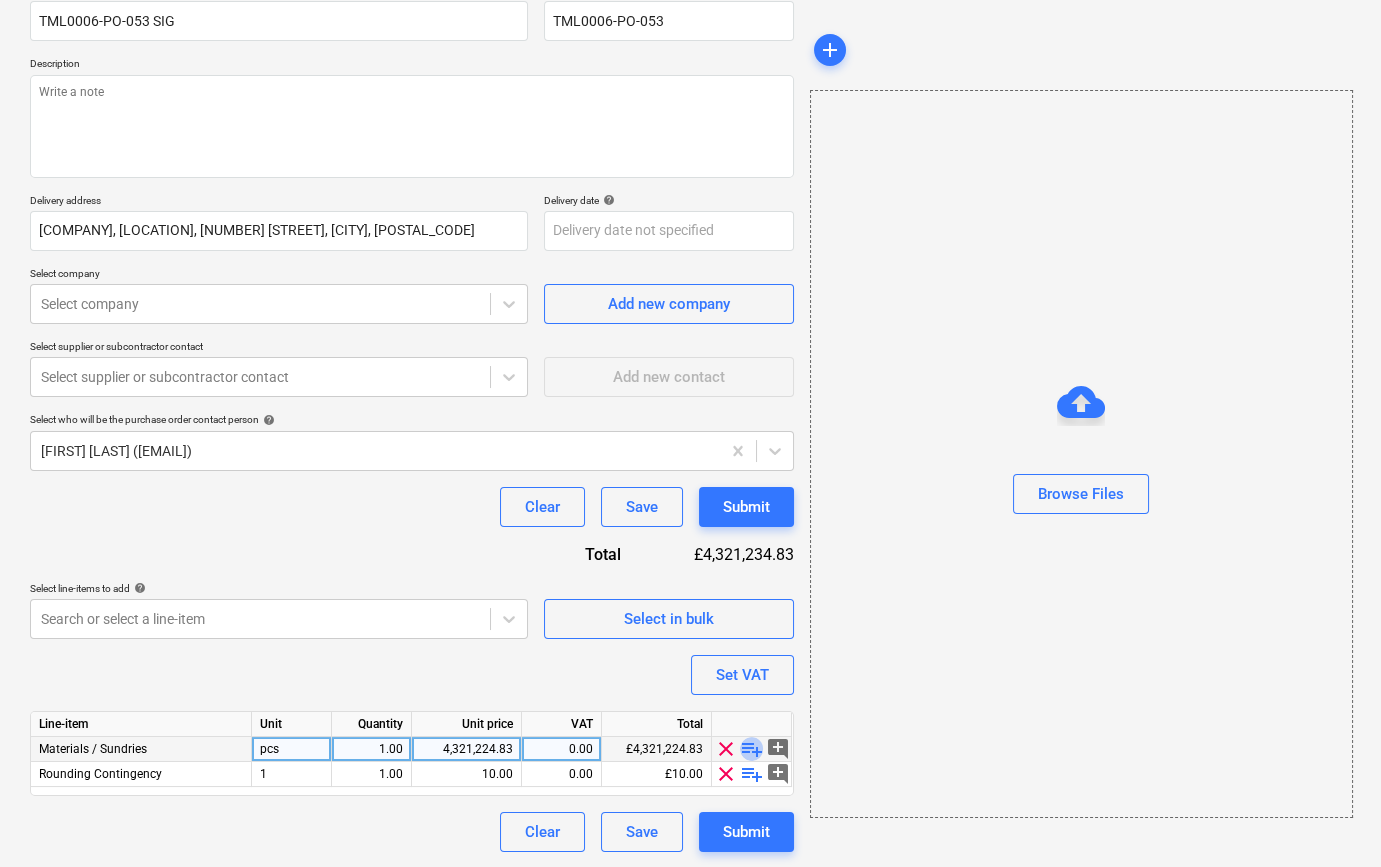 click on "playlist_add" at bounding box center [752, 749] 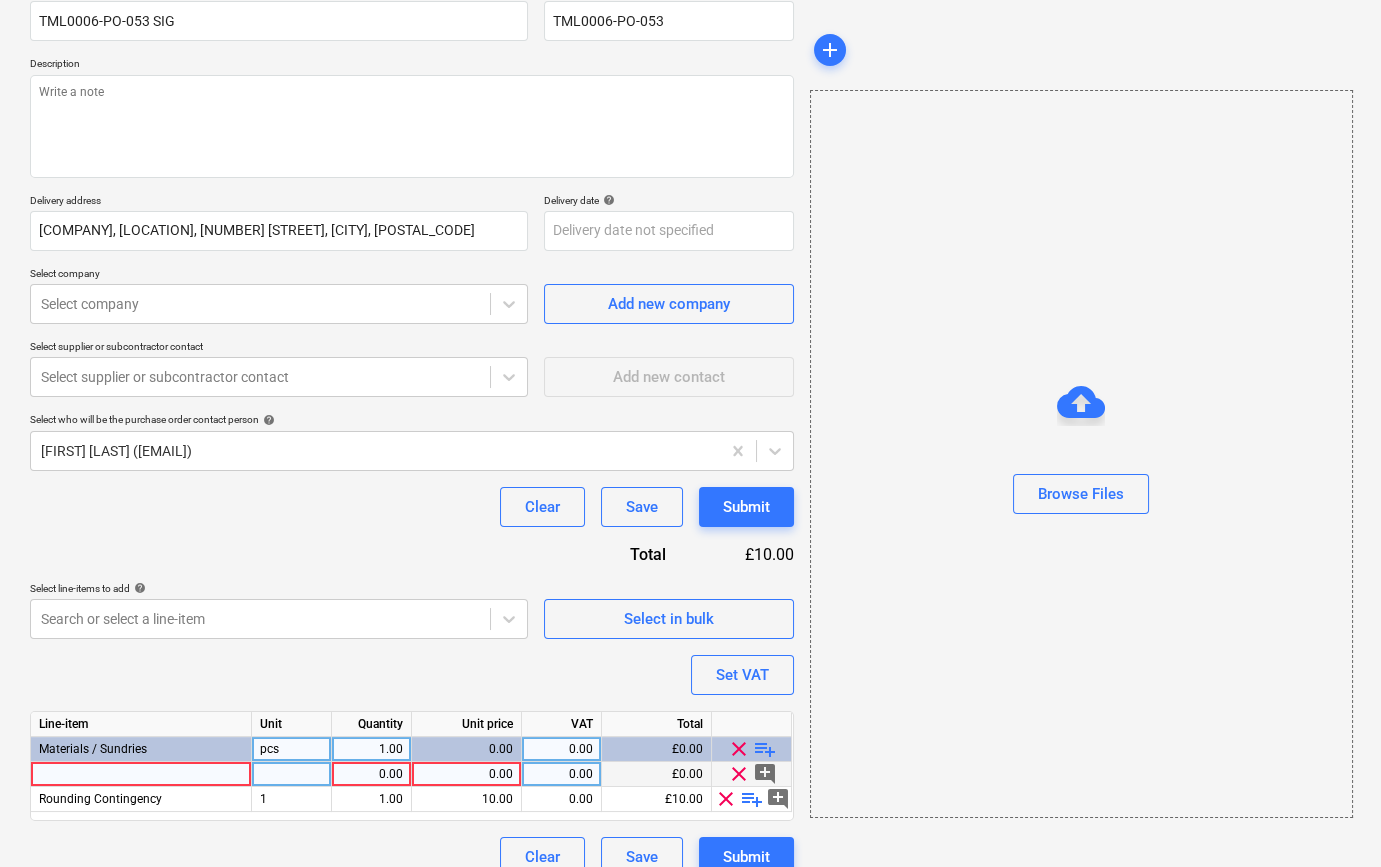 click at bounding box center (141, 774) 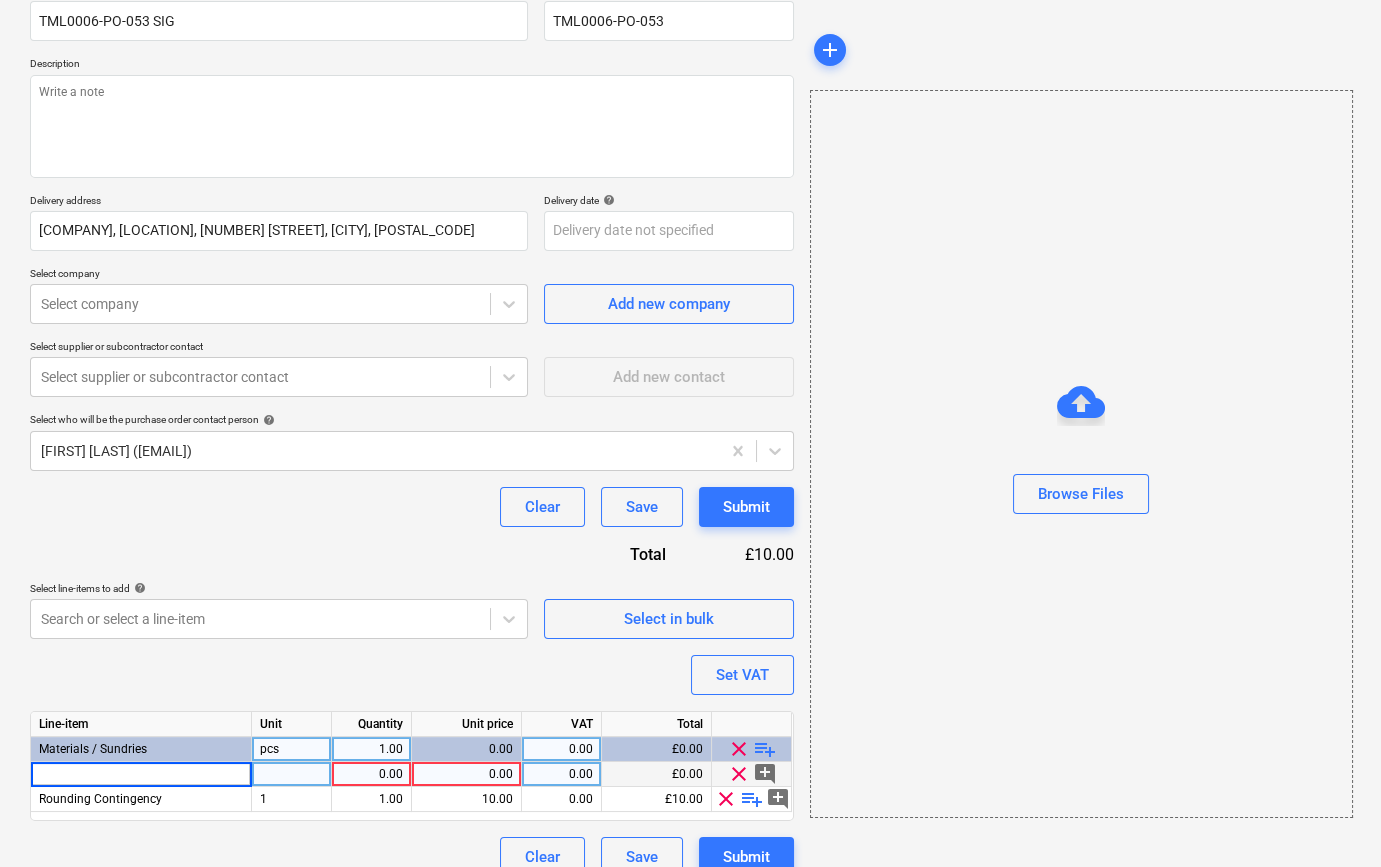 type on "Knauf Joint Cement Premium 20kg" 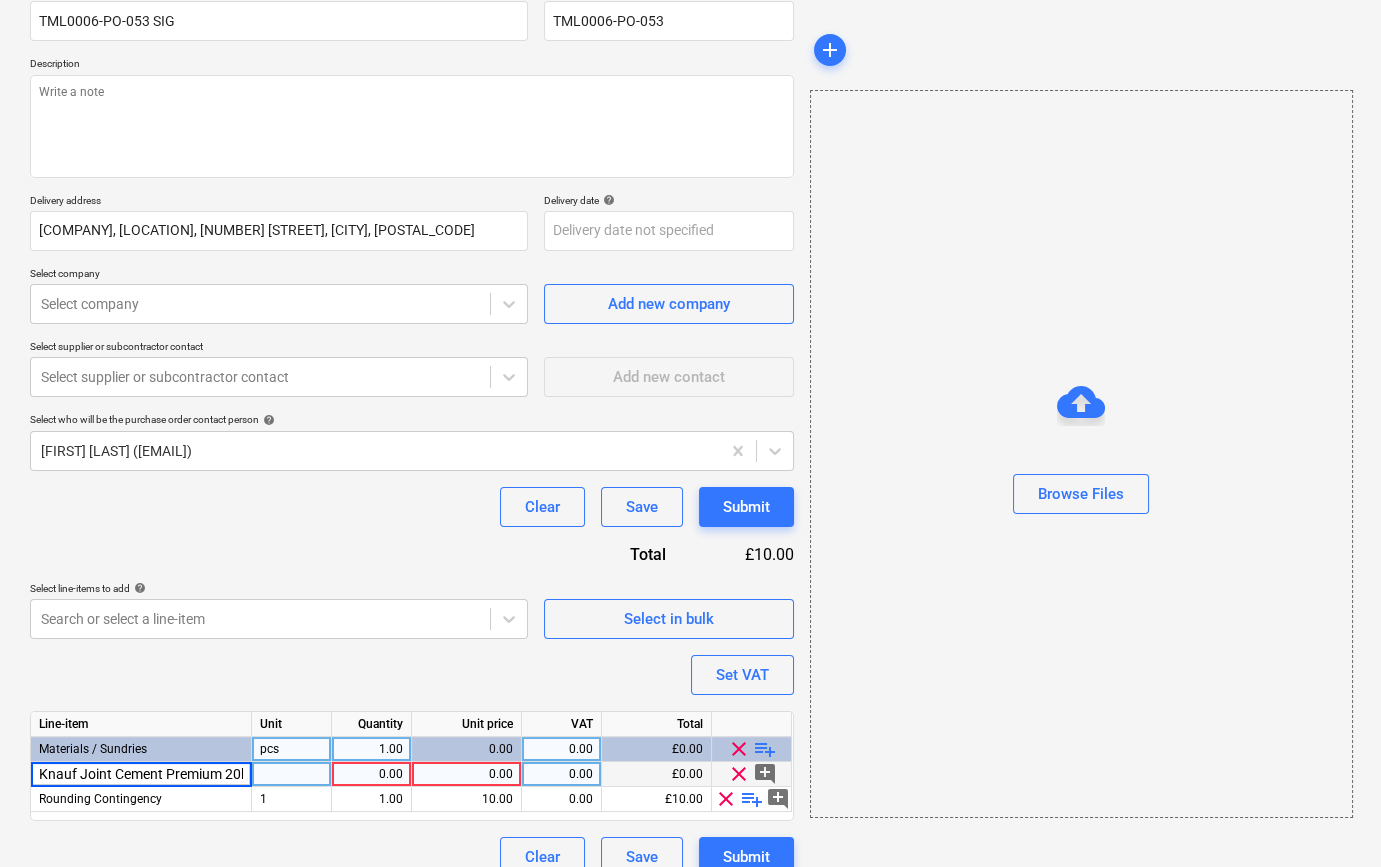 scroll, scrollTop: 0, scrollLeft: 12, axis: horizontal 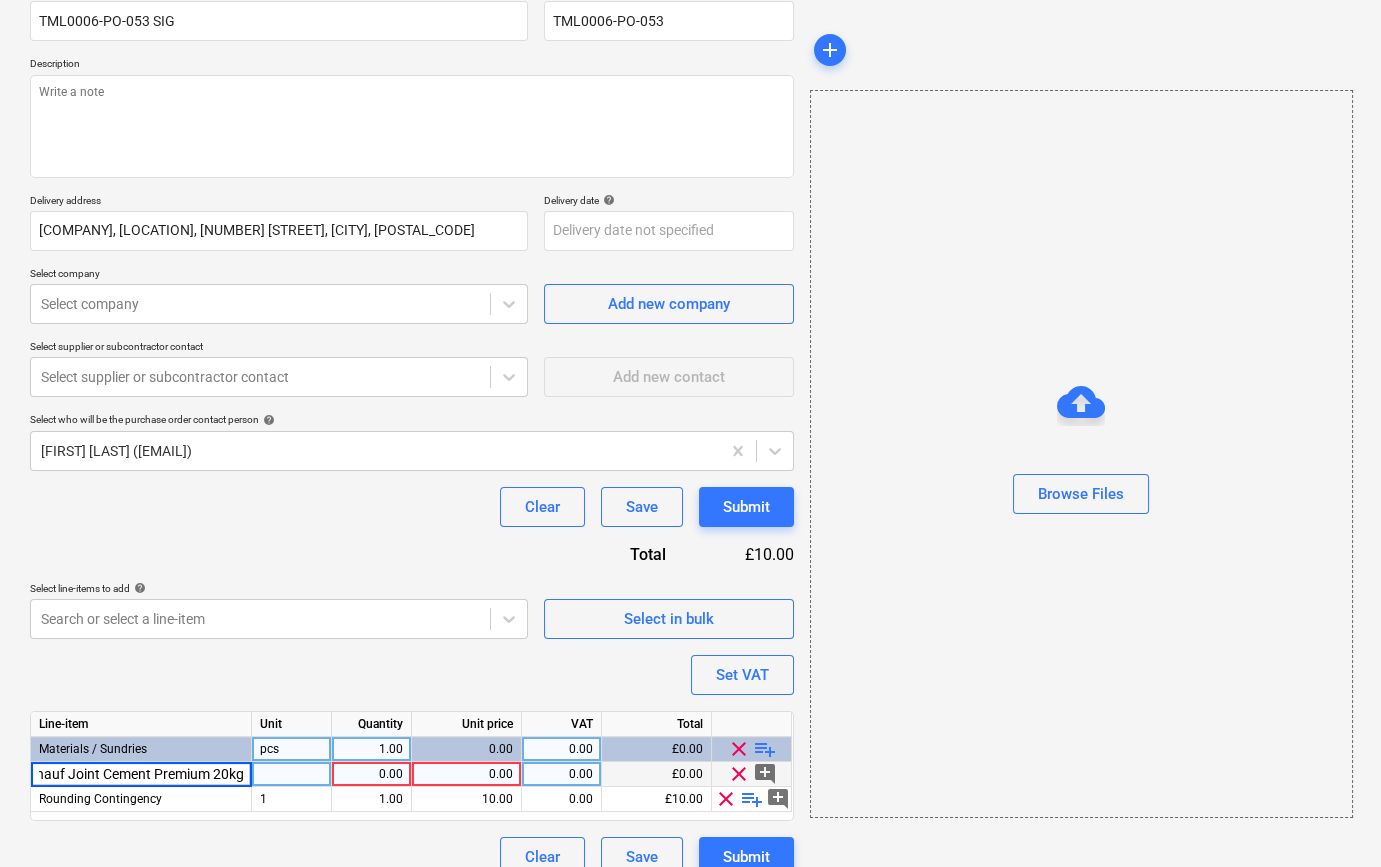 type on "x" 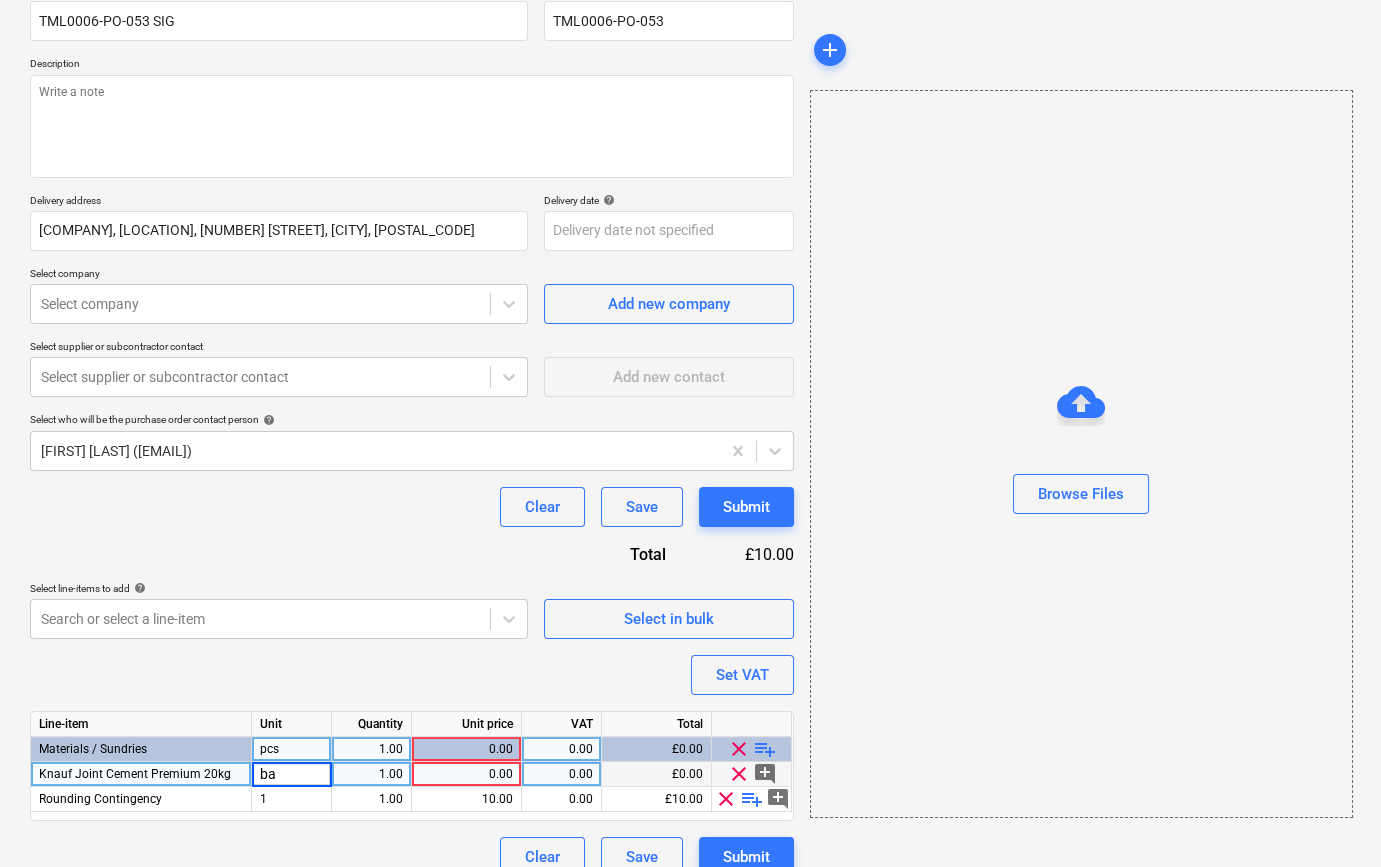 type on "bag" 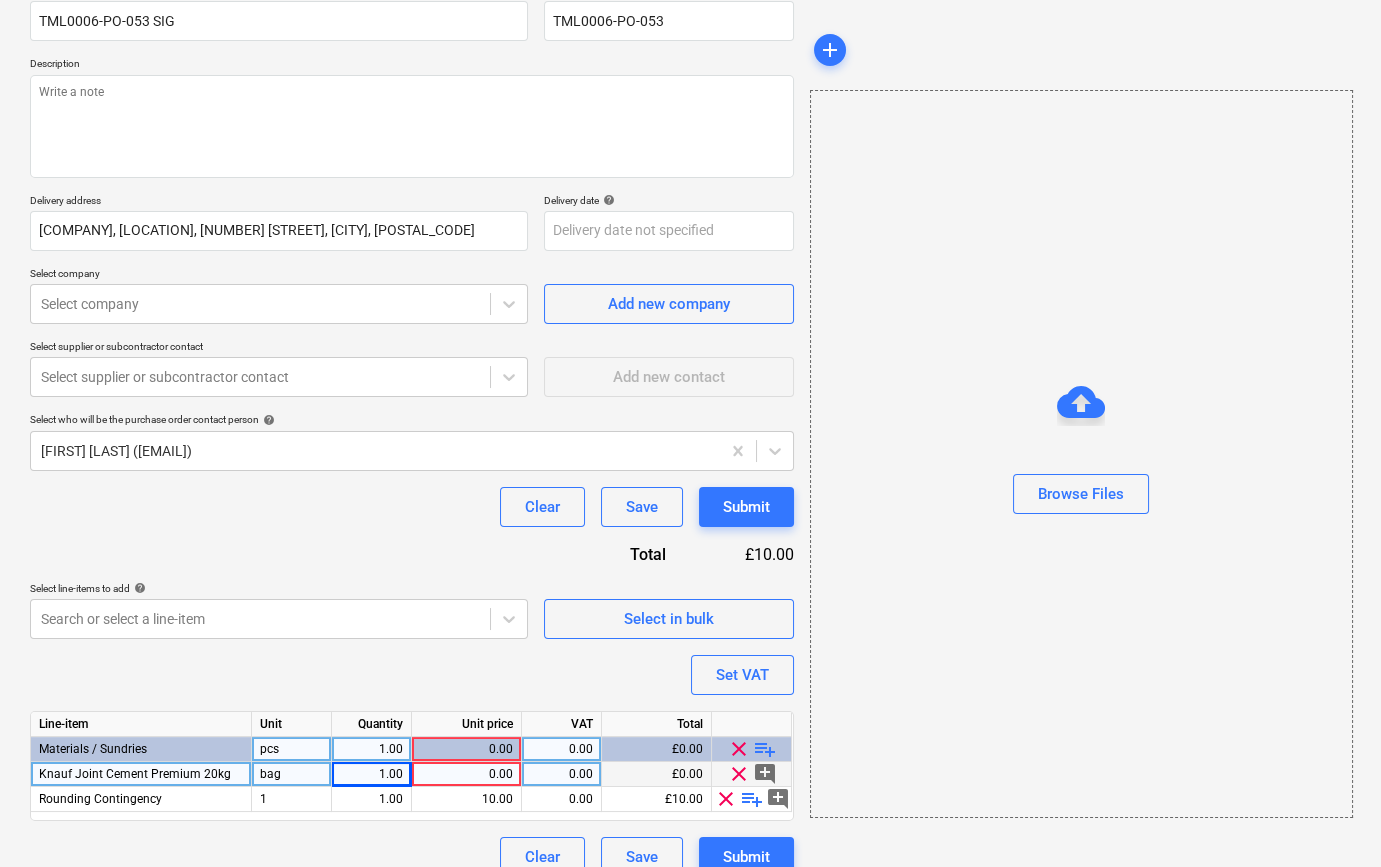 type on "x" 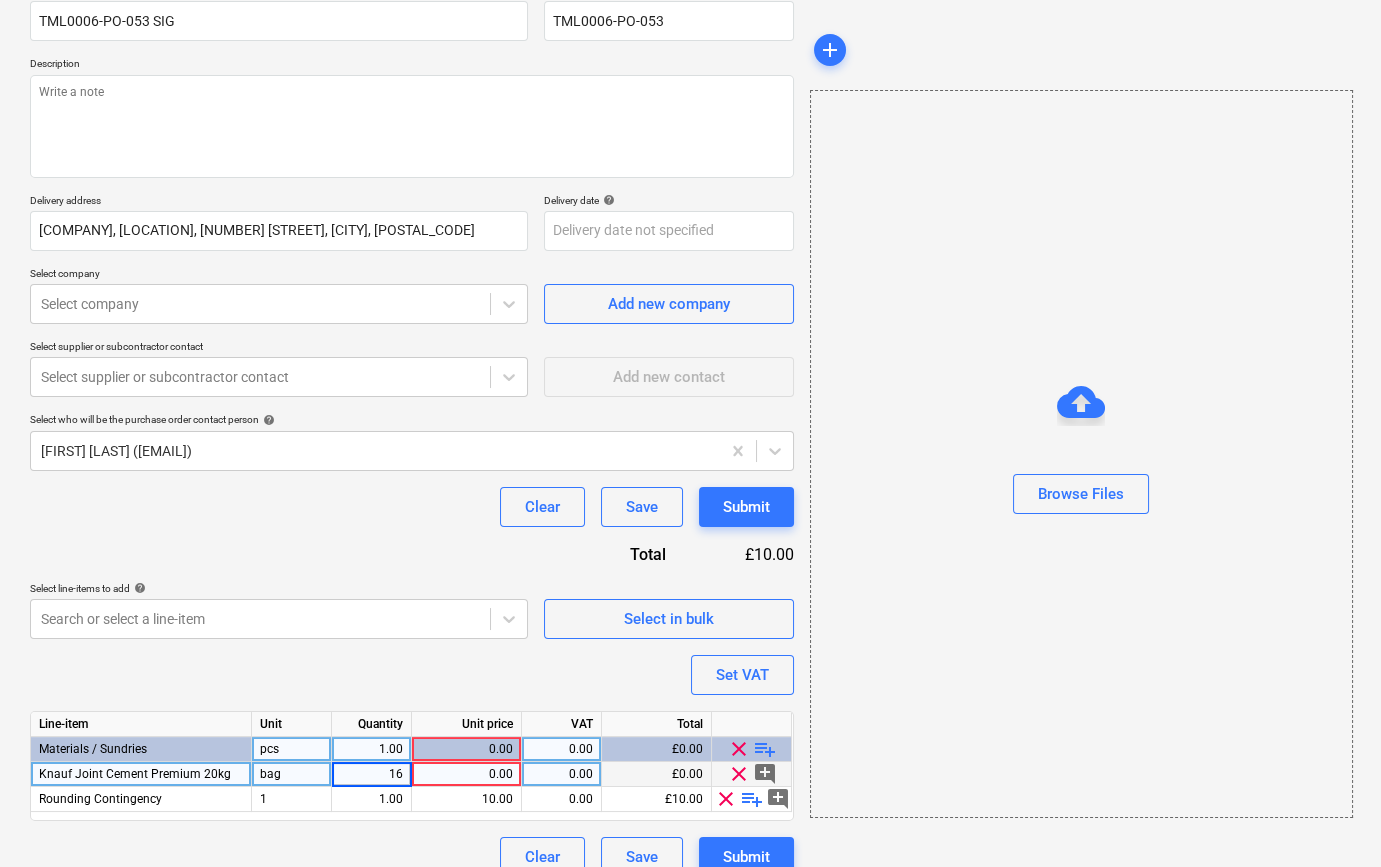 type on "168" 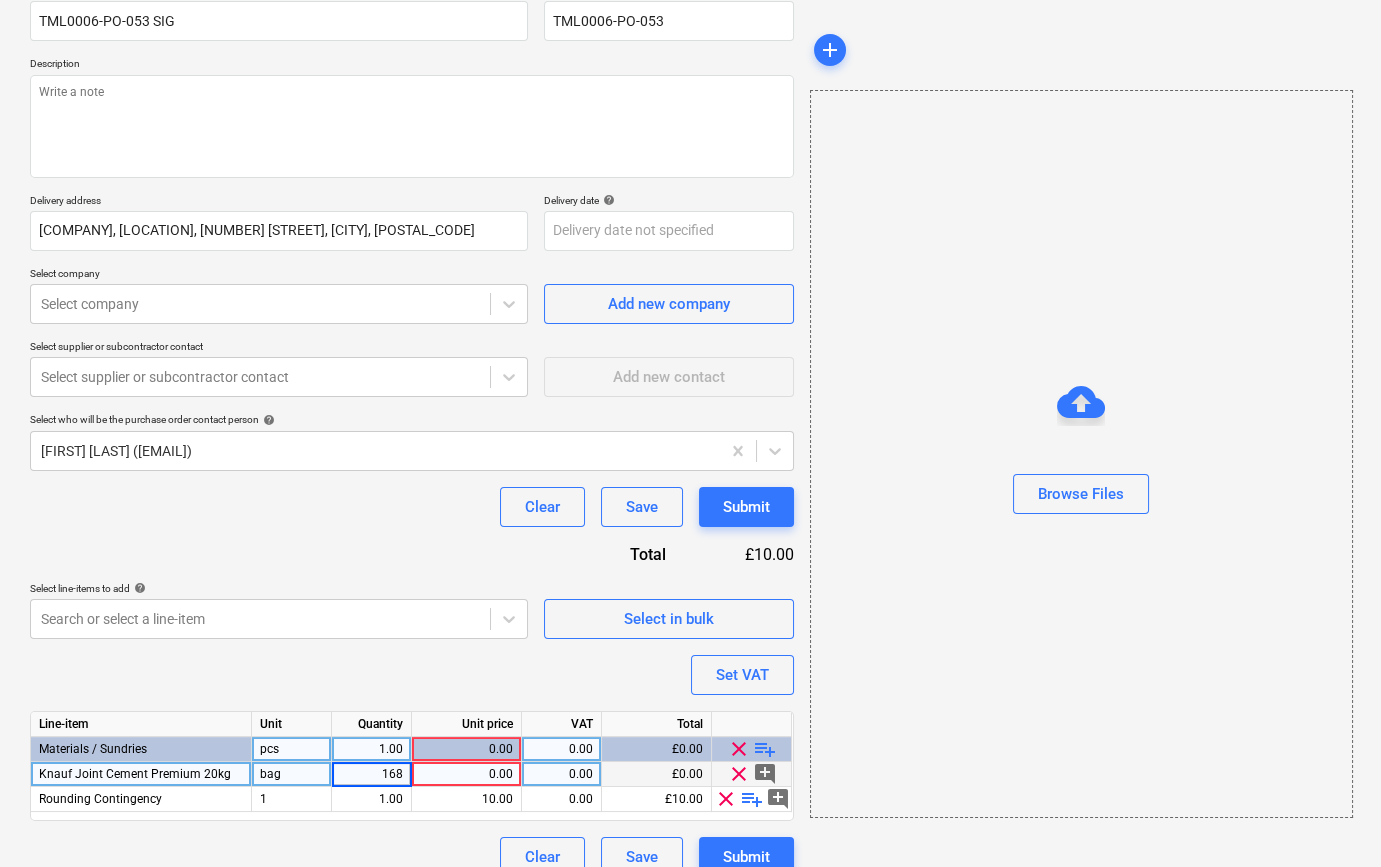 type on "x" 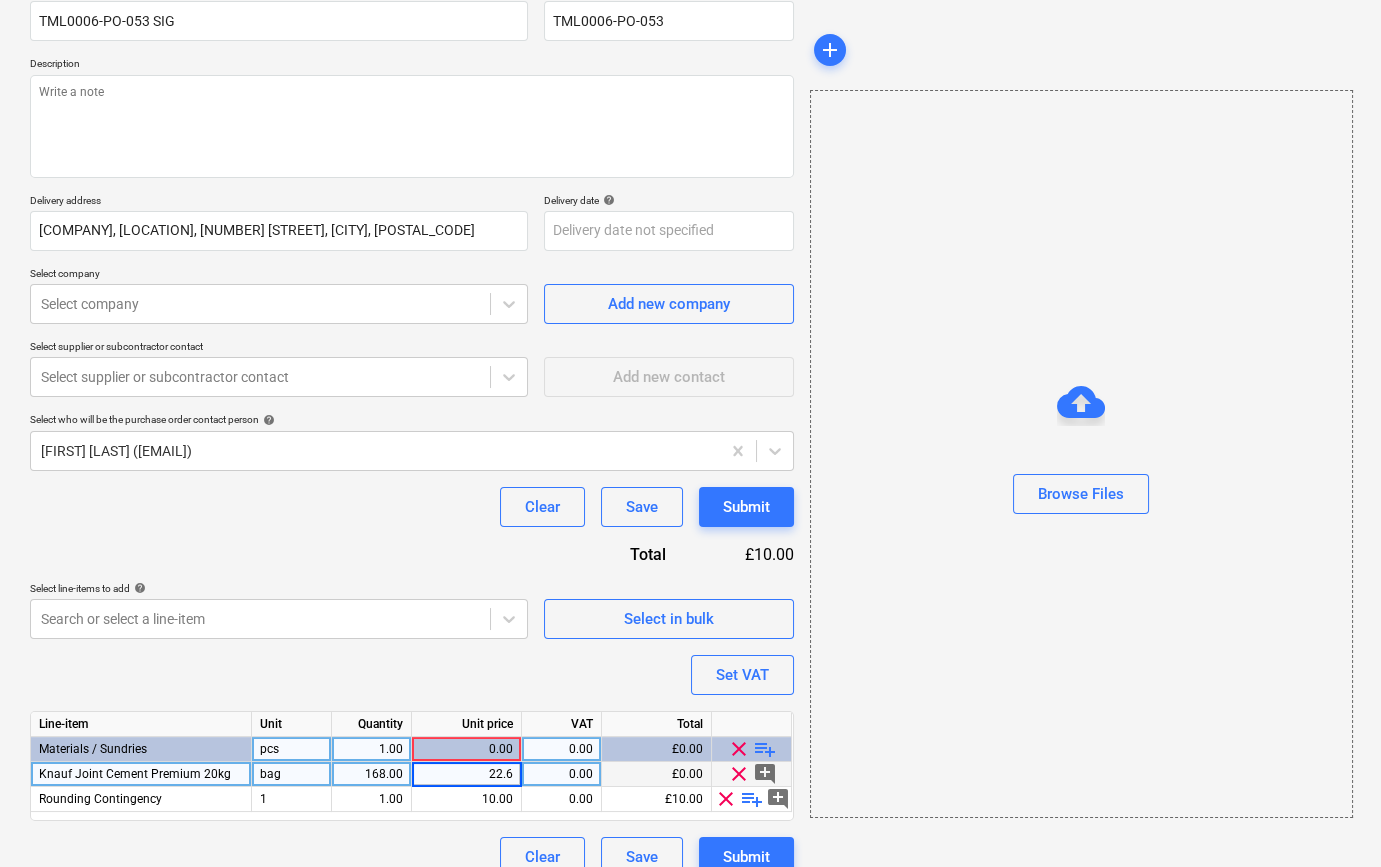type on "22.61" 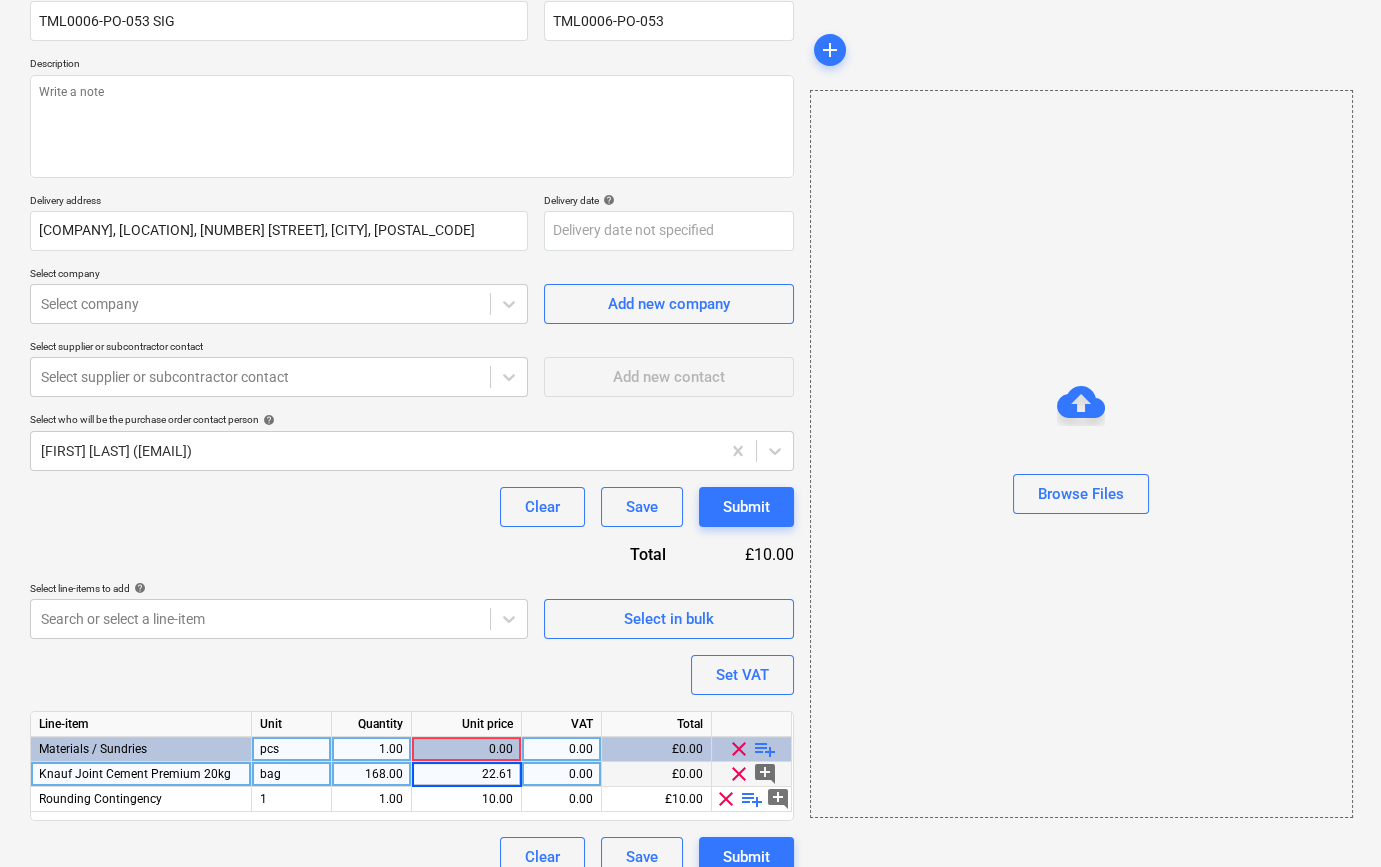 type on "x" 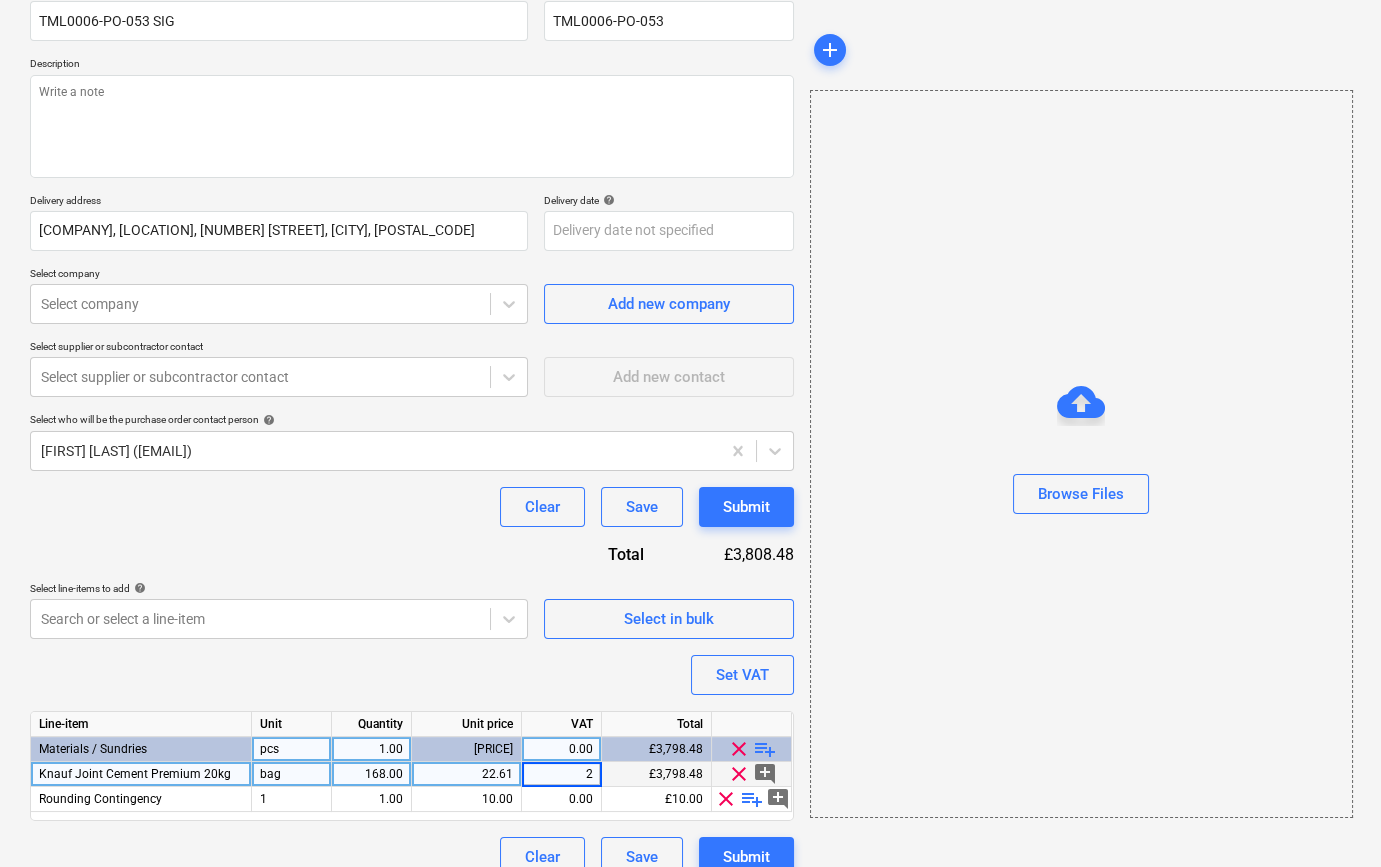 type on "20" 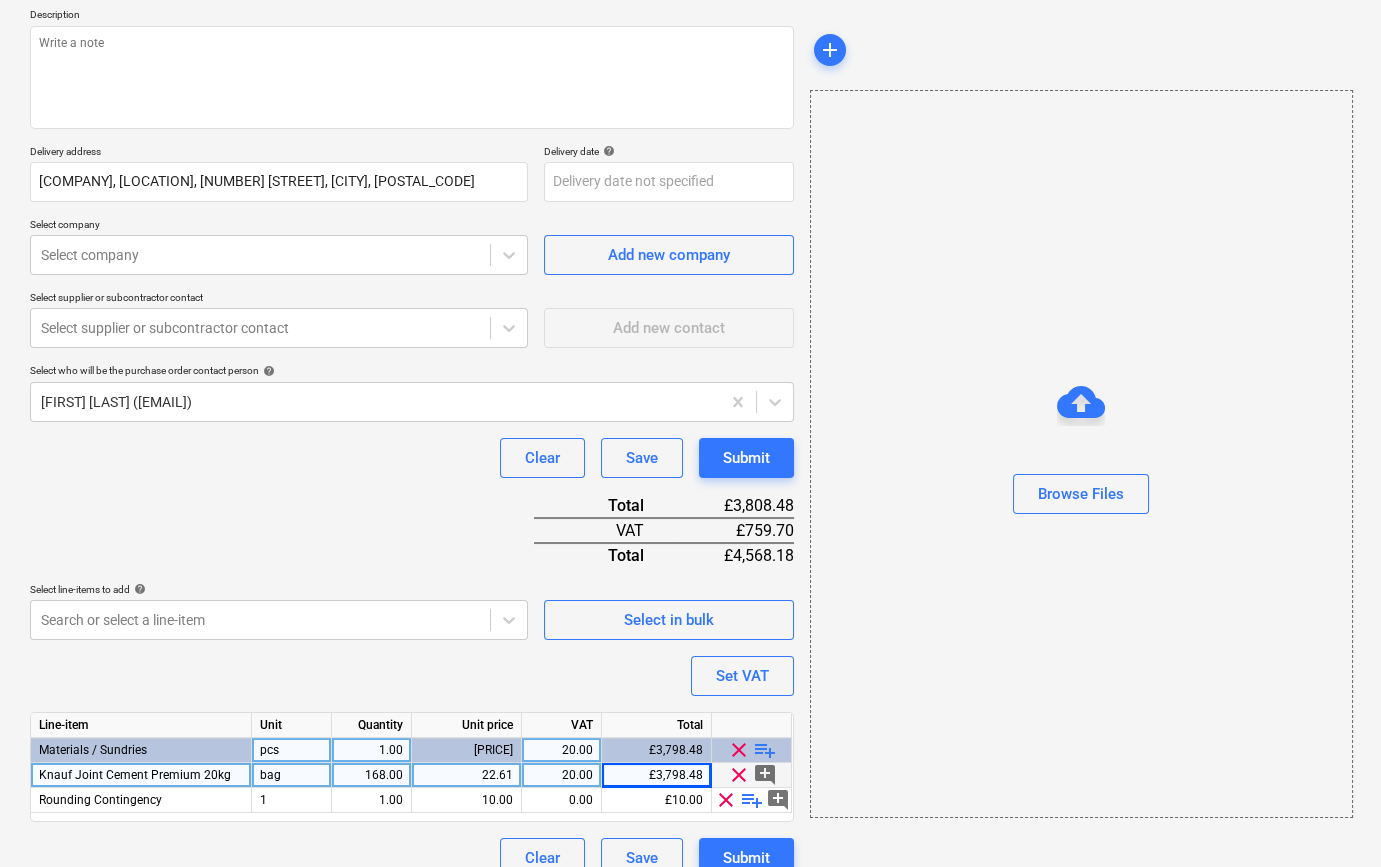 scroll, scrollTop: 255, scrollLeft: 0, axis: vertical 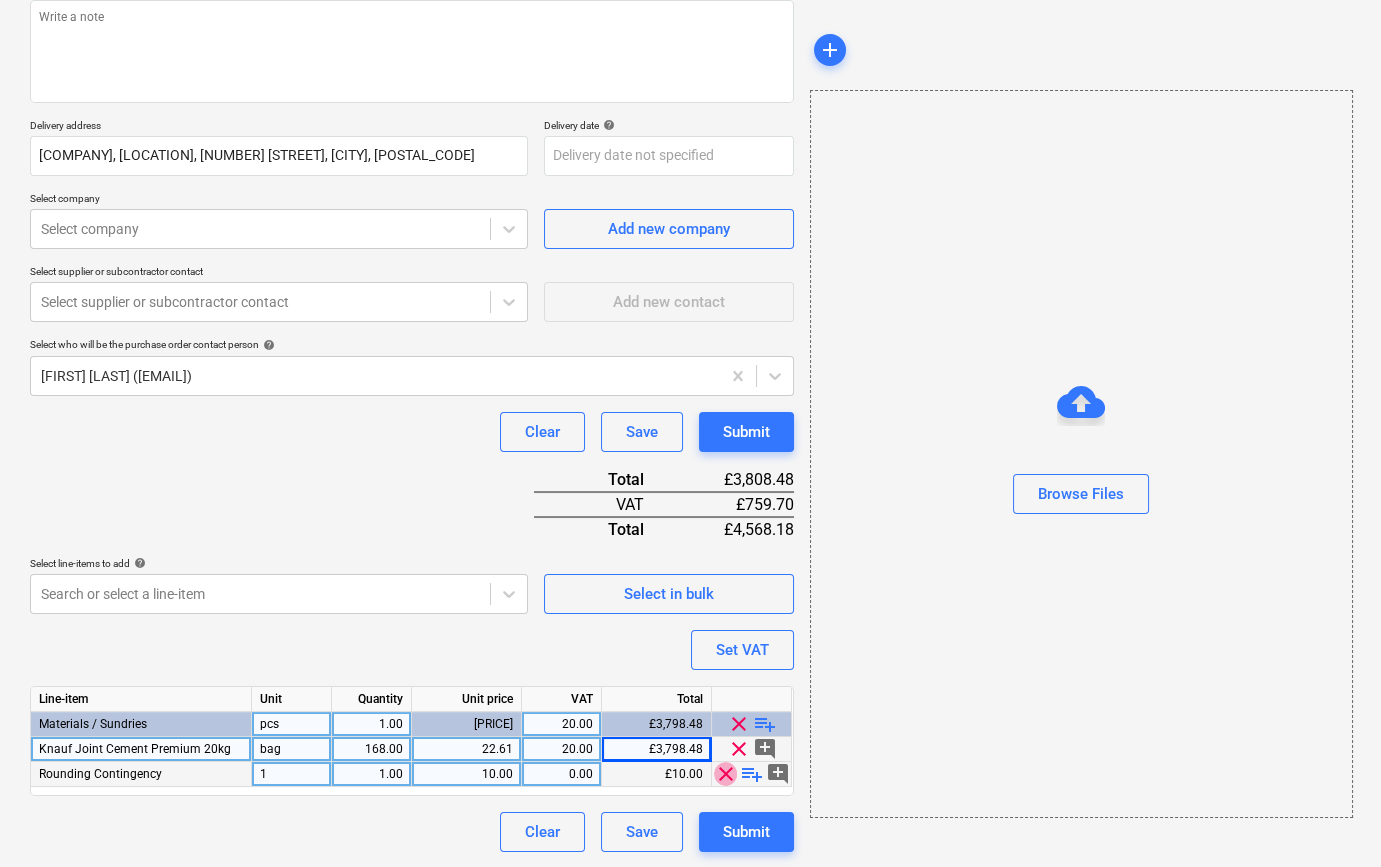 click on "clear" at bounding box center (726, 774) 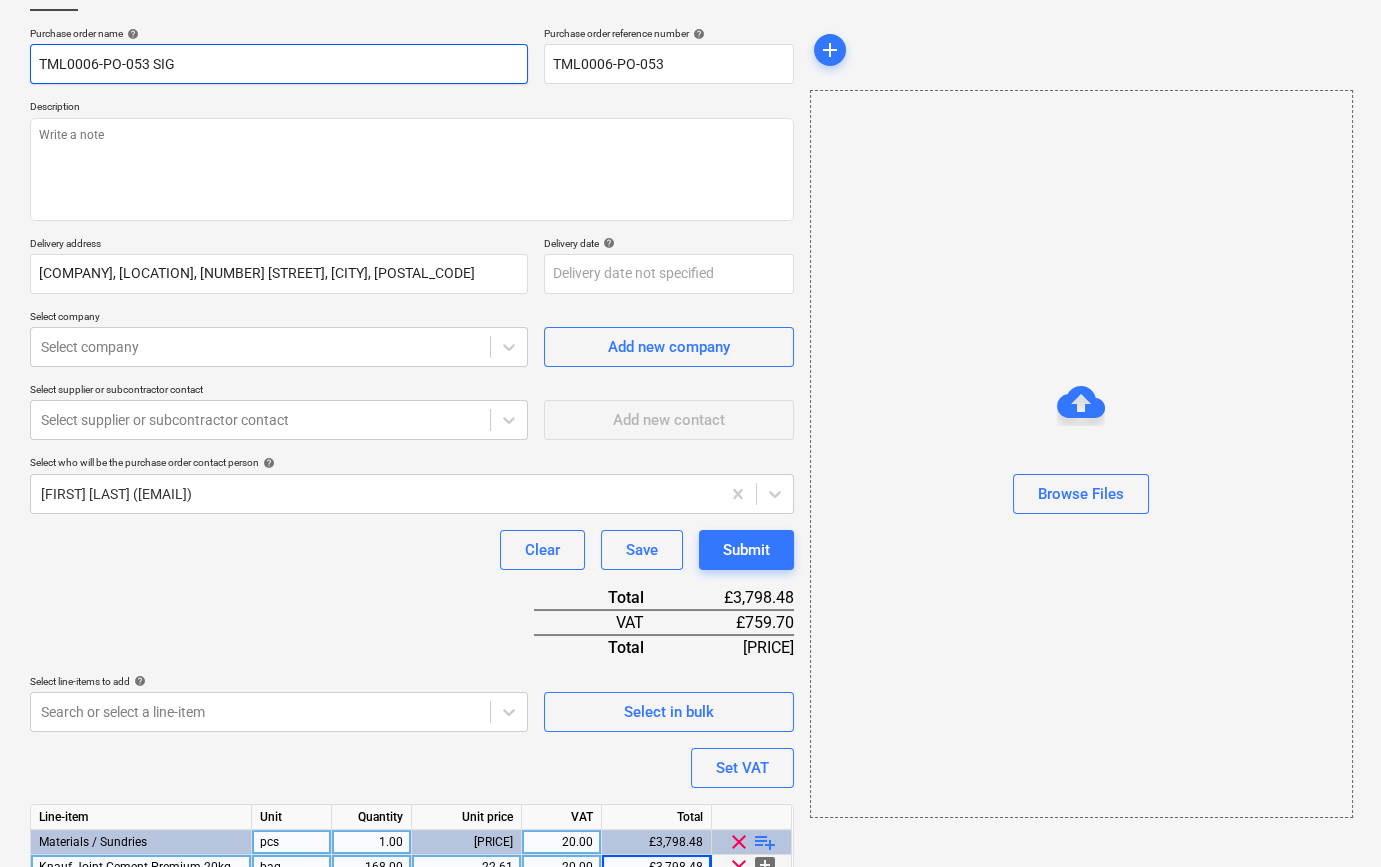 scroll, scrollTop: 0, scrollLeft: 0, axis: both 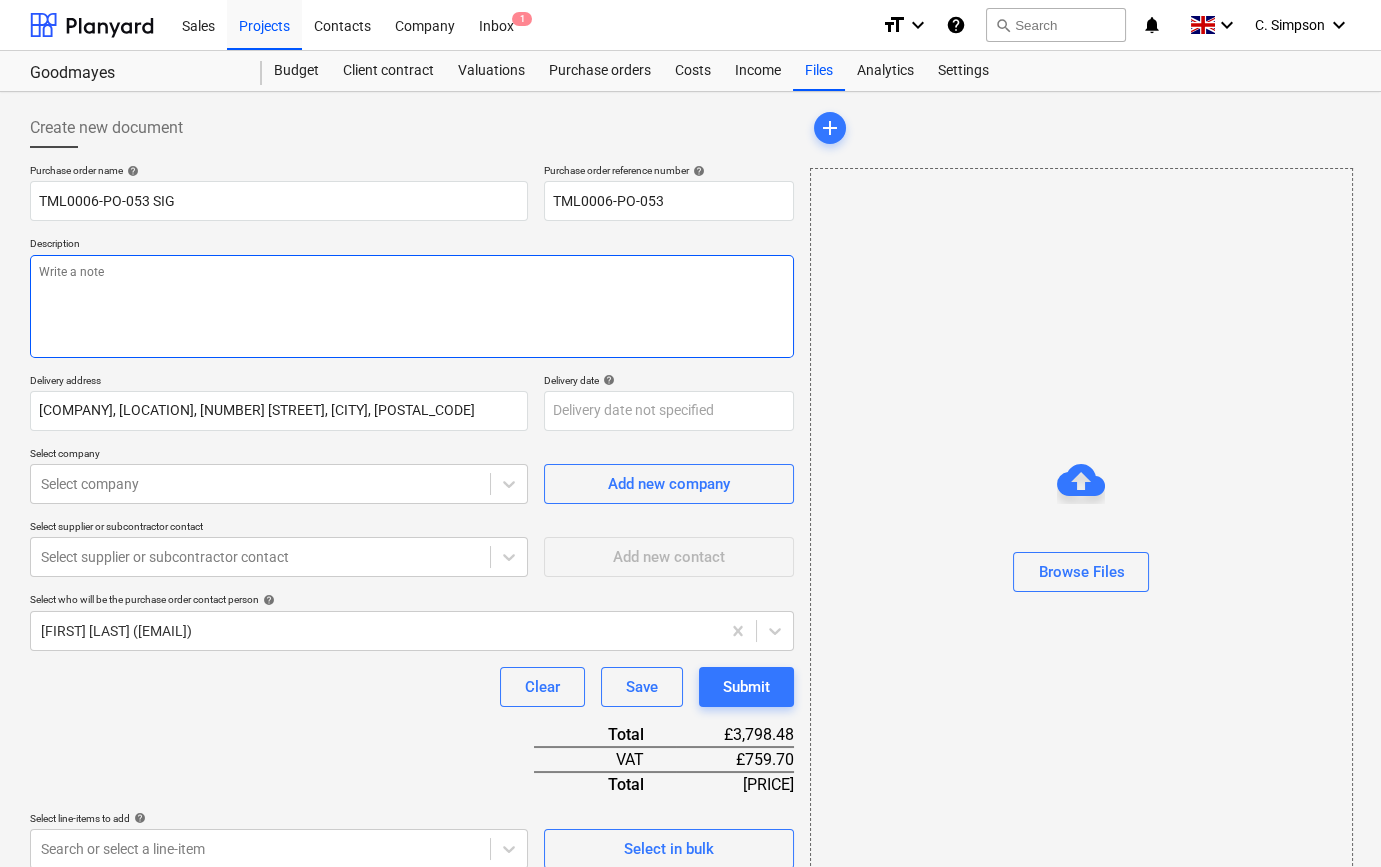 click at bounding box center (412, 306) 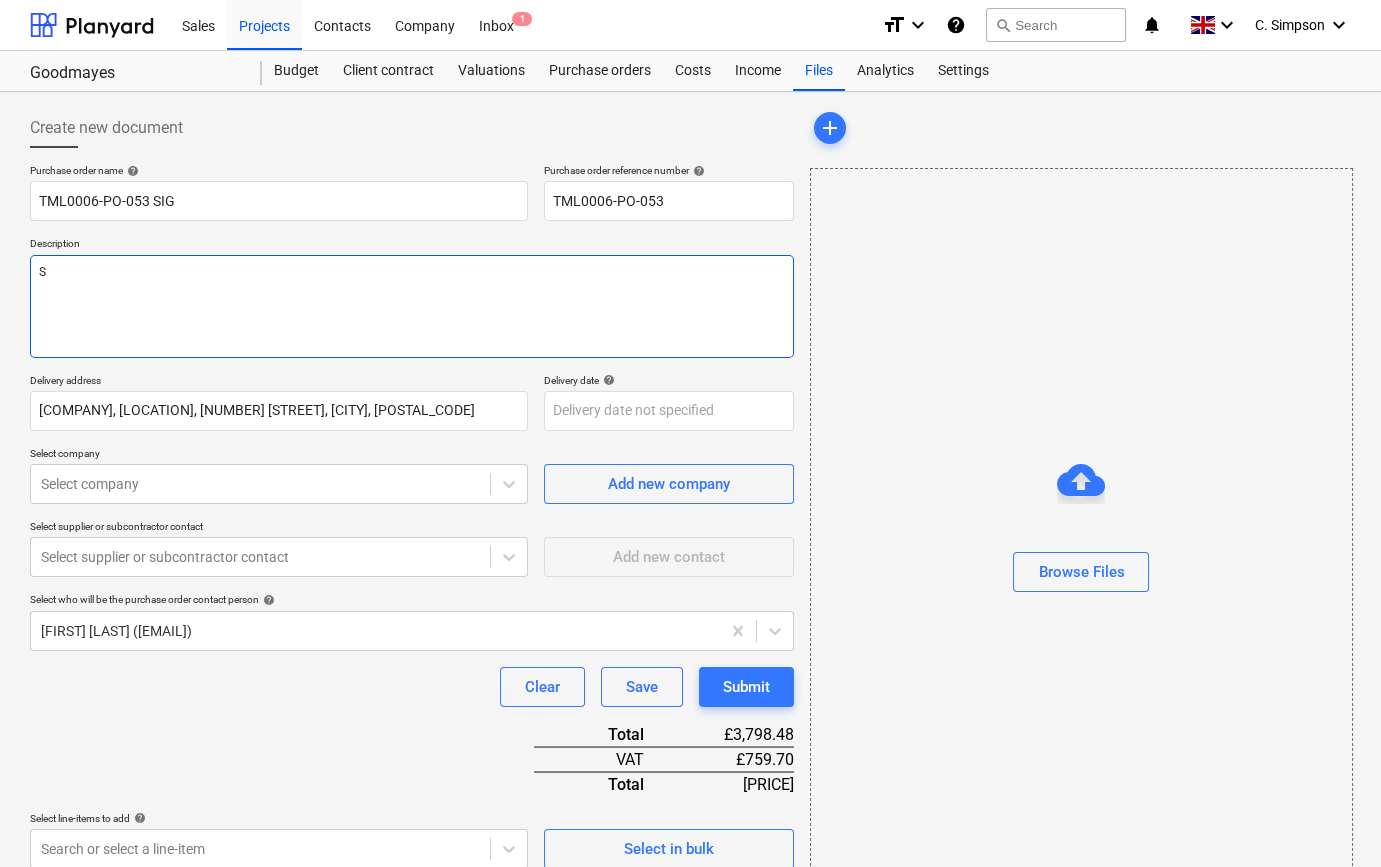 type on "x" 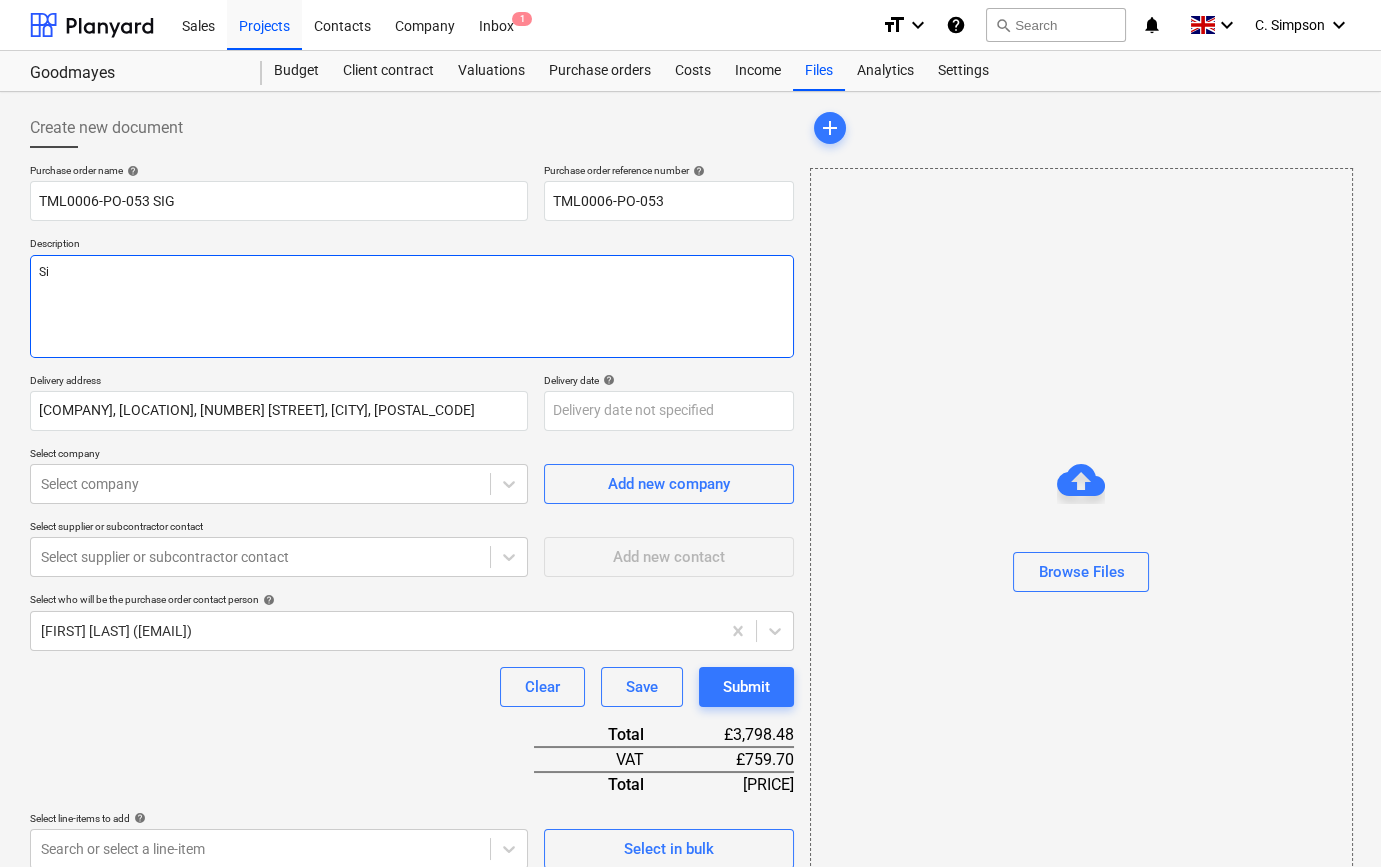 type on "x" 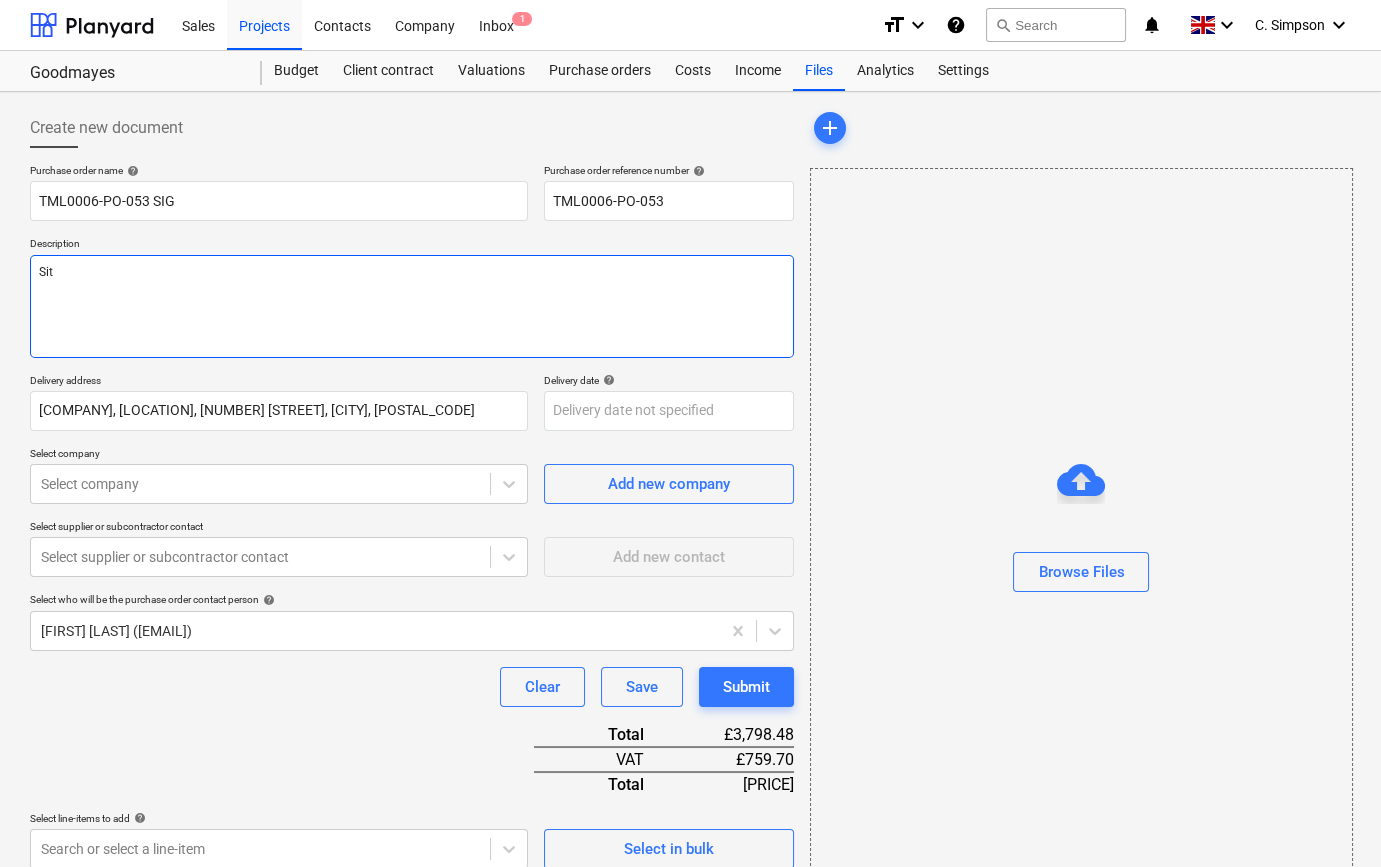 type on "x" 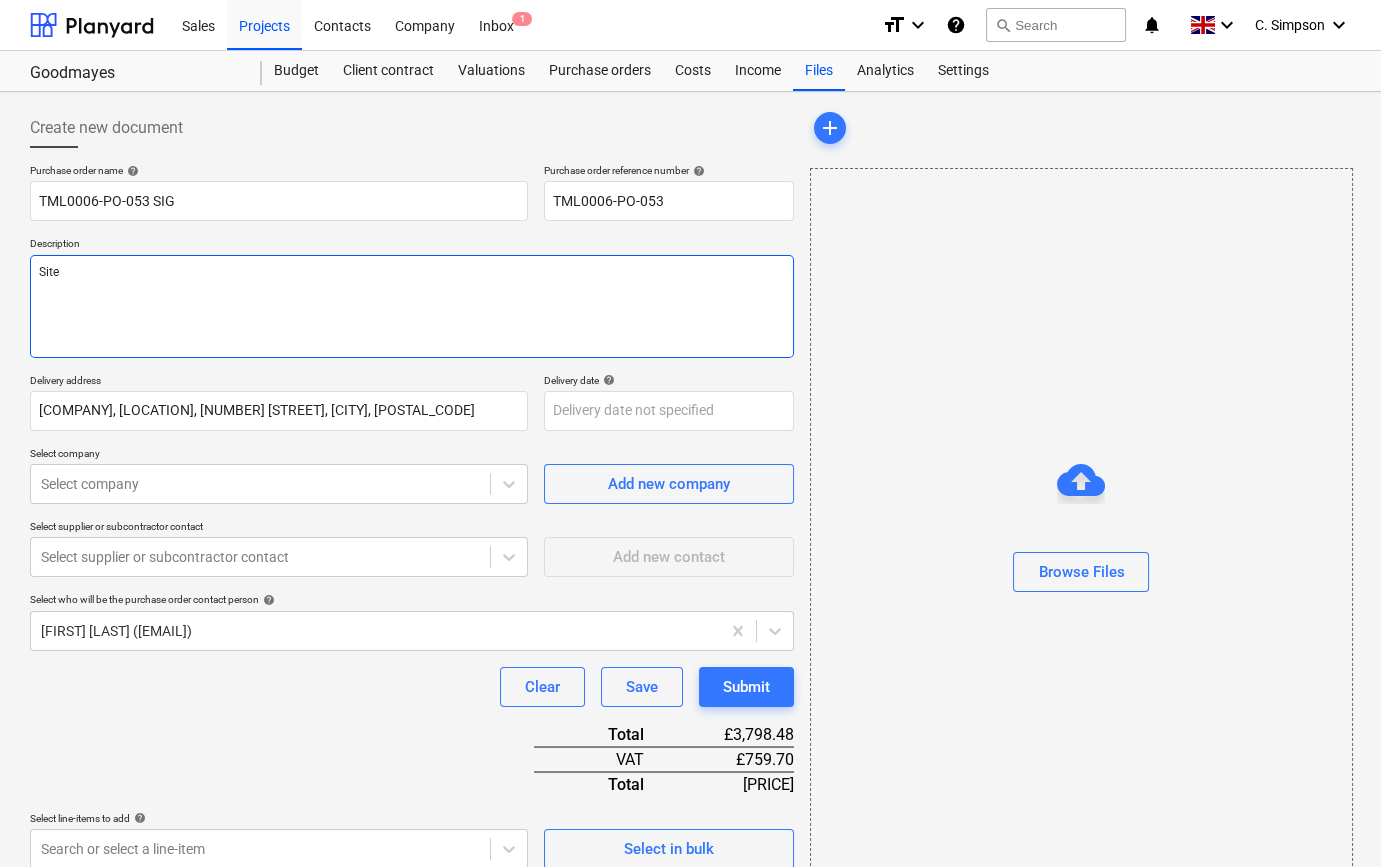 type on "x" 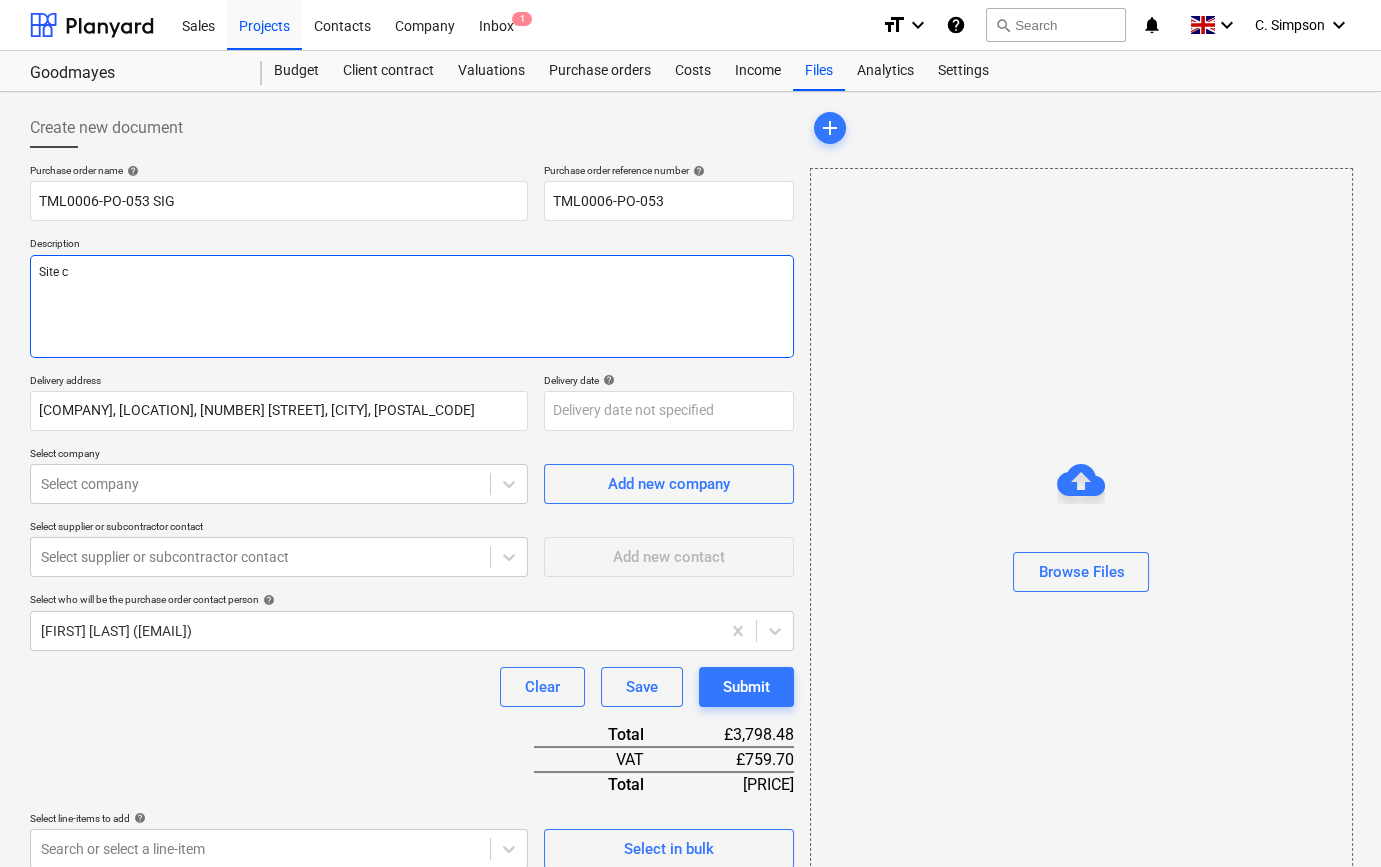 type on "x" 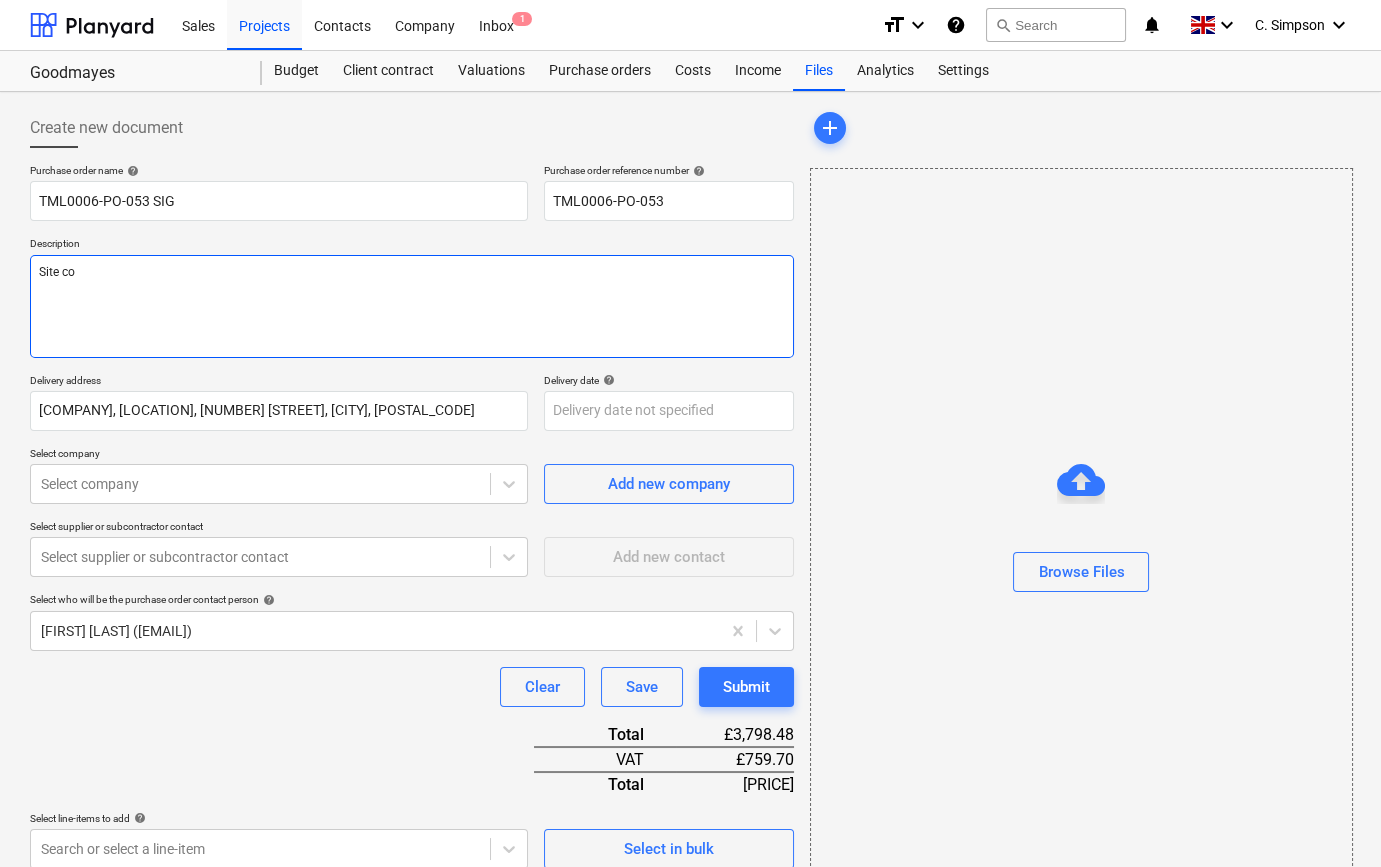 type on "x" 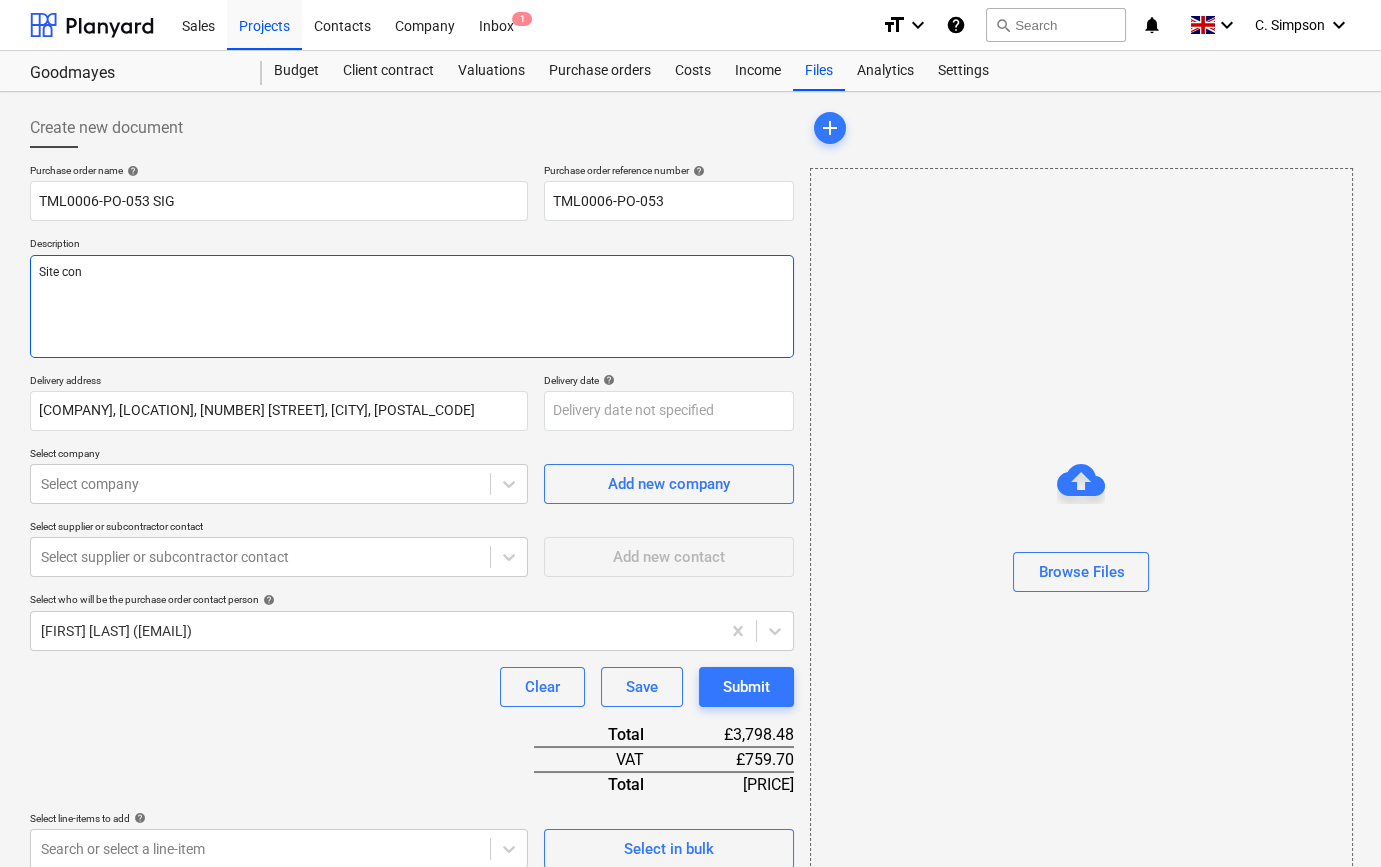 type on "x" 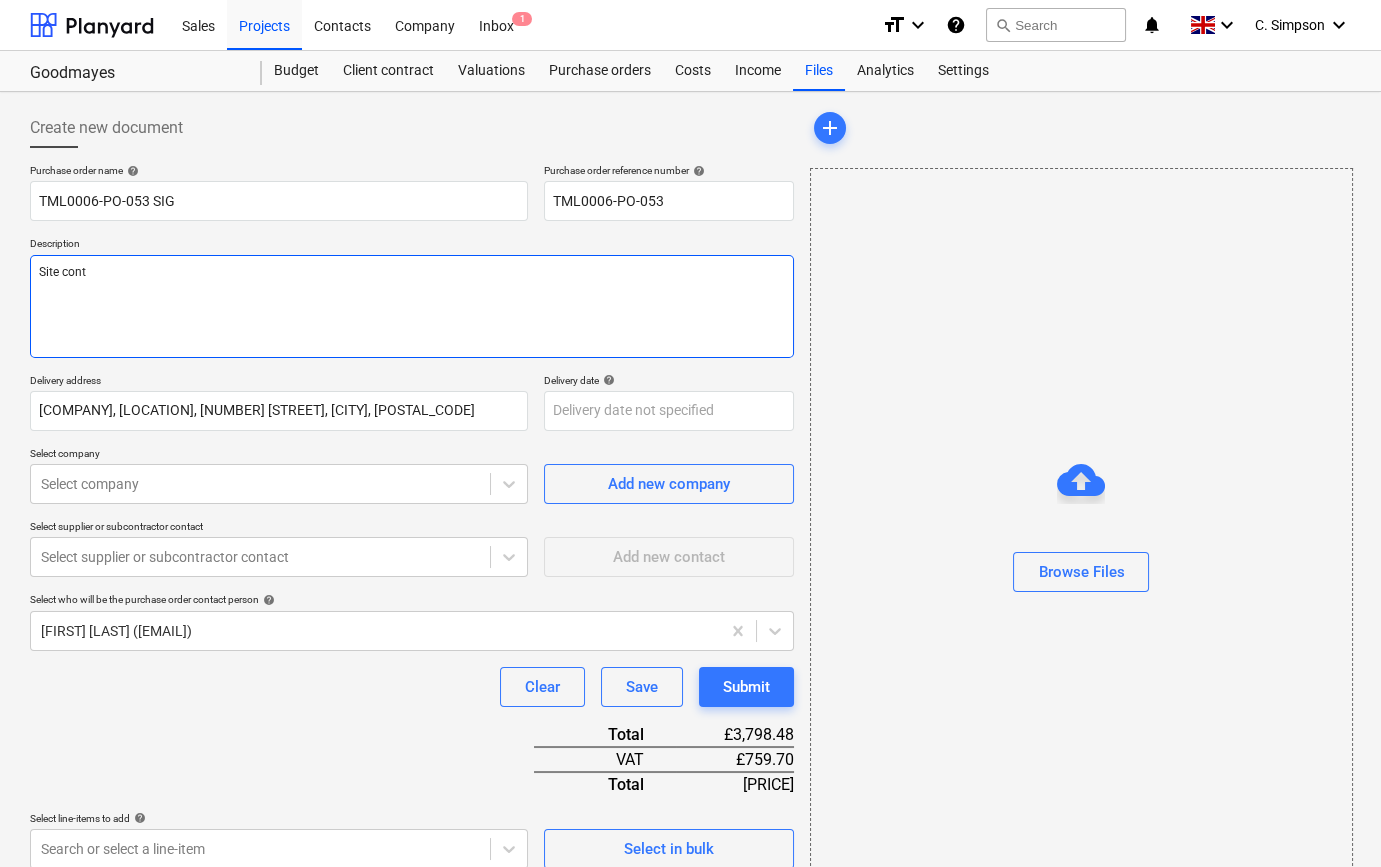 type on "x" 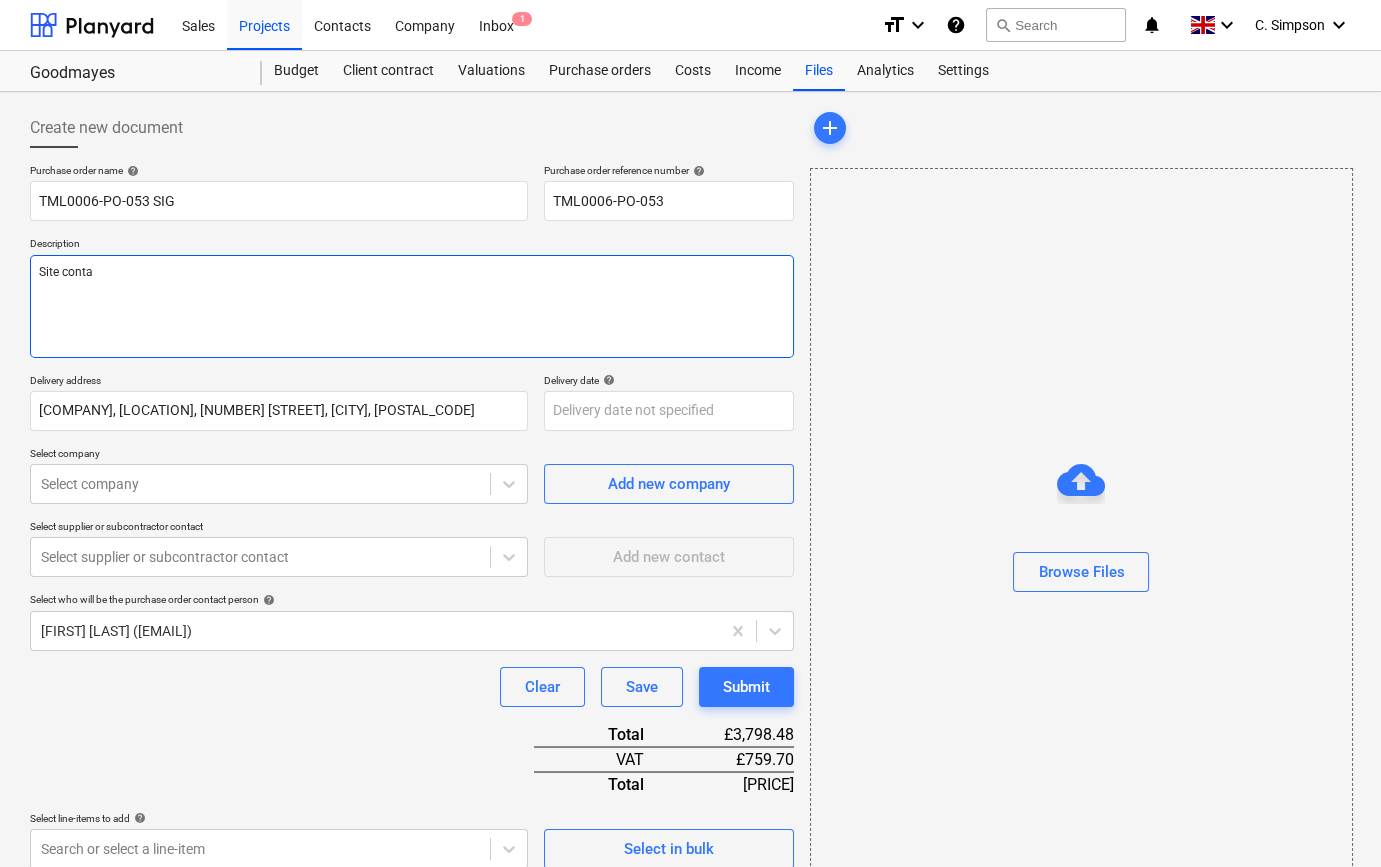 type on "x" 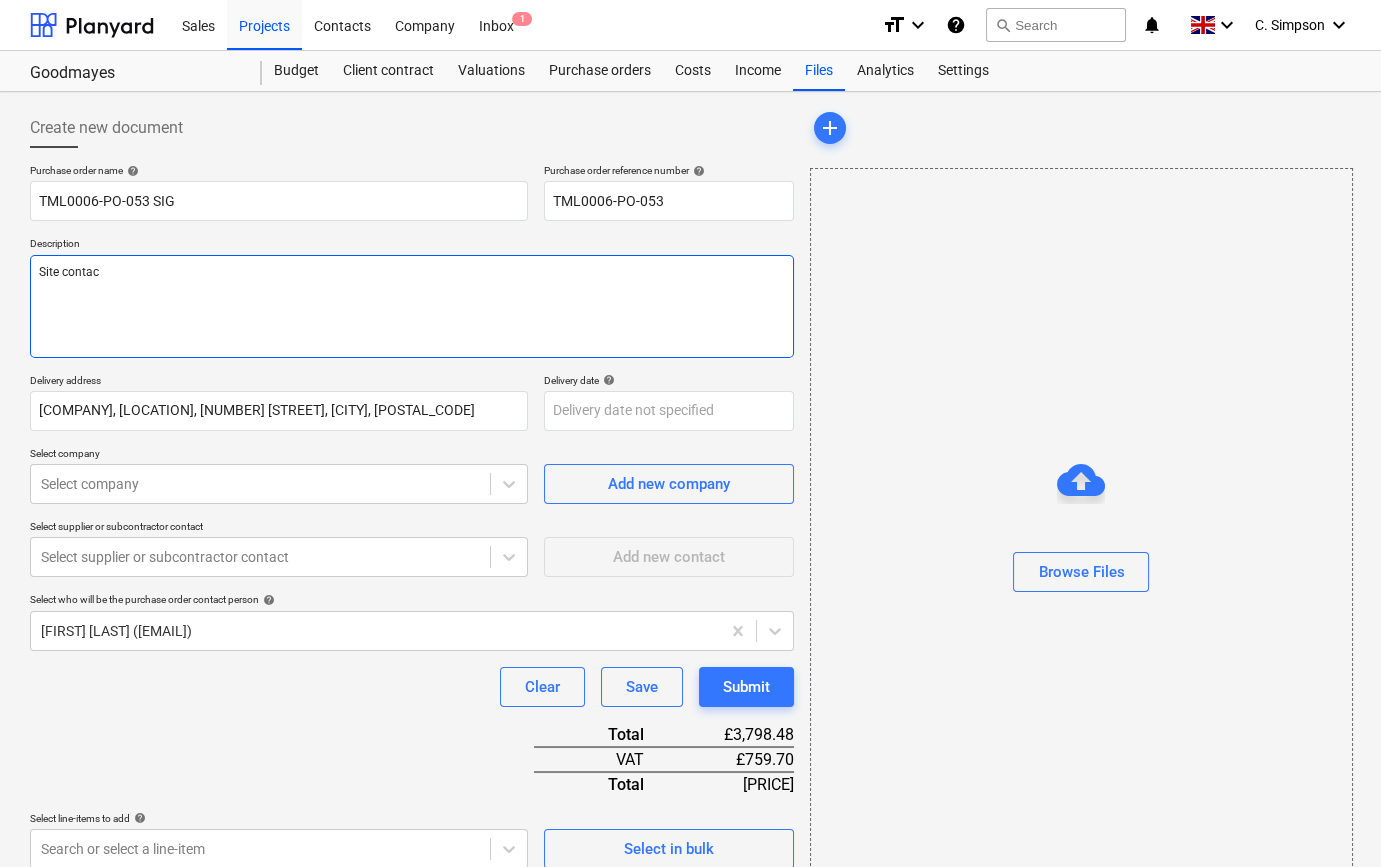 type on "x" 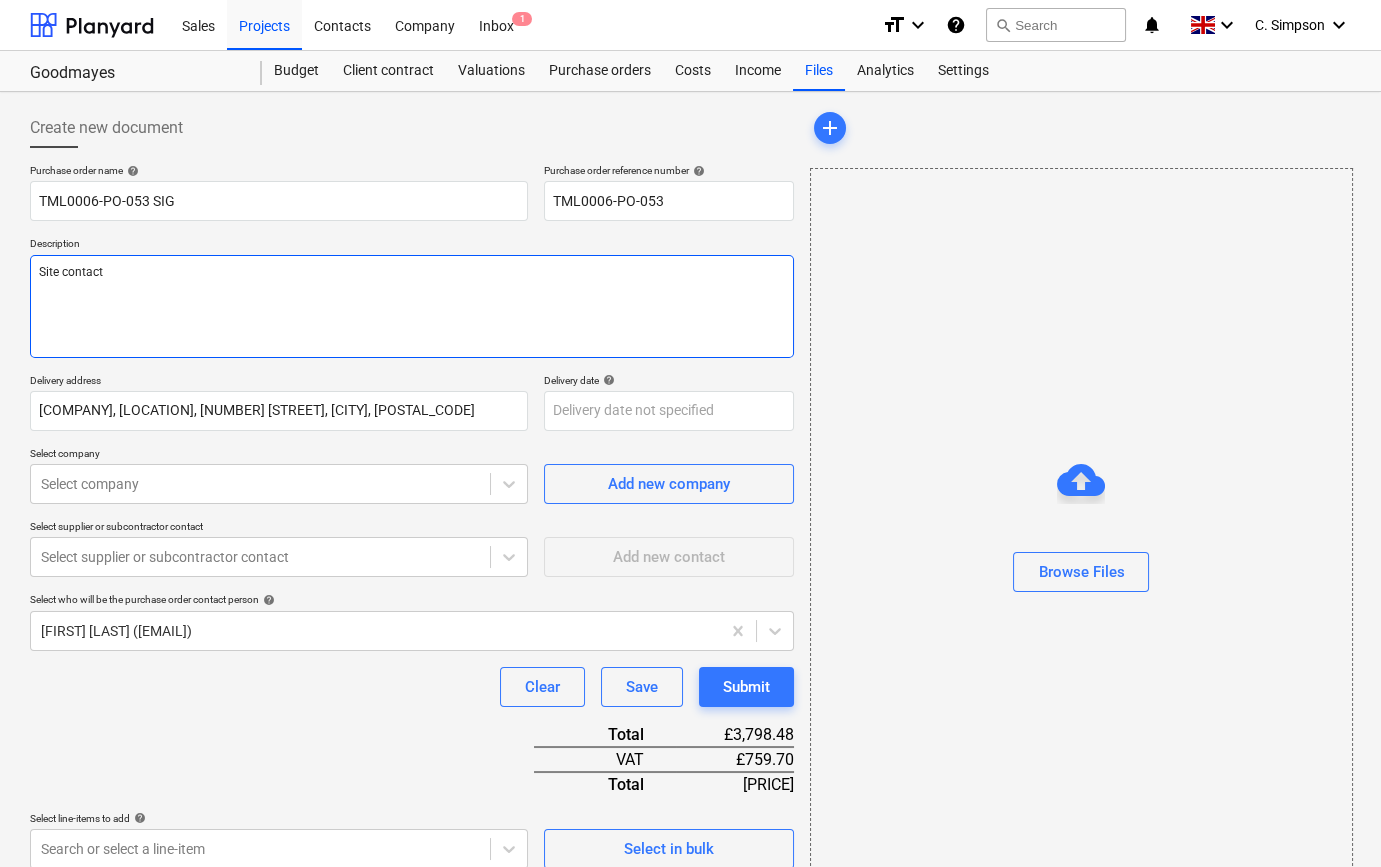 type on "x" 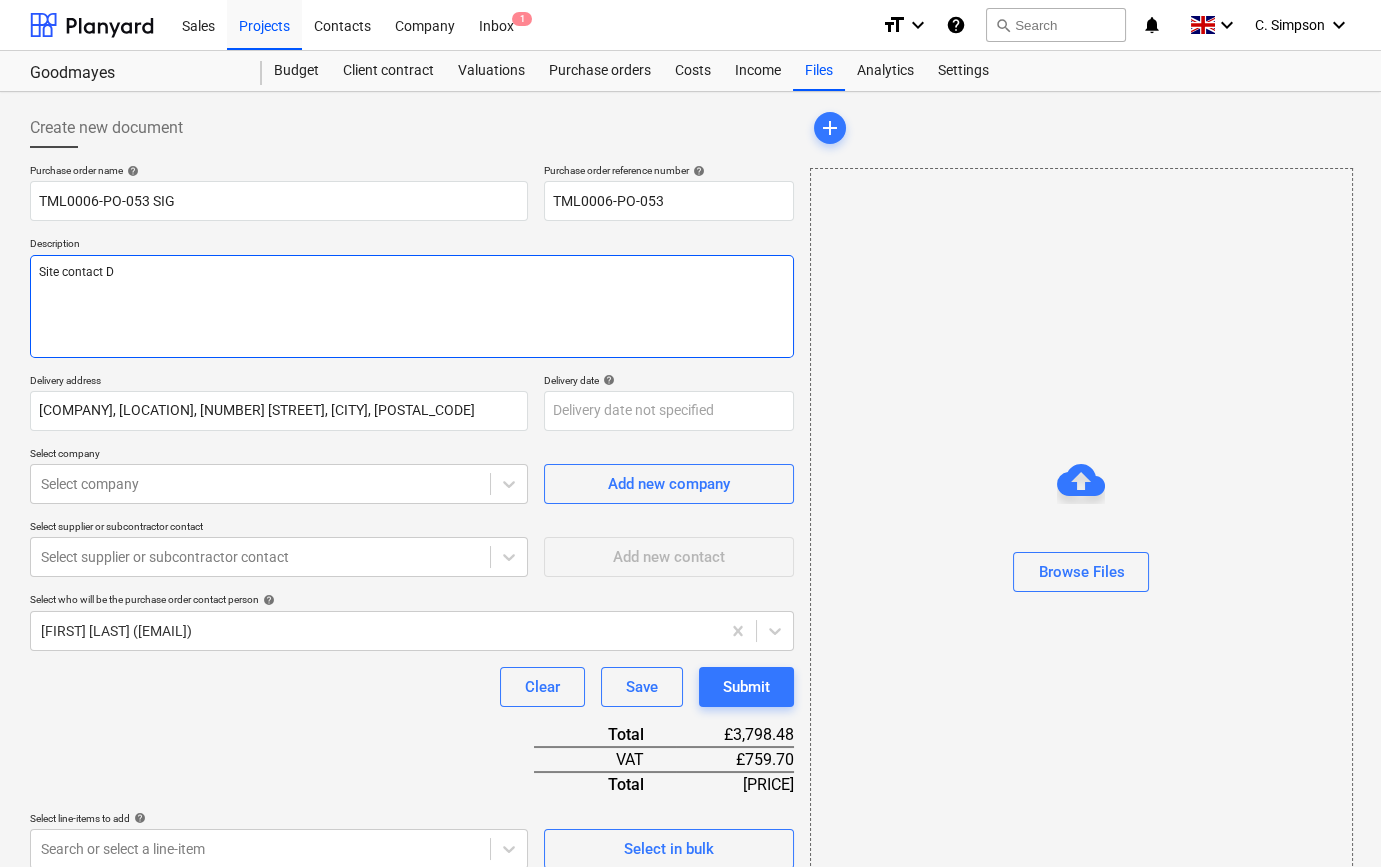 type on "x" 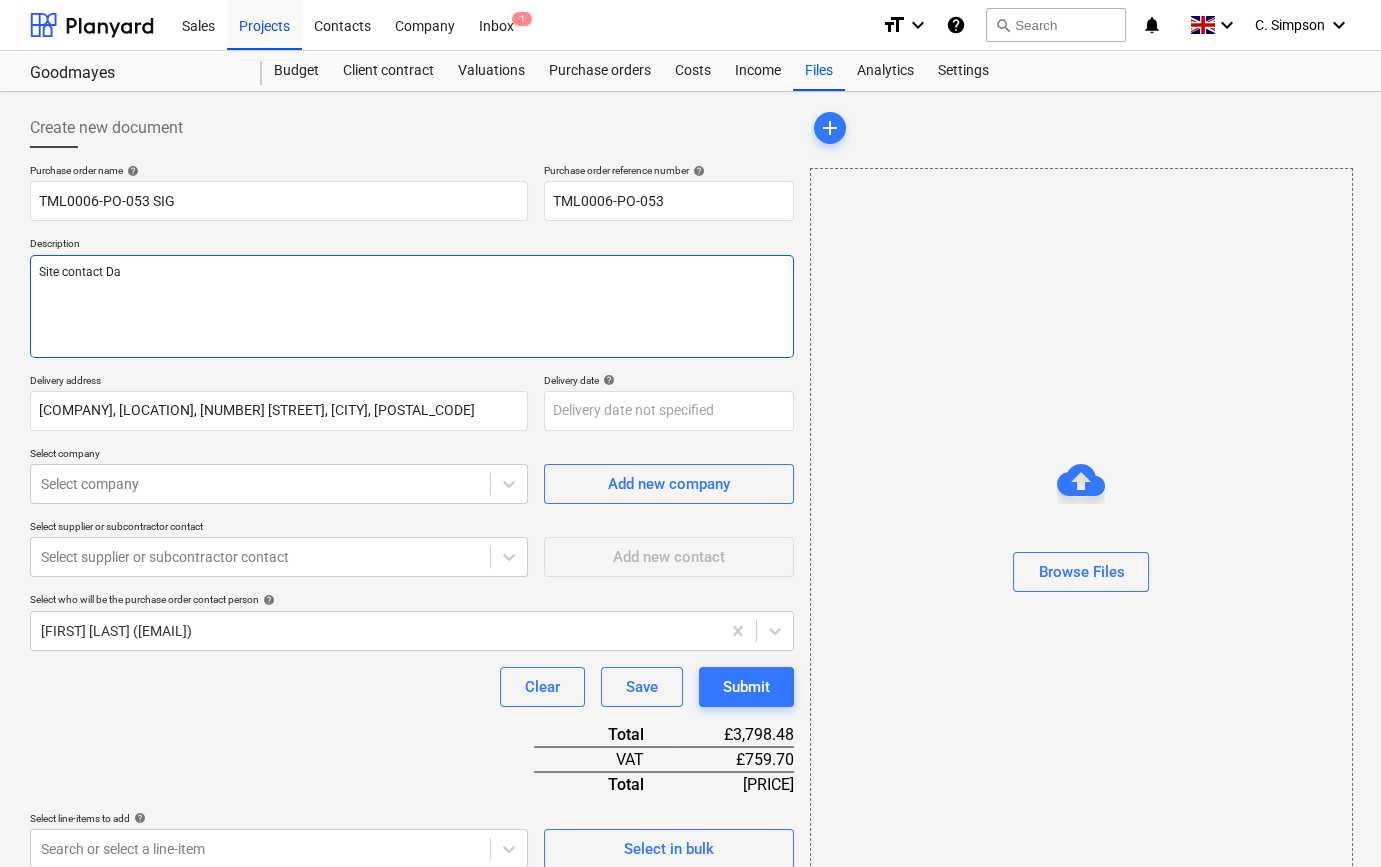 type on "x" 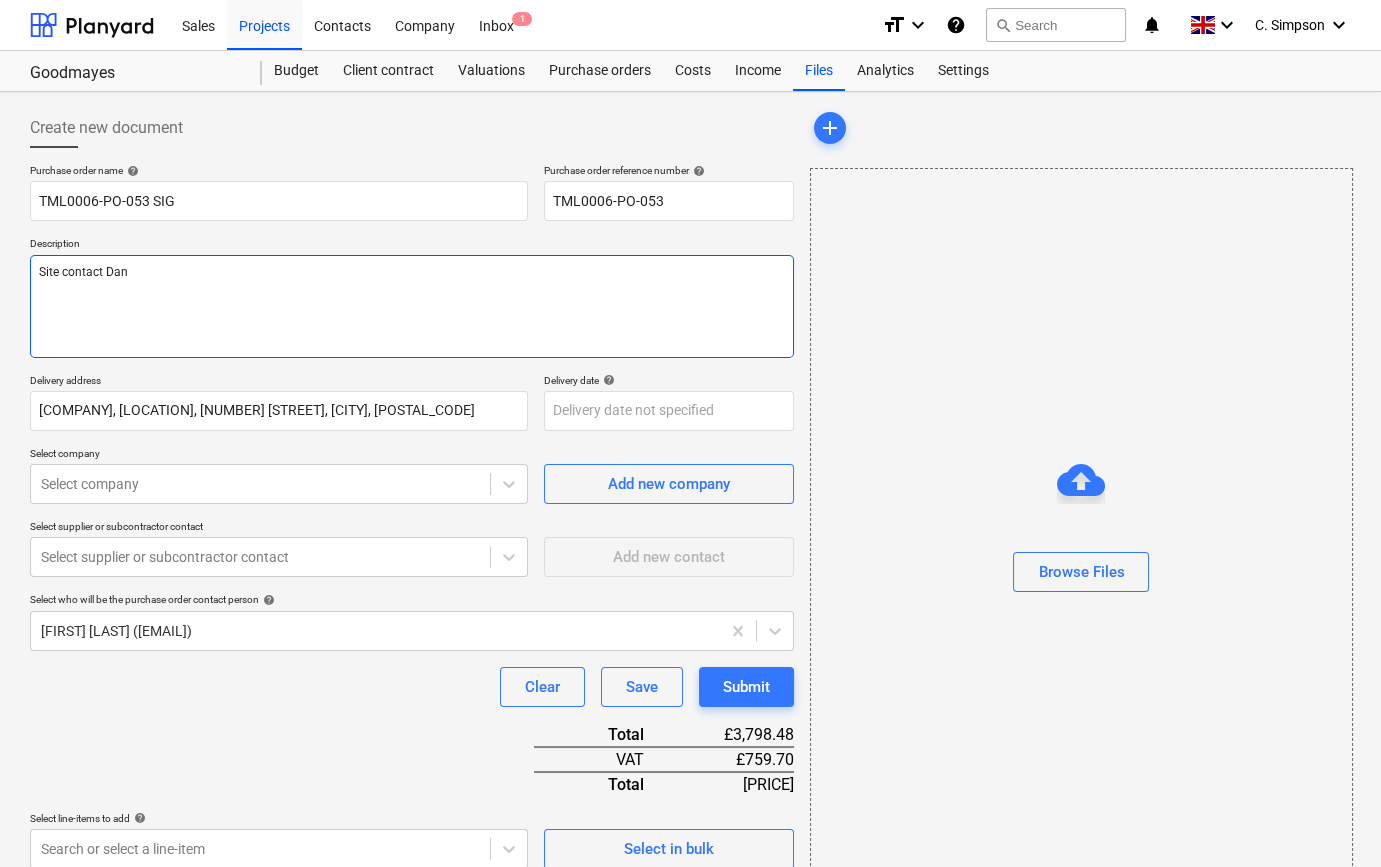 type on "x" 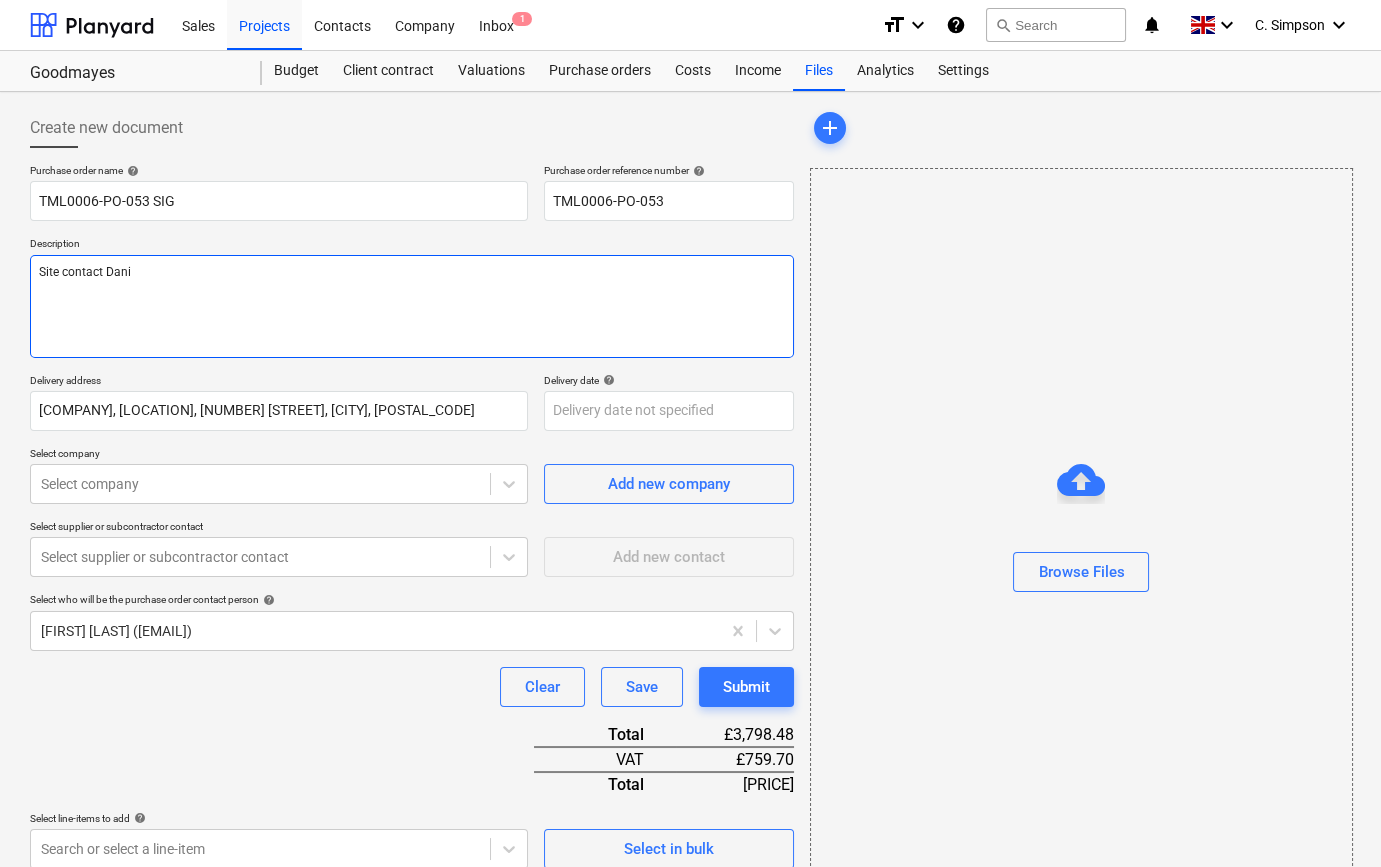 type on "x" 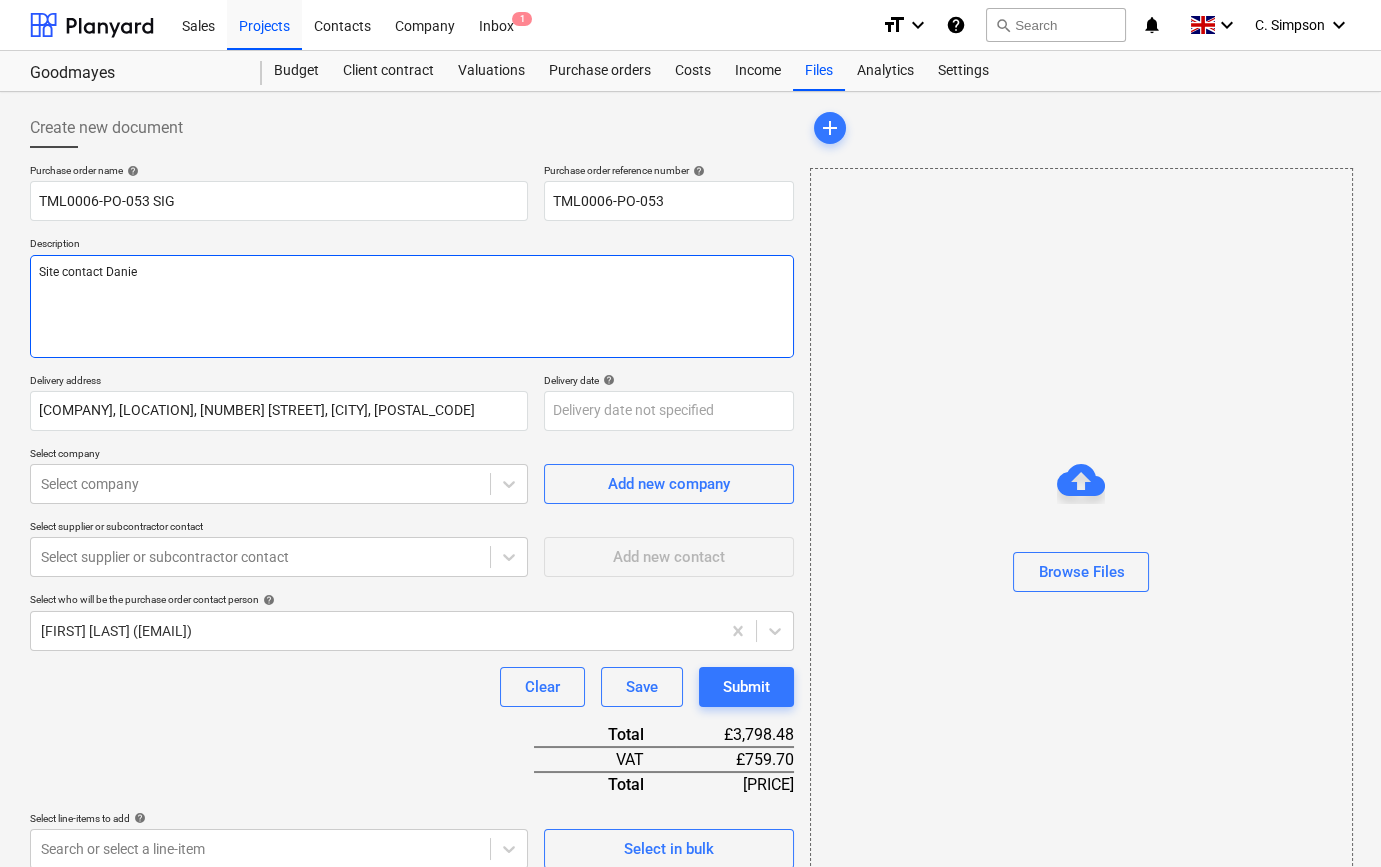 type on "x" 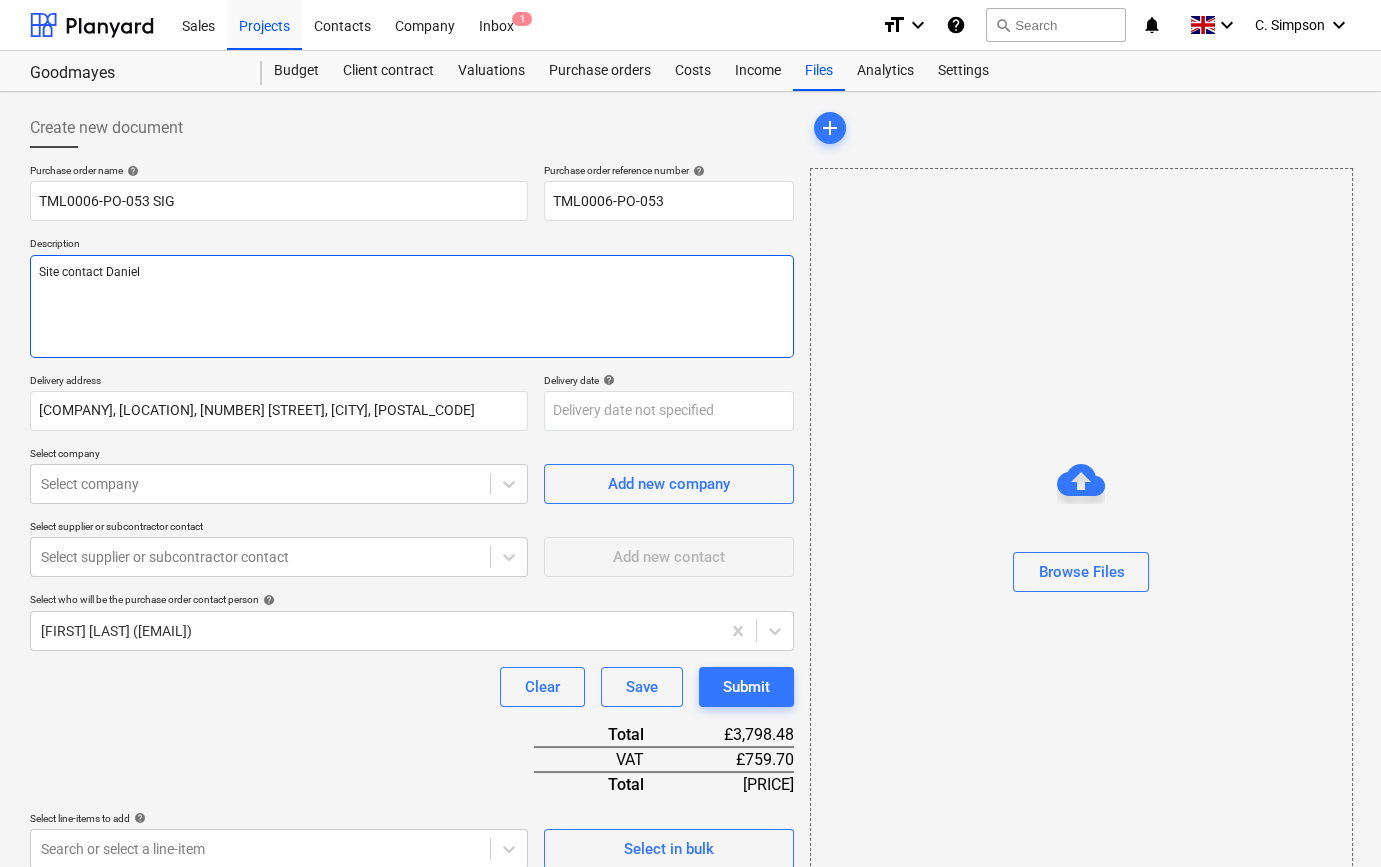 type on "x" 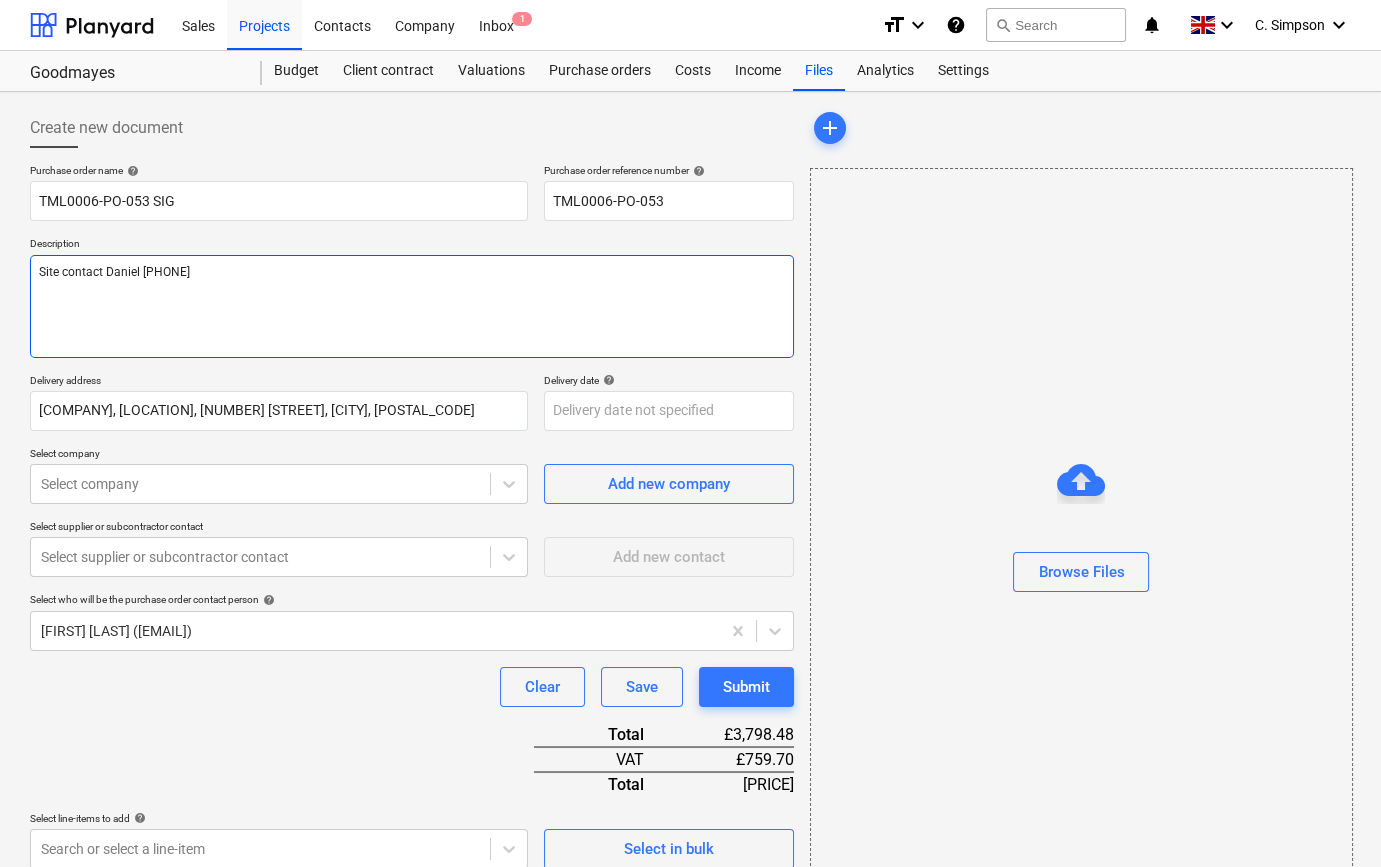 type on "x" 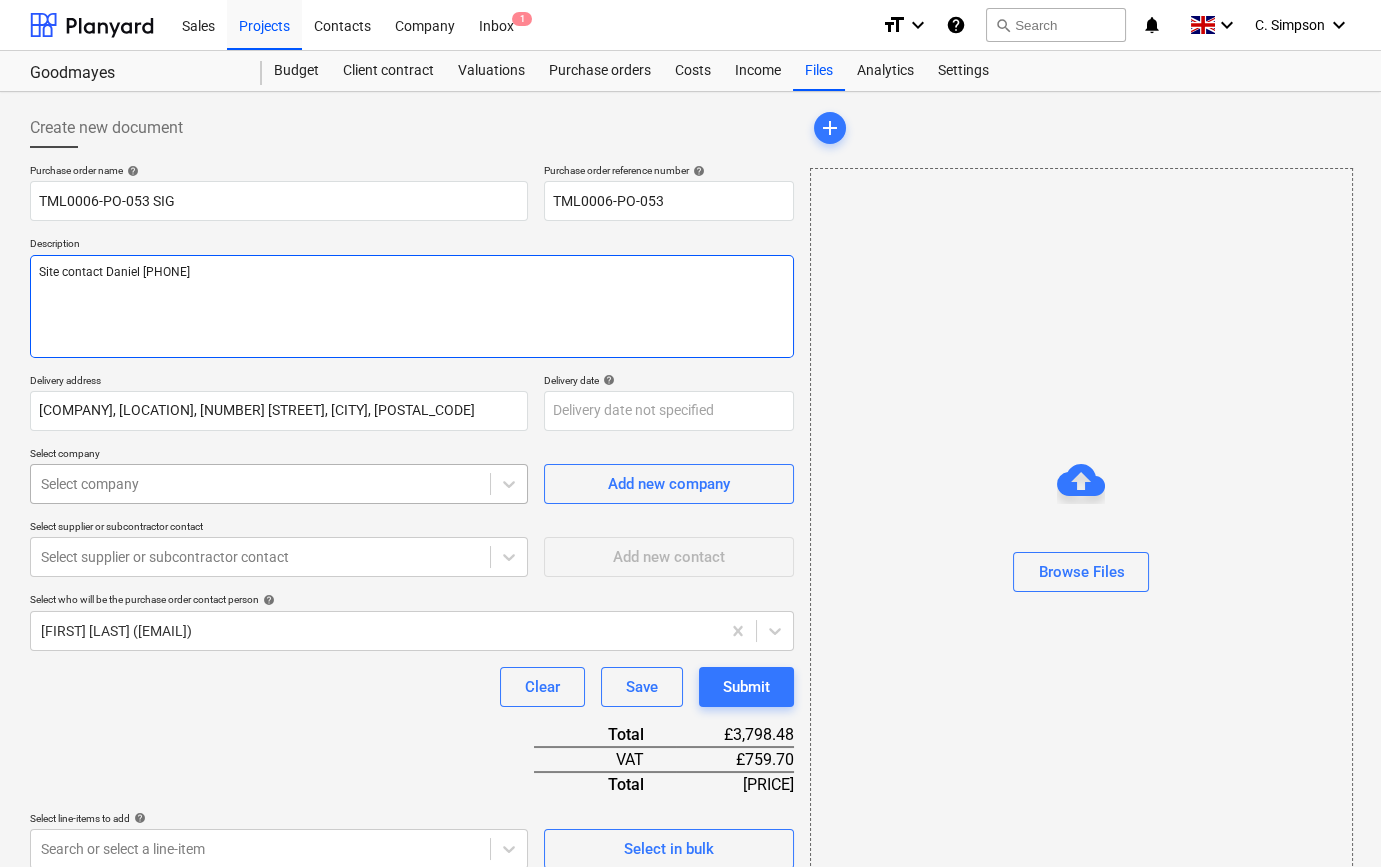 type on "Site contact Daniel [PHONE]" 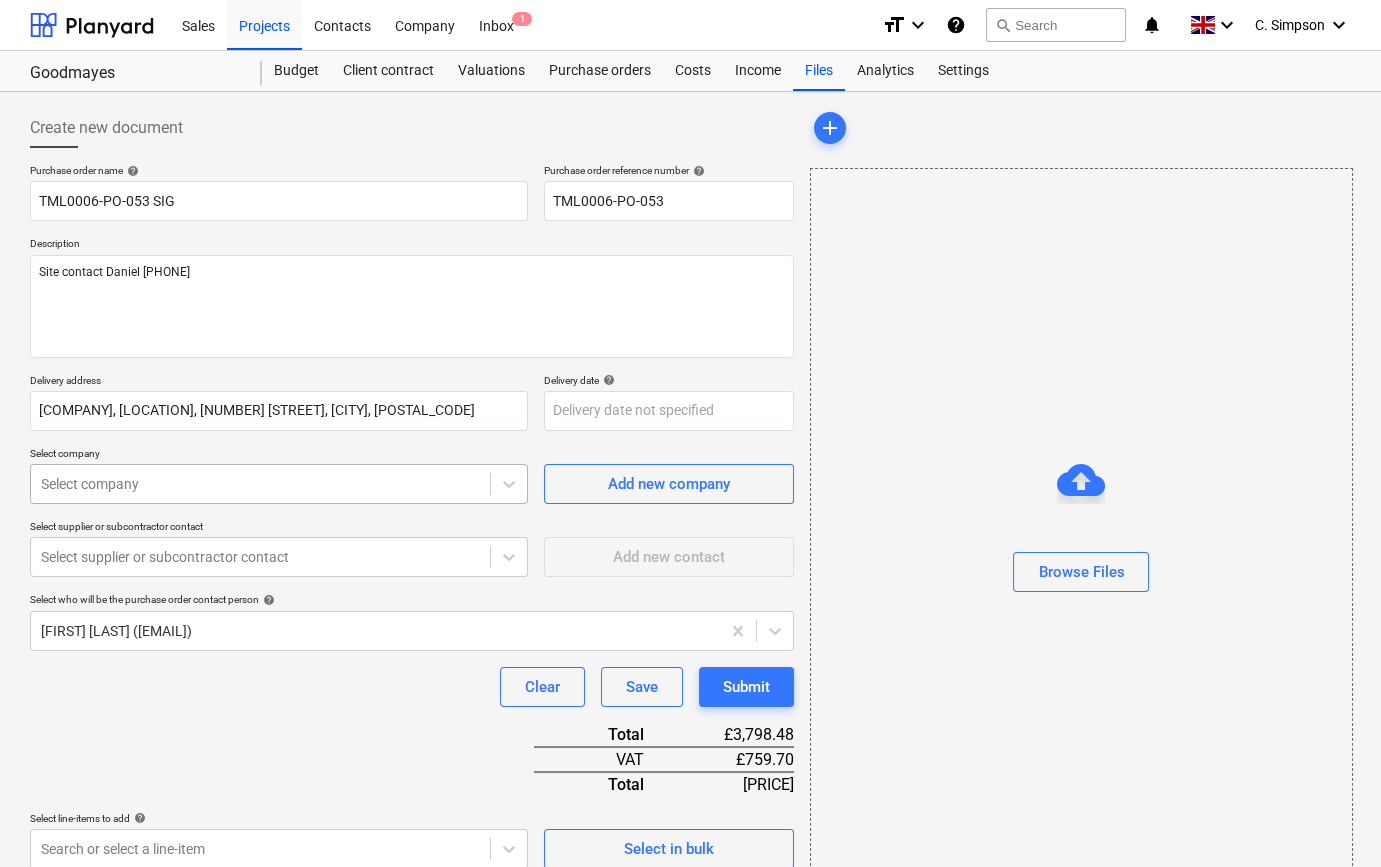 type on "x" 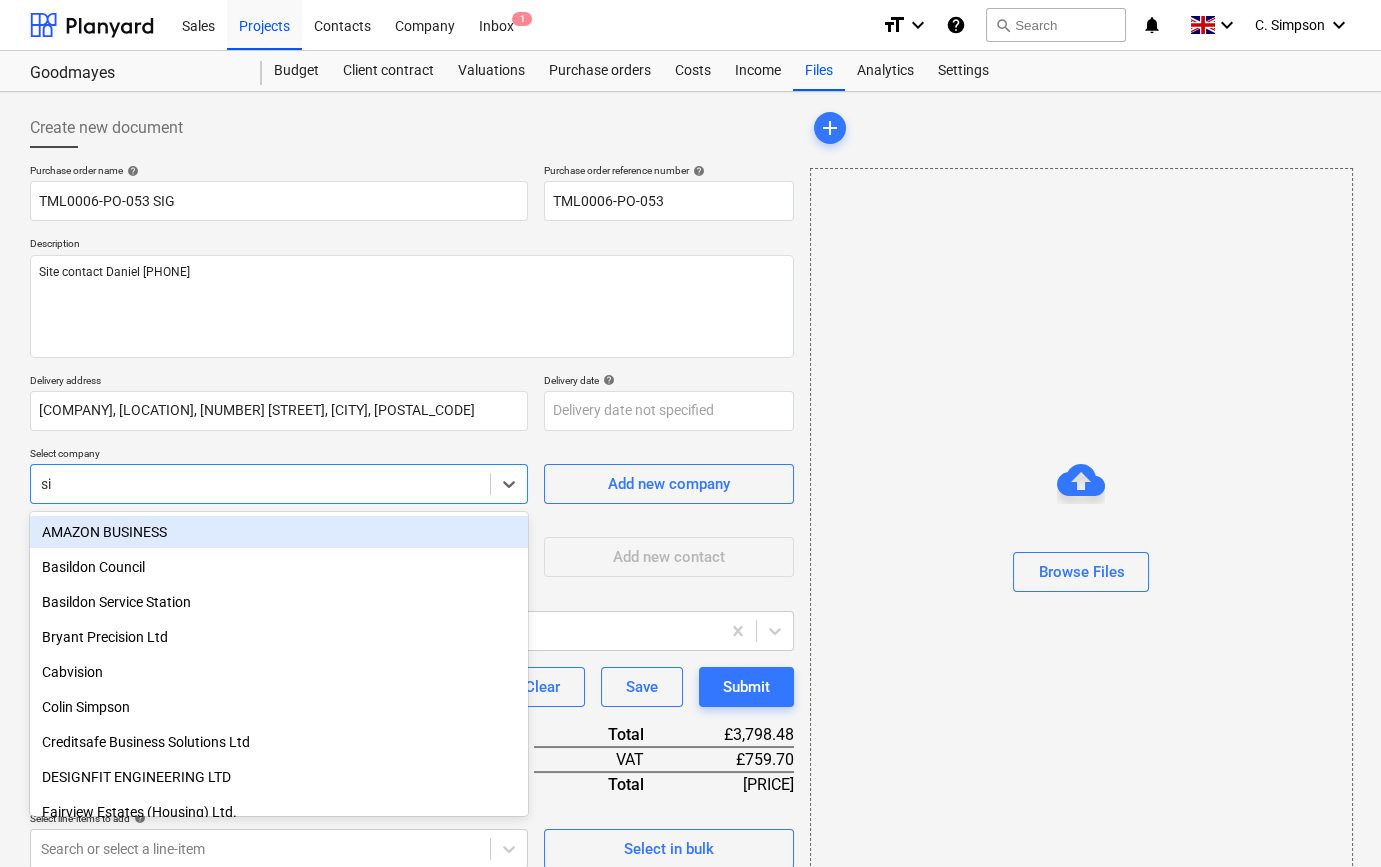 type on "sig" 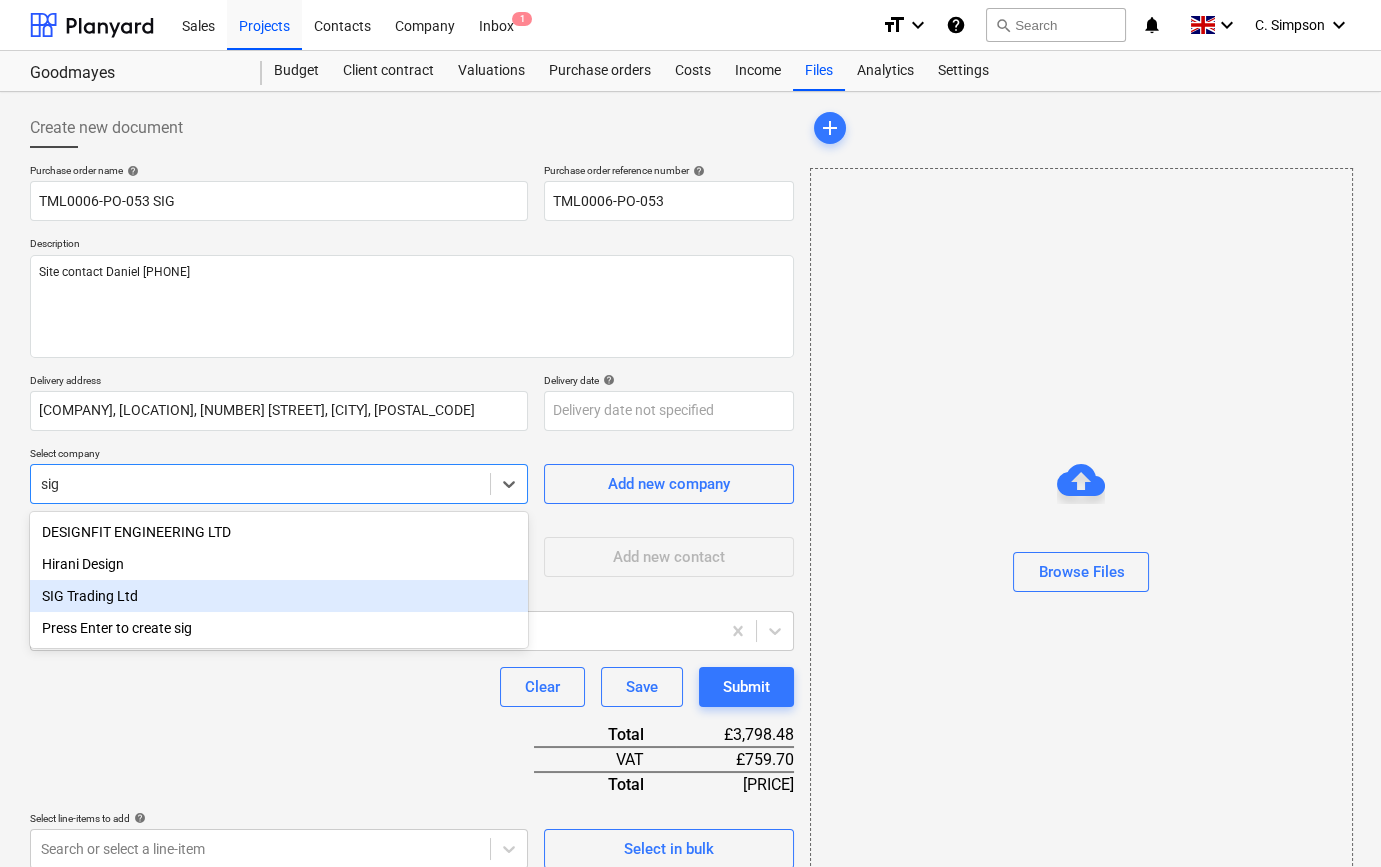 click on "SIG Trading Ltd" at bounding box center (279, 596) 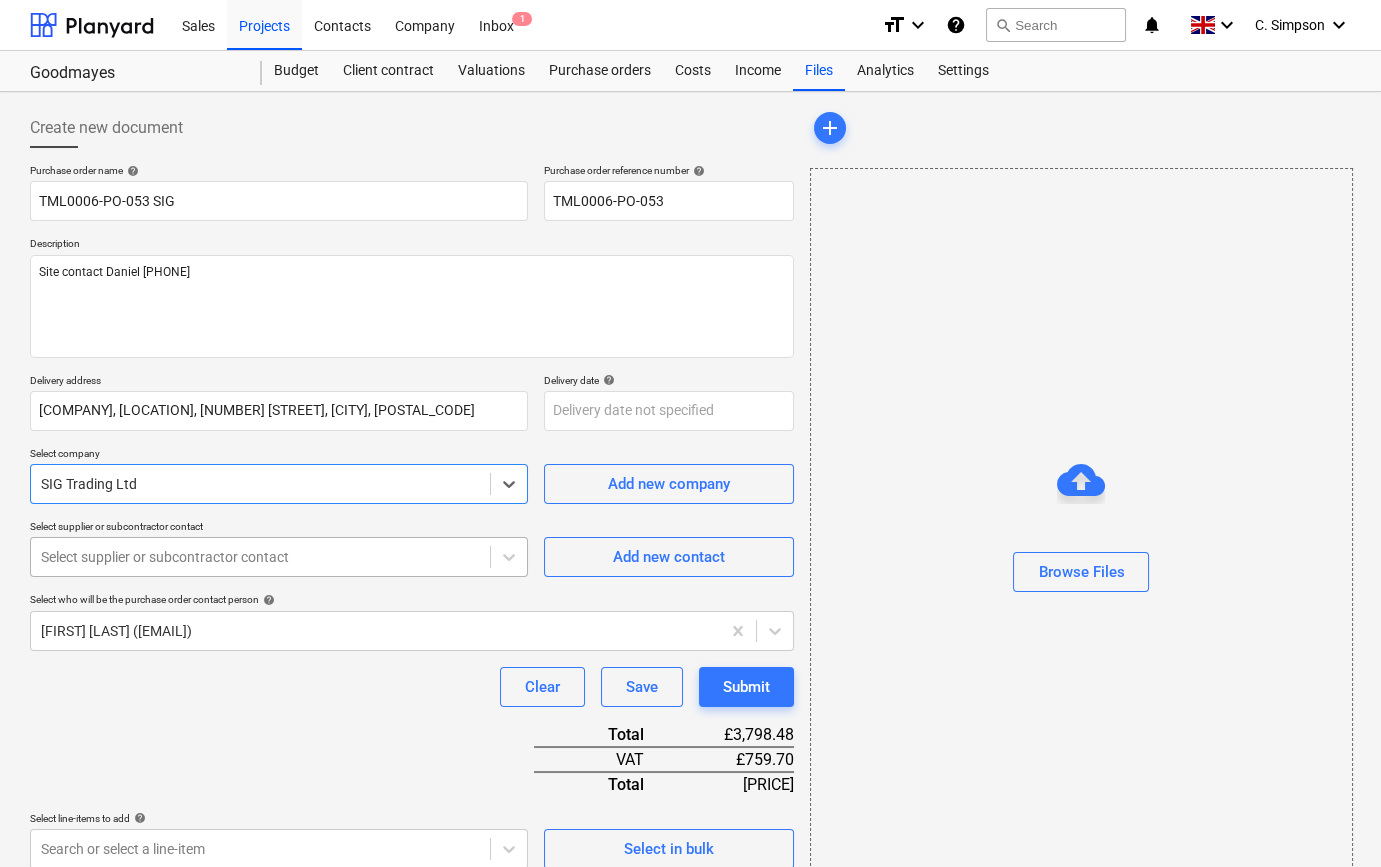 click on "Select supplier or subcontractor contact" at bounding box center [260, 557] 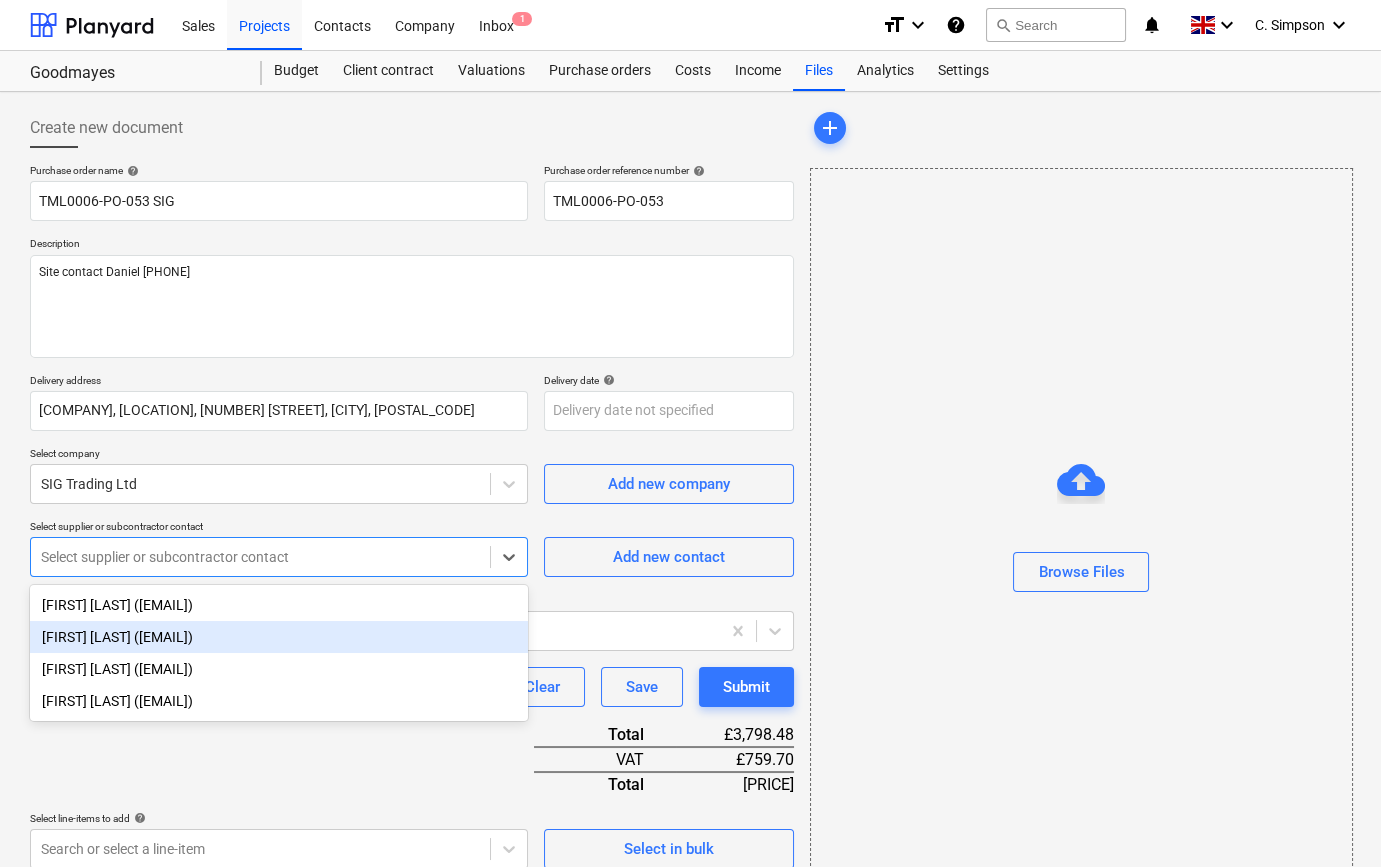 click on "[FIRST] [LAST] ([EMAIL])" at bounding box center [279, 637] 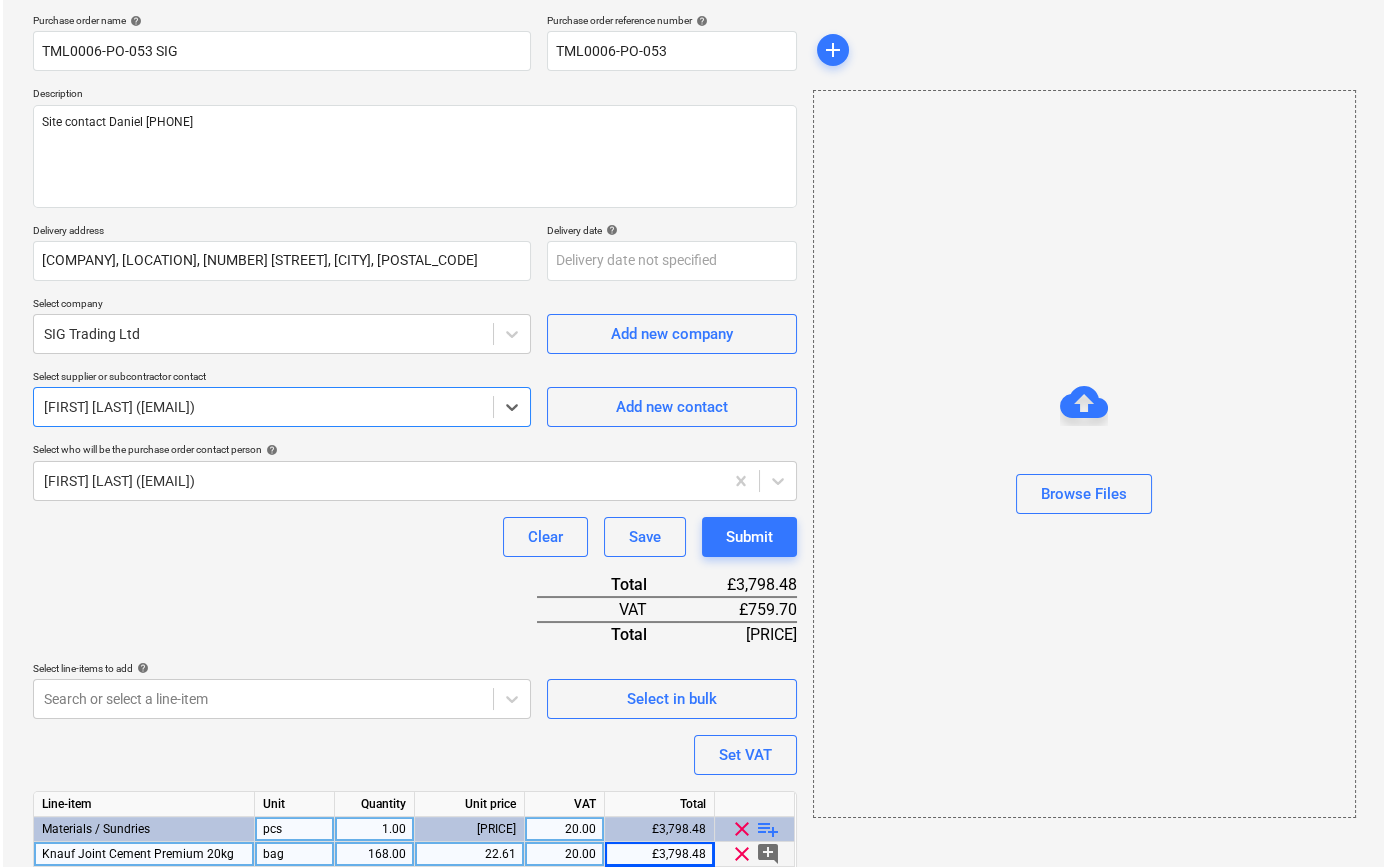 scroll, scrollTop: 230, scrollLeft: 0, axis: vertical 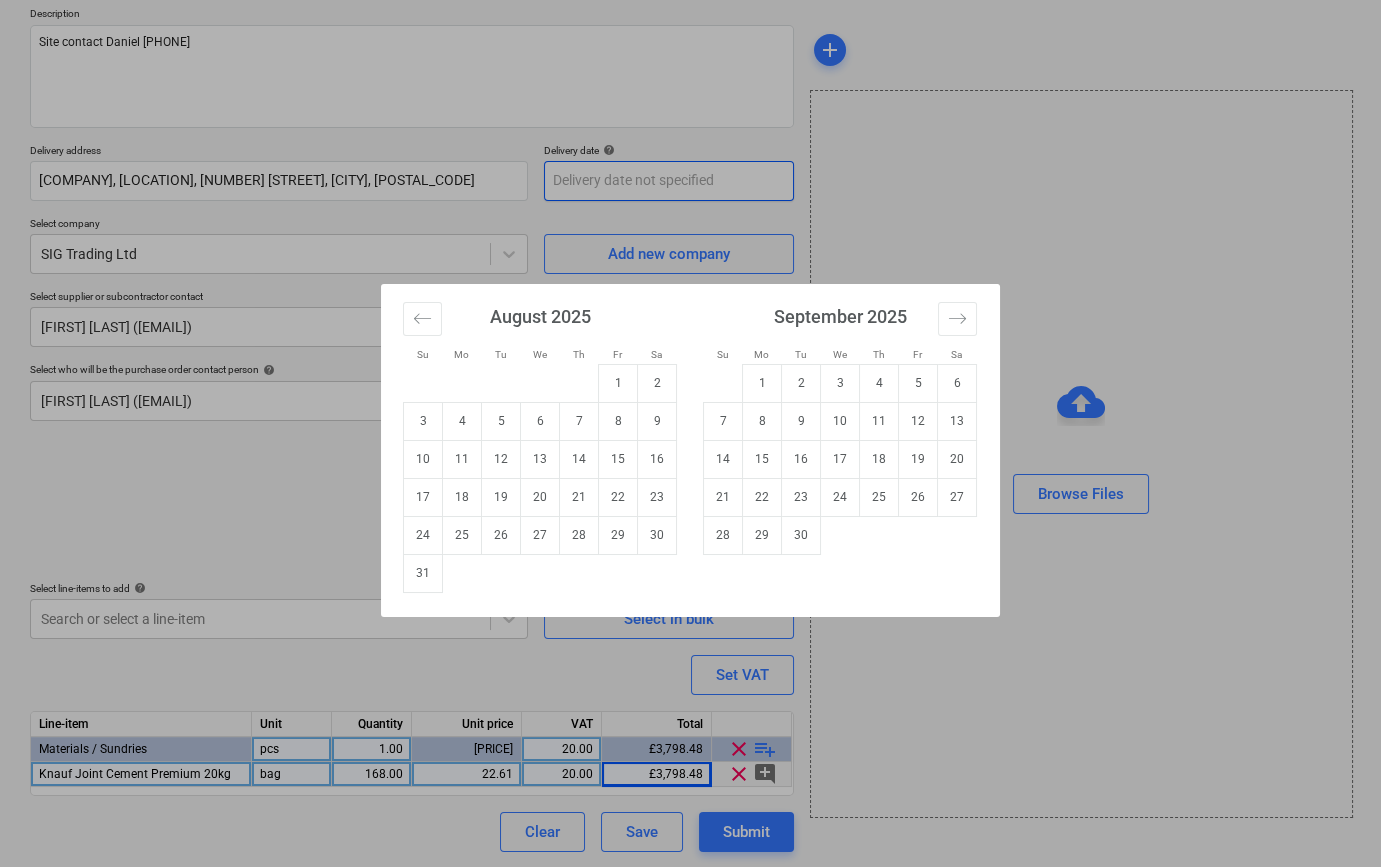 click on "Sales Projects Contacts Company Inbox 1 format_size keyboard_arrow_down help search Search notifications 0 keyboard_arrow_down C. Simpson keyboard_arrow_down Goodmayes Budget Client contract Valuations Purchase orders Costs Income Files Analytics Settings Create new document Purchase order name help TML0006-PO-053 SIG Purchase order reference number help TML0006-PO-053 Description Site contact Daniel [PHONE] Delivery address Fairview Estates, Former Homebase, 708 - 720 High Road, Goodmayes, IG3 8RS Delivery date help [DATE] Press the down arrow key to interact with the calendar and
select a date. Press the question mark key to get the keyboard shortcuts for changing dates. Select company SIG Trading Ltd   Add new company Select supplier or subcontractor contact Luci Barwick ([EMAIL]) Add new contact Select who will be the purchase order contact person help Colin Simpson ([EMAIL]) Clear Save Submit Total [PRICE] VAT [PRICE] Total [PRICE] Select line-items to add x" at bounding box center [690, 203] 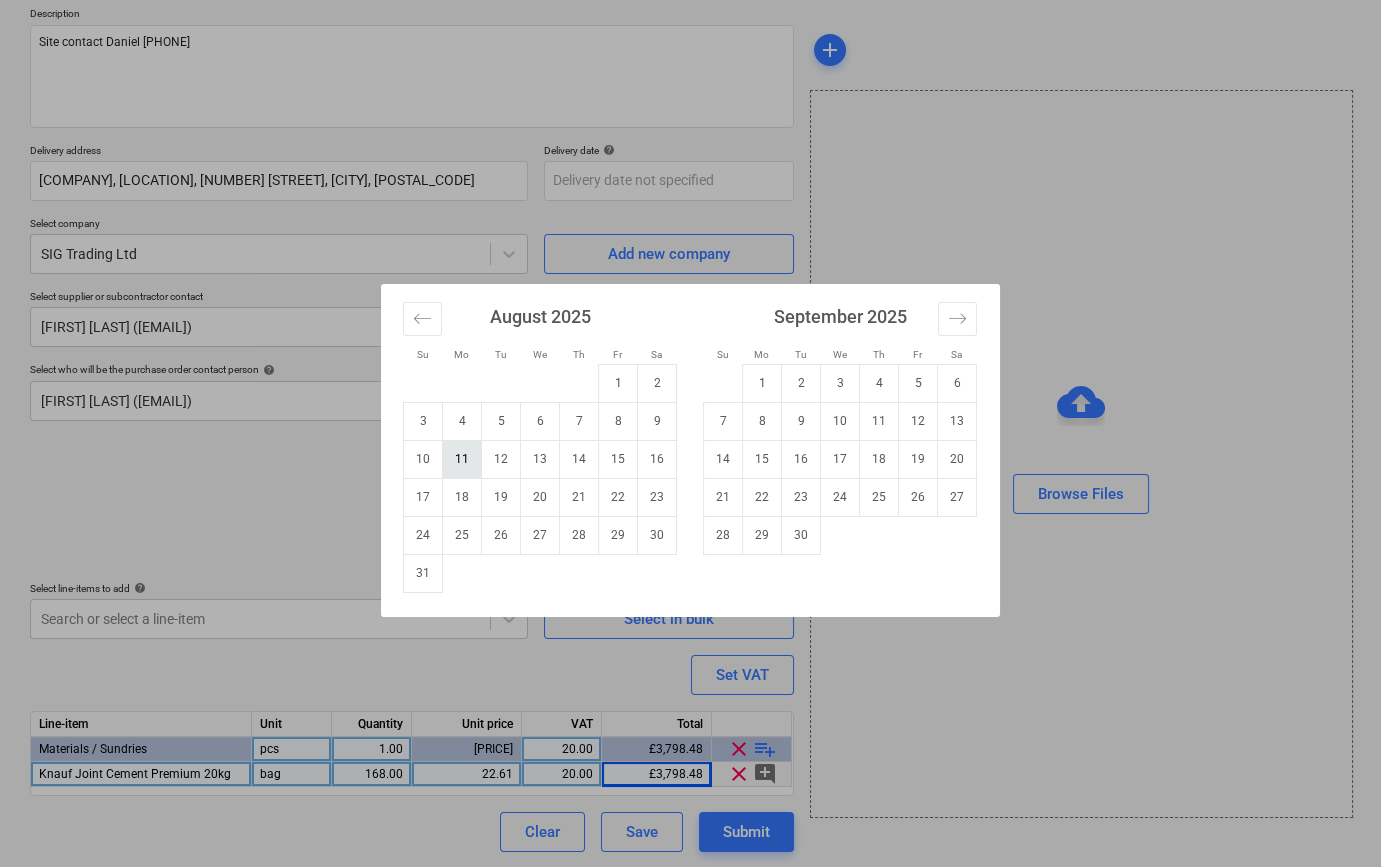 click on "11" at bounding box center (462, 459) 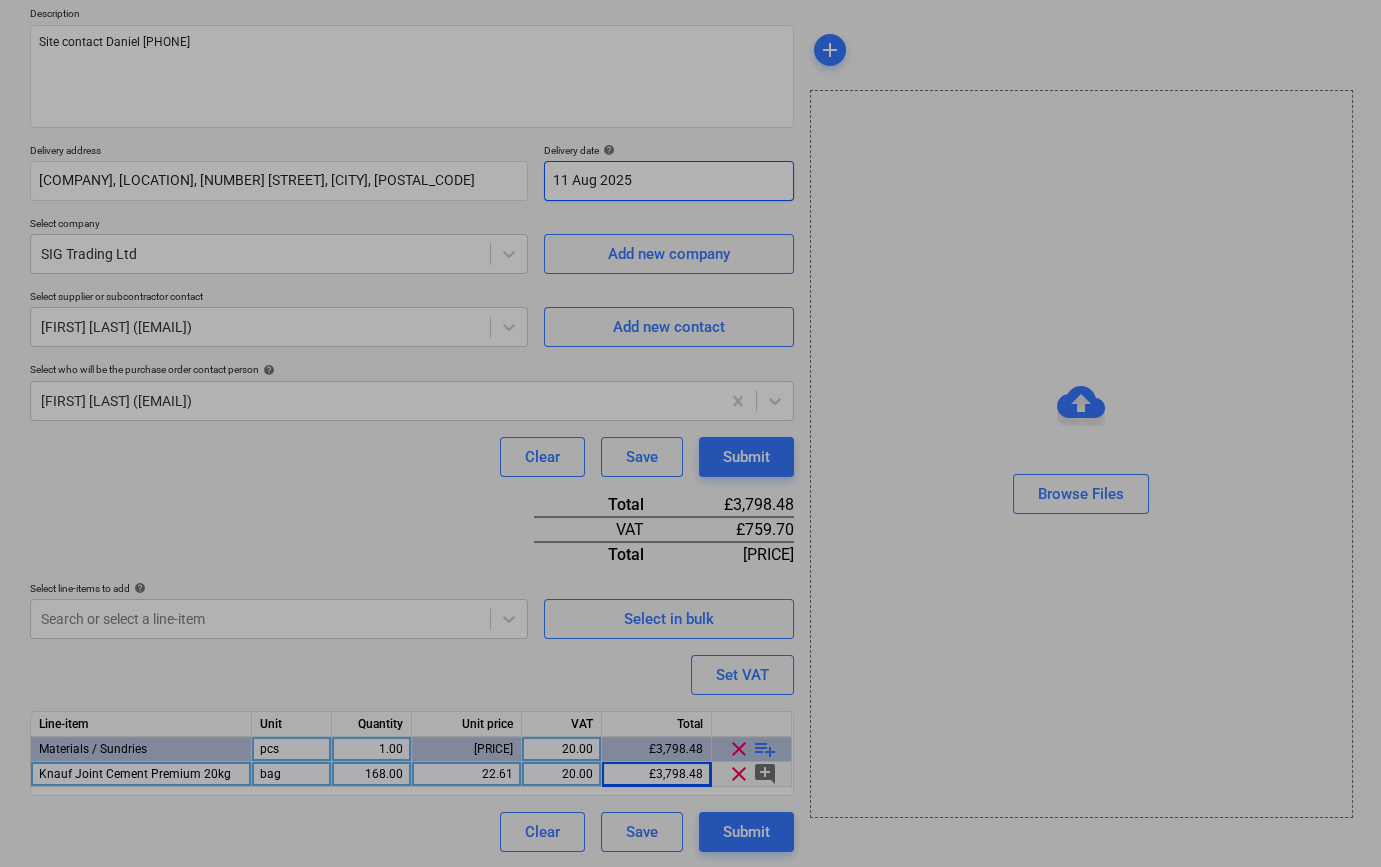 click on "Sales Projects Contacts Company Inbox 1 format_size keyboard_arrow_down help search Search notifications 0 keyboard_arrow_down C. Simpson keyboard_arrow_down Goodmayes Budget Client contract Valuations Purchase orders Costs Income Files Analytics Settings Create new document Purchase order name help TML0006-PO-053 SIG Purchase order reference number help TML0006-PO-053 Description Site contact Daniel [PHONE] Delivery address Fairview Estates, Former Homebase, 708 - 720 High Road, Goodmayes, IG3 8RS Delivery date help [DATE] Press the down arrow key to interact with the calendar and
select a date. Press the question mark key to get the keyboard shortcuts for changing dates. Select company SIG Trading Ltd   Add new company Select supplier or subcontractor contact Luci Barwick ([EMAIL]) Add new contact Select who will be the purchase order contact person help Colin Simpson ([EMAIL]) Clear Save Submit Total [PRICE] VAT [PRICE] Total [PRICE] VAT" at bounding box center (690, 203) 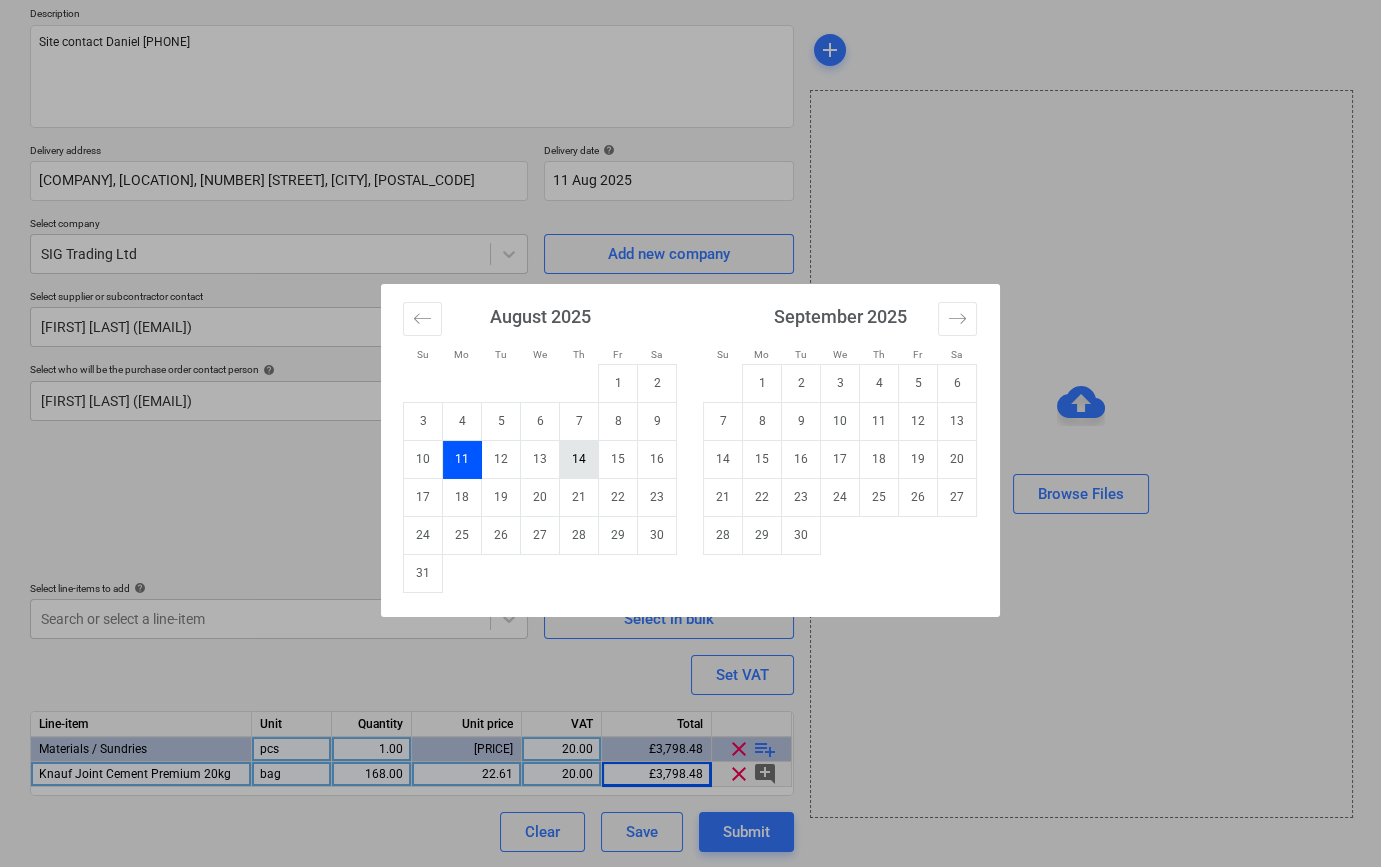 click on "14" at bounding box center [579, 459] 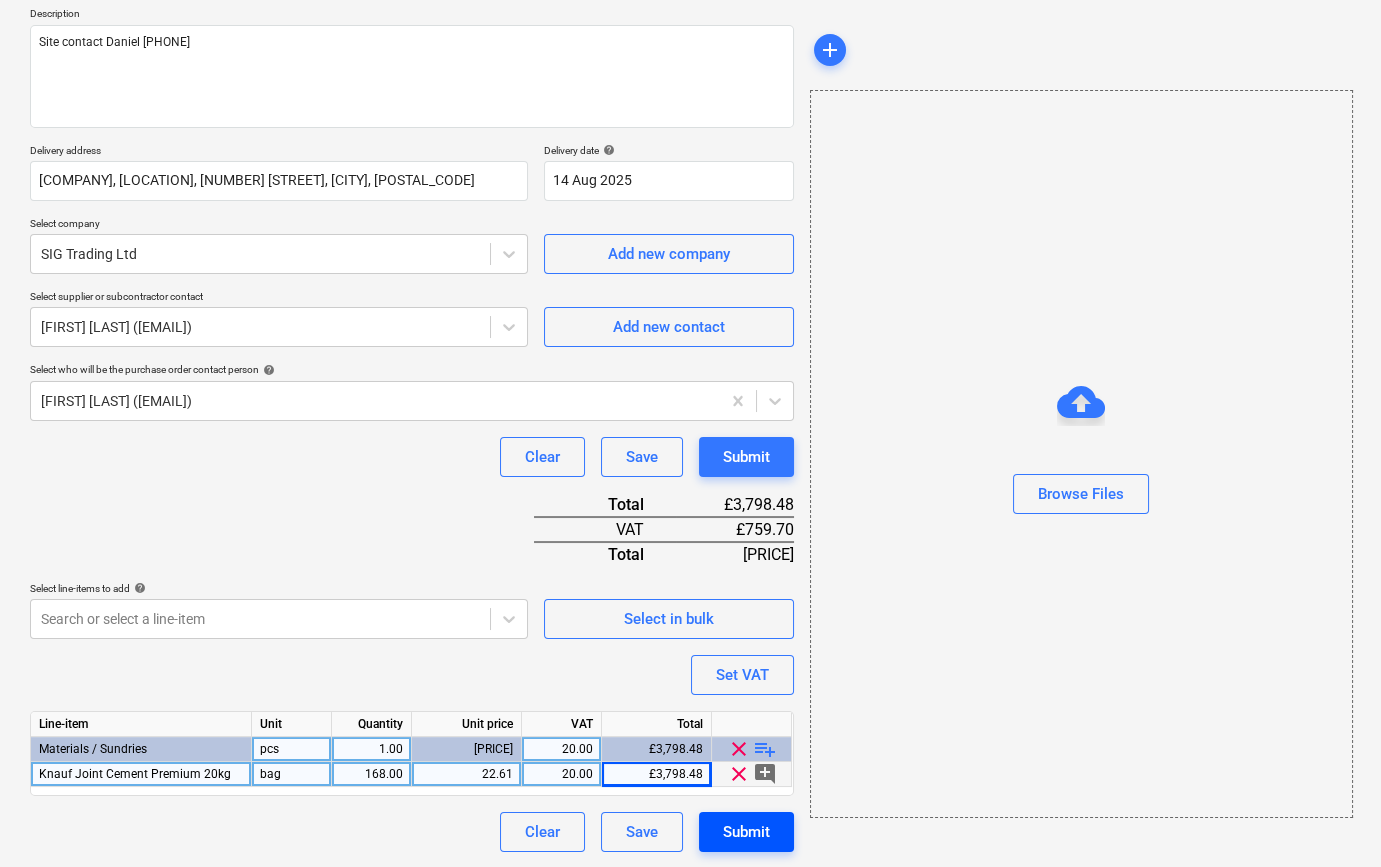 click on "Submit" at bounding box center [746, 832] 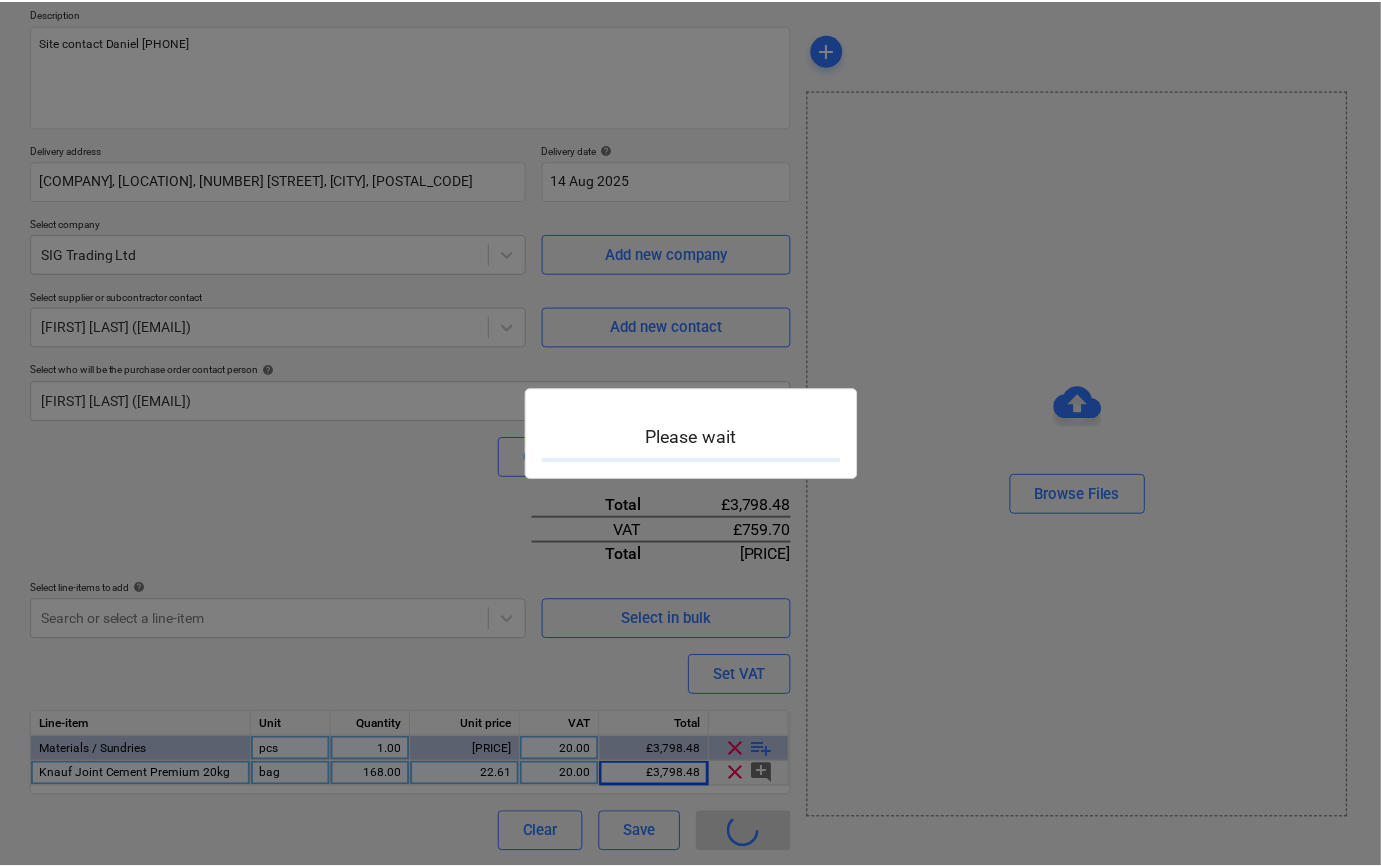 scroll, scrollTop: 0, scrollLeft: 0, axis: both 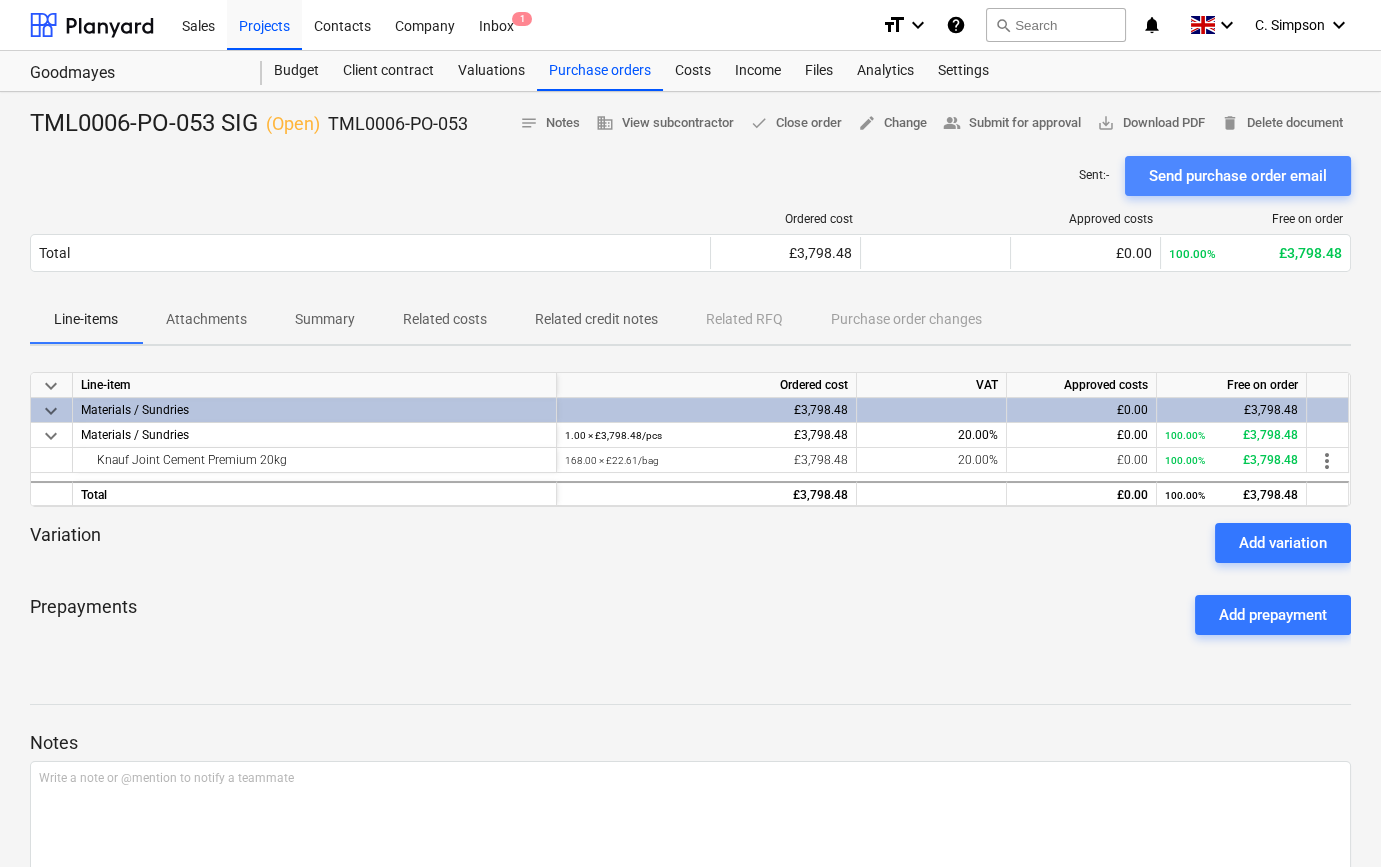 click on "Send purchase order email" at bounding box center [1238, 176] 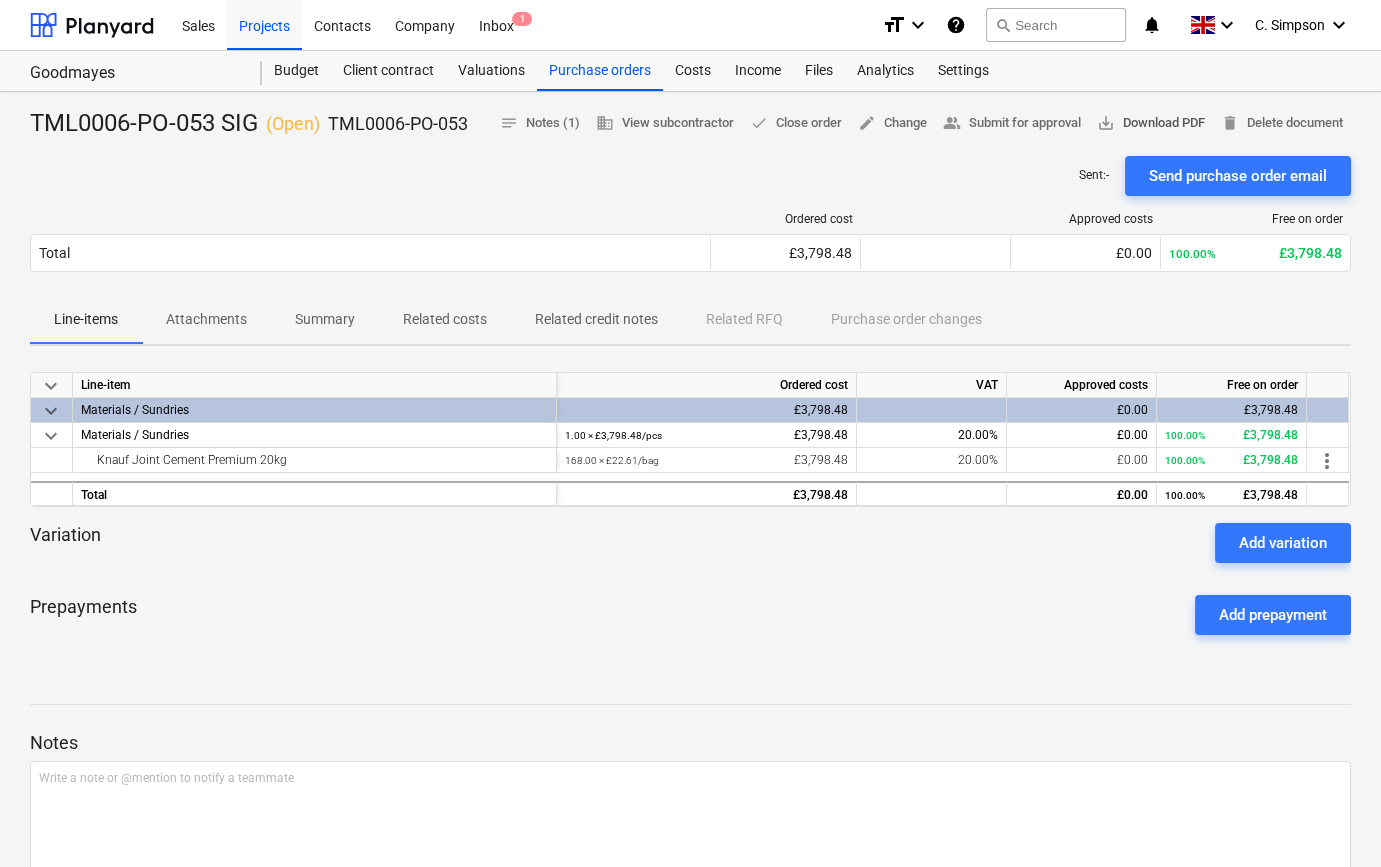 click on "save_alt Download PDF" at bounding box center (1151, 123) 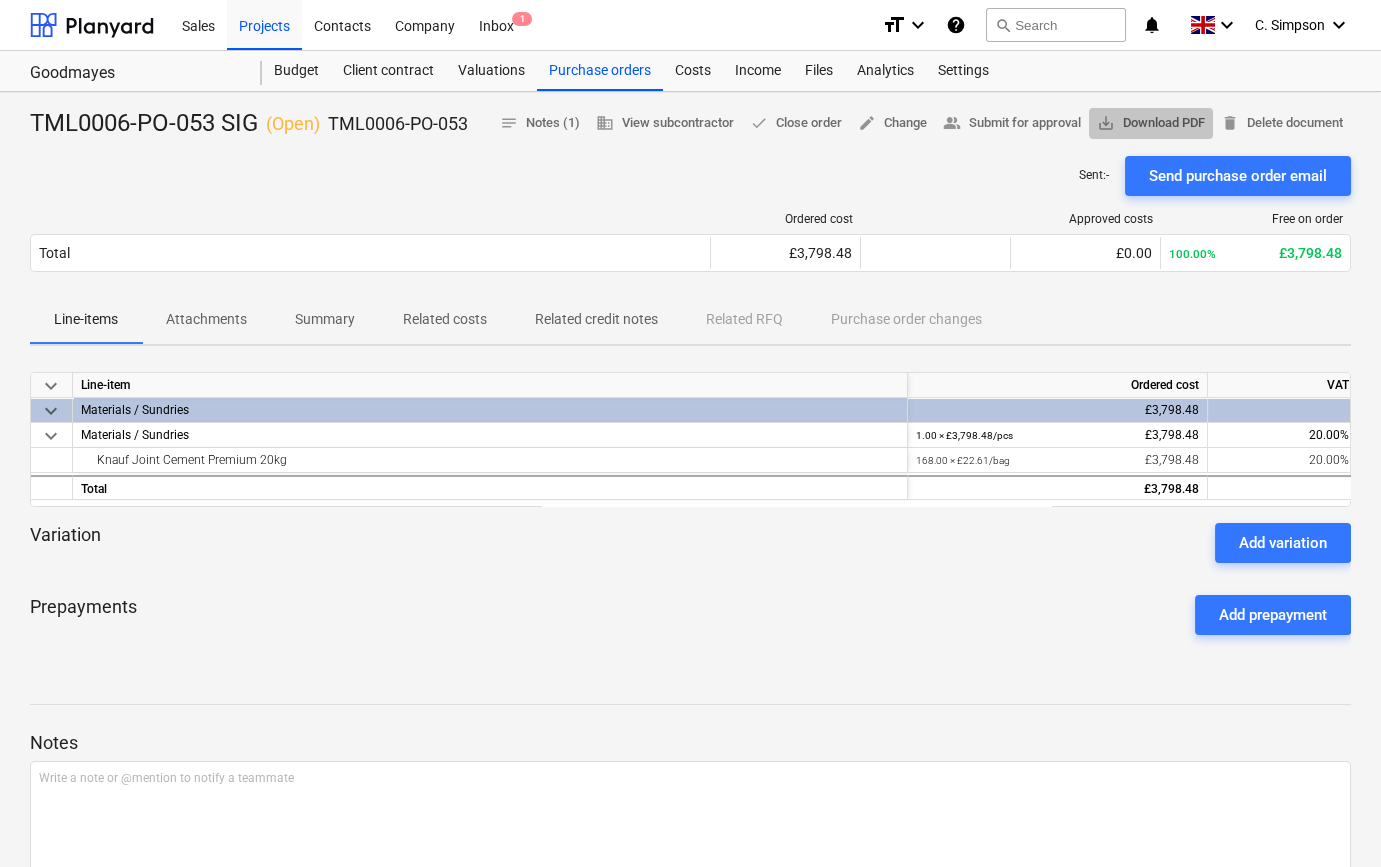 click on "save_alt Download PDF" at bounding box center [1151, 123] 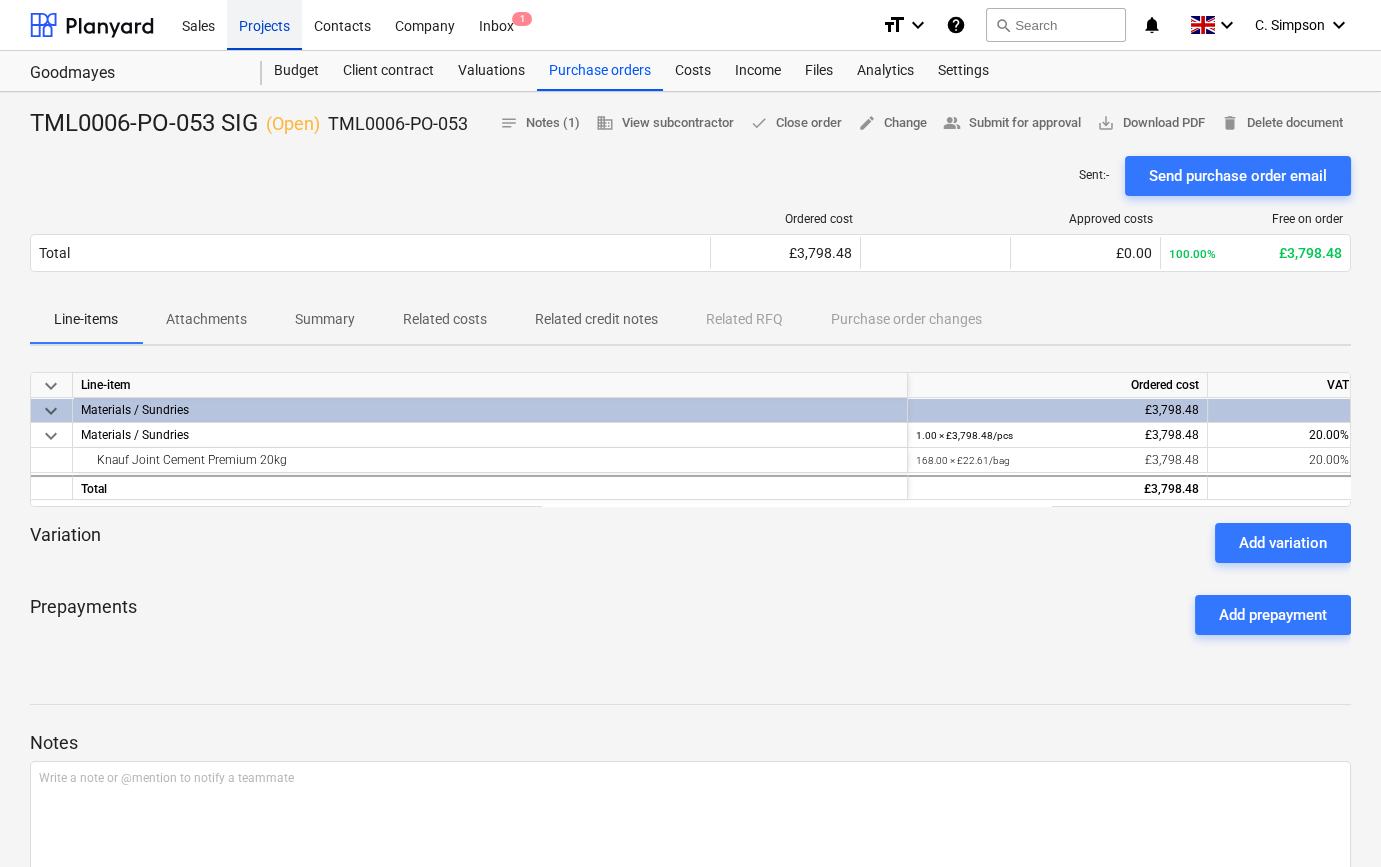 click on "Projects" at bounding box center [264, 24] 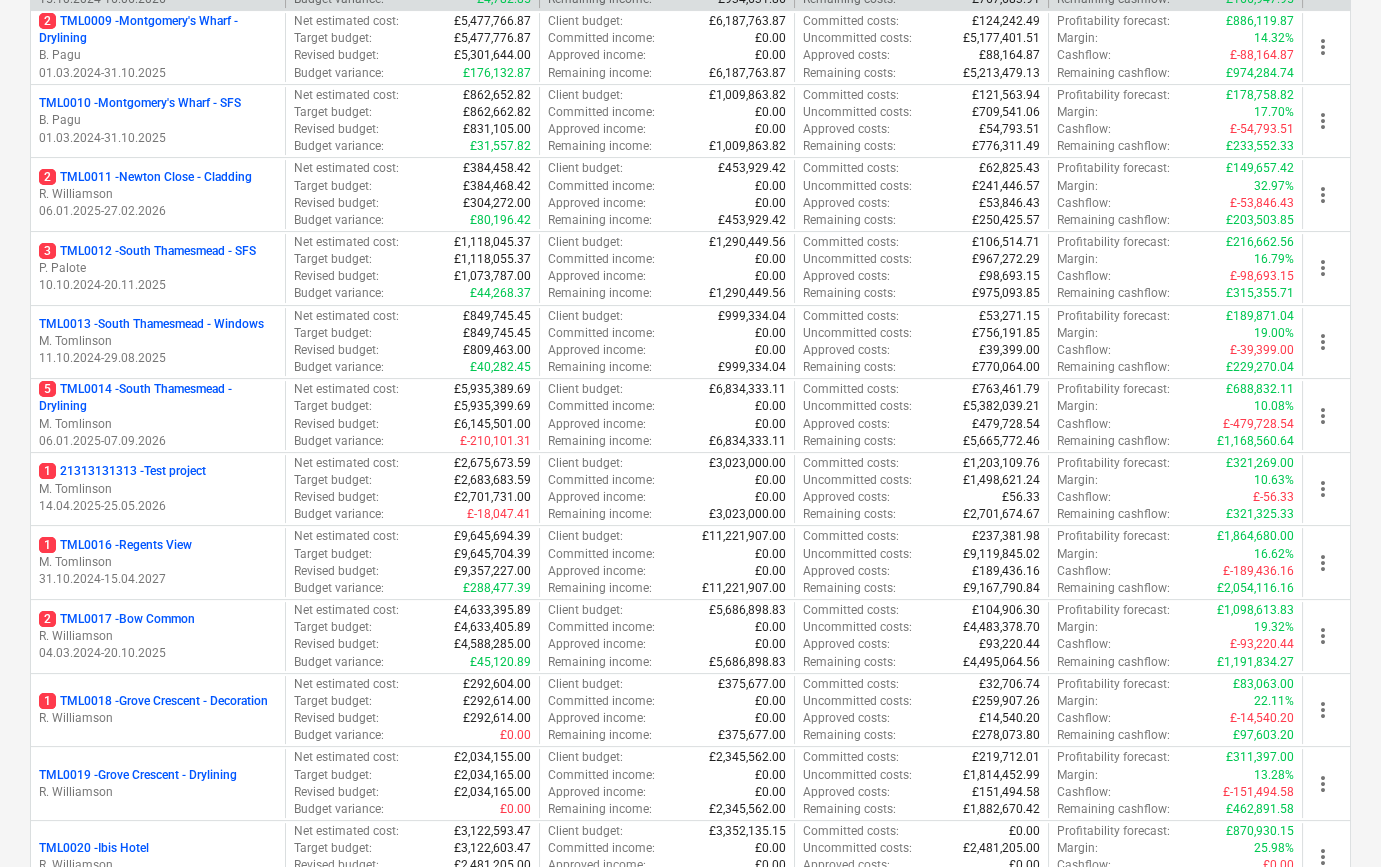 scroll, scrollTop: 909, scrollLeft: 0, axis: vertical 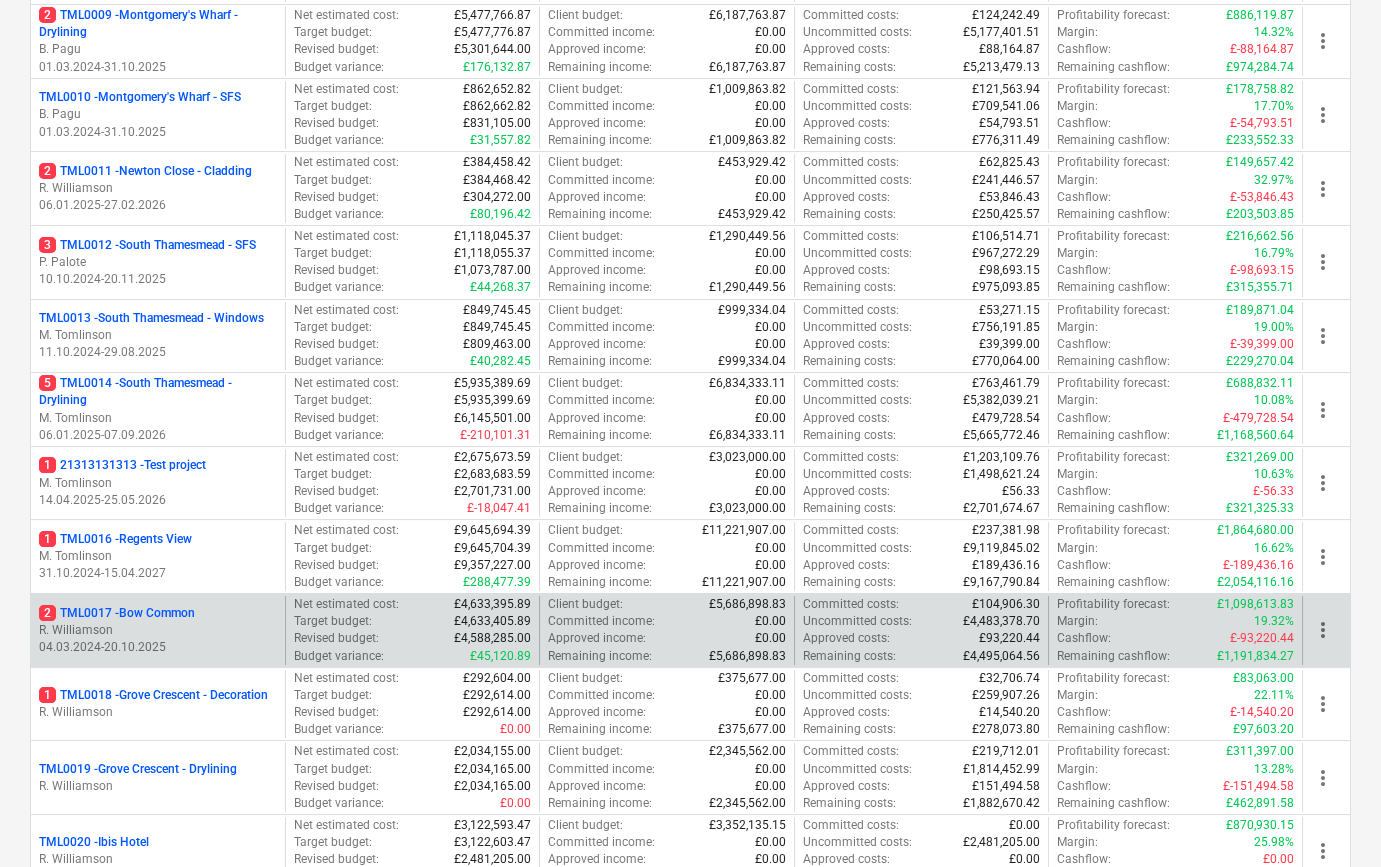 click on "R. Williamson" at bounding box center (158, 630) 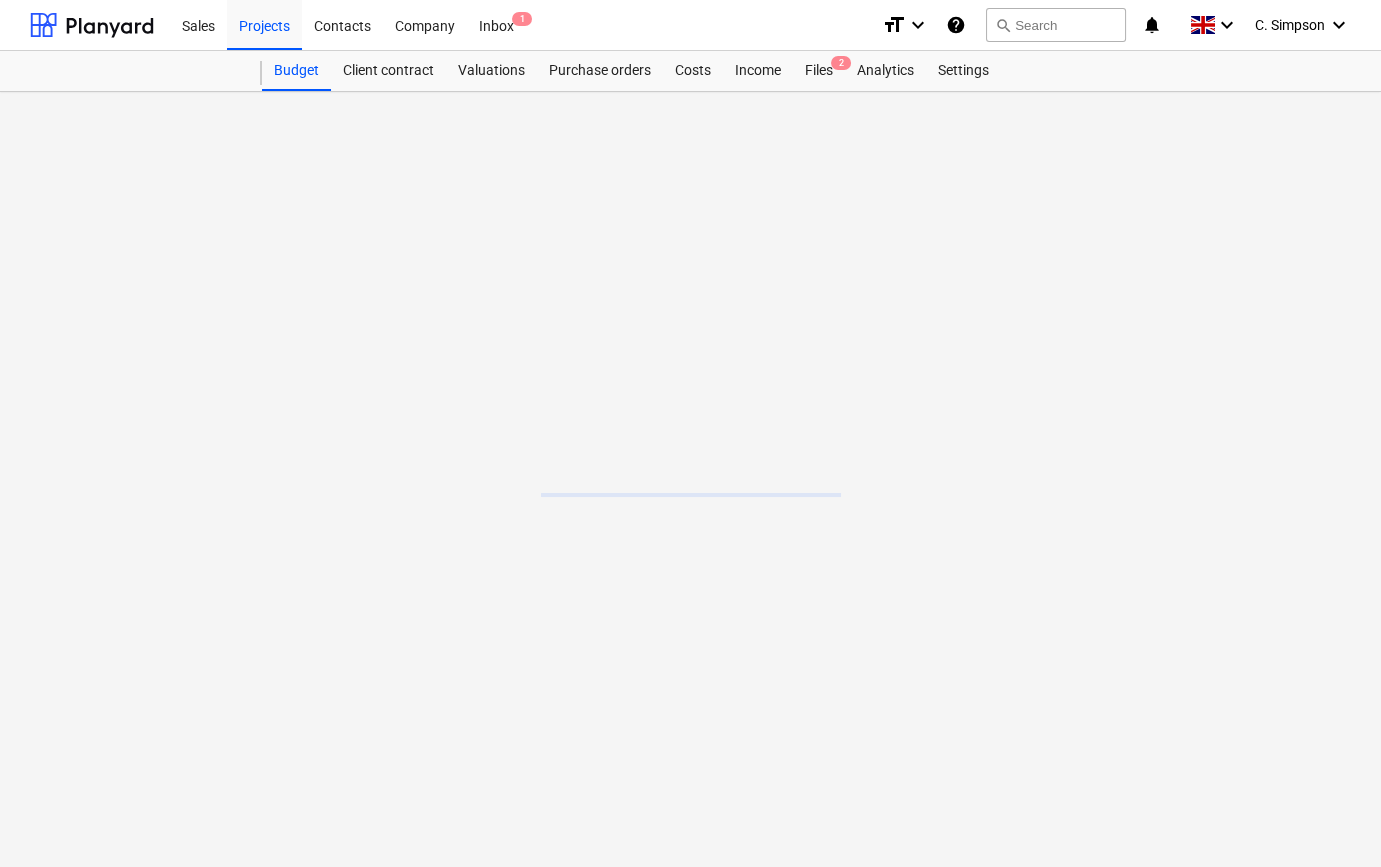scroll, scrollTop: 0, scrollLeft: 0, axis: both 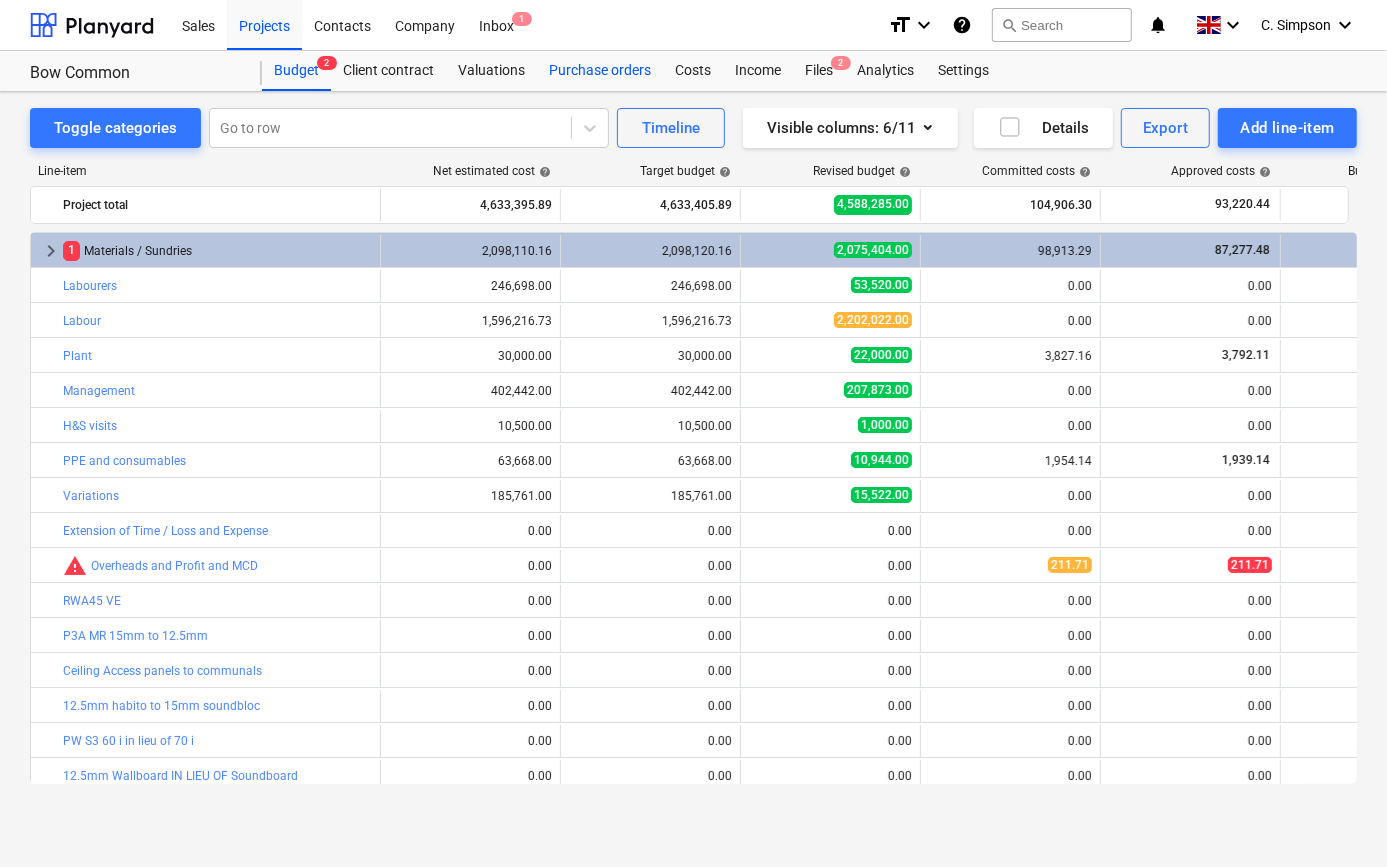 click on "Purchase orders" at bounding box center (600, 71) 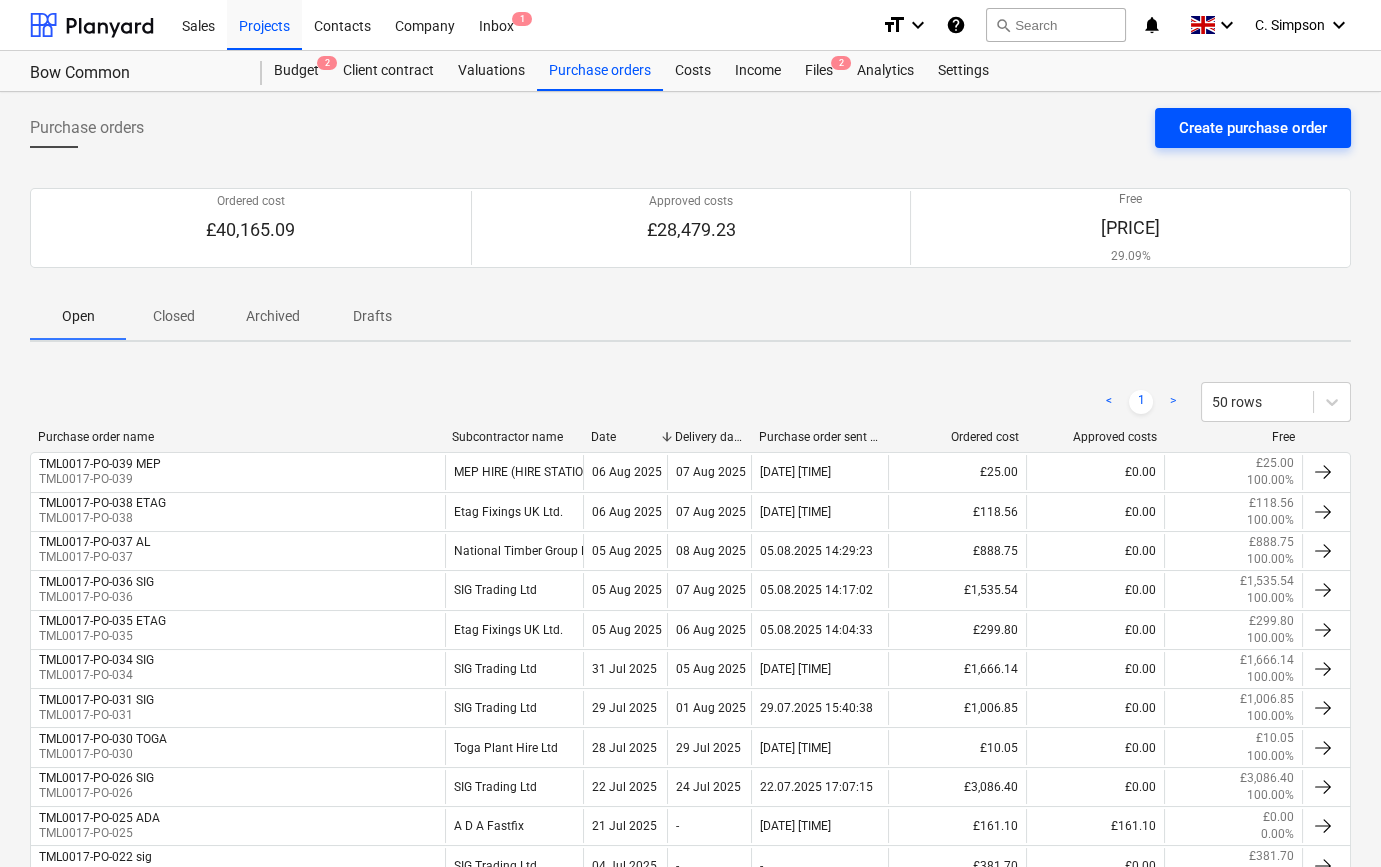 click on "Create purchase order" at bounding box center [1253, 128] 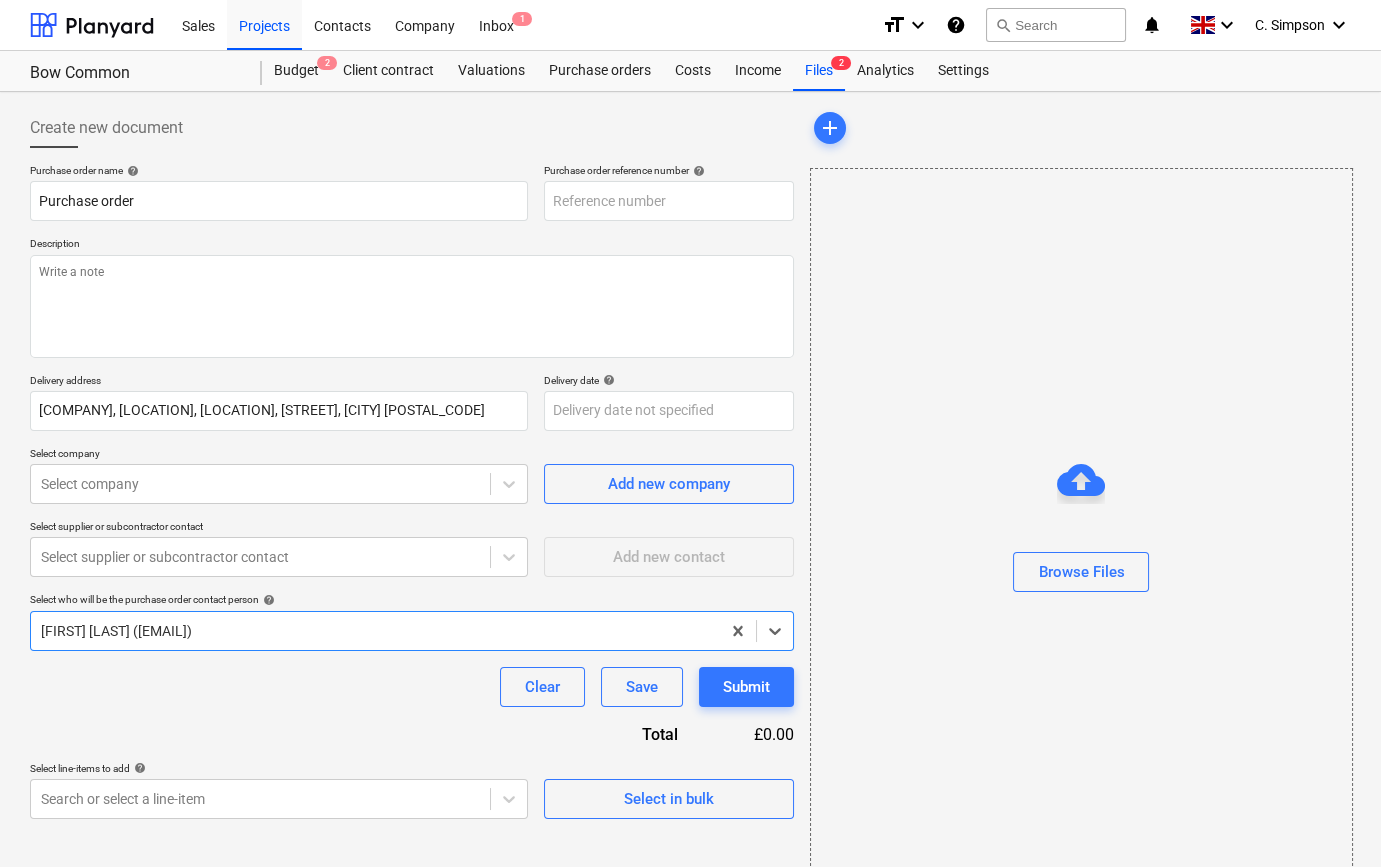 type on "x" 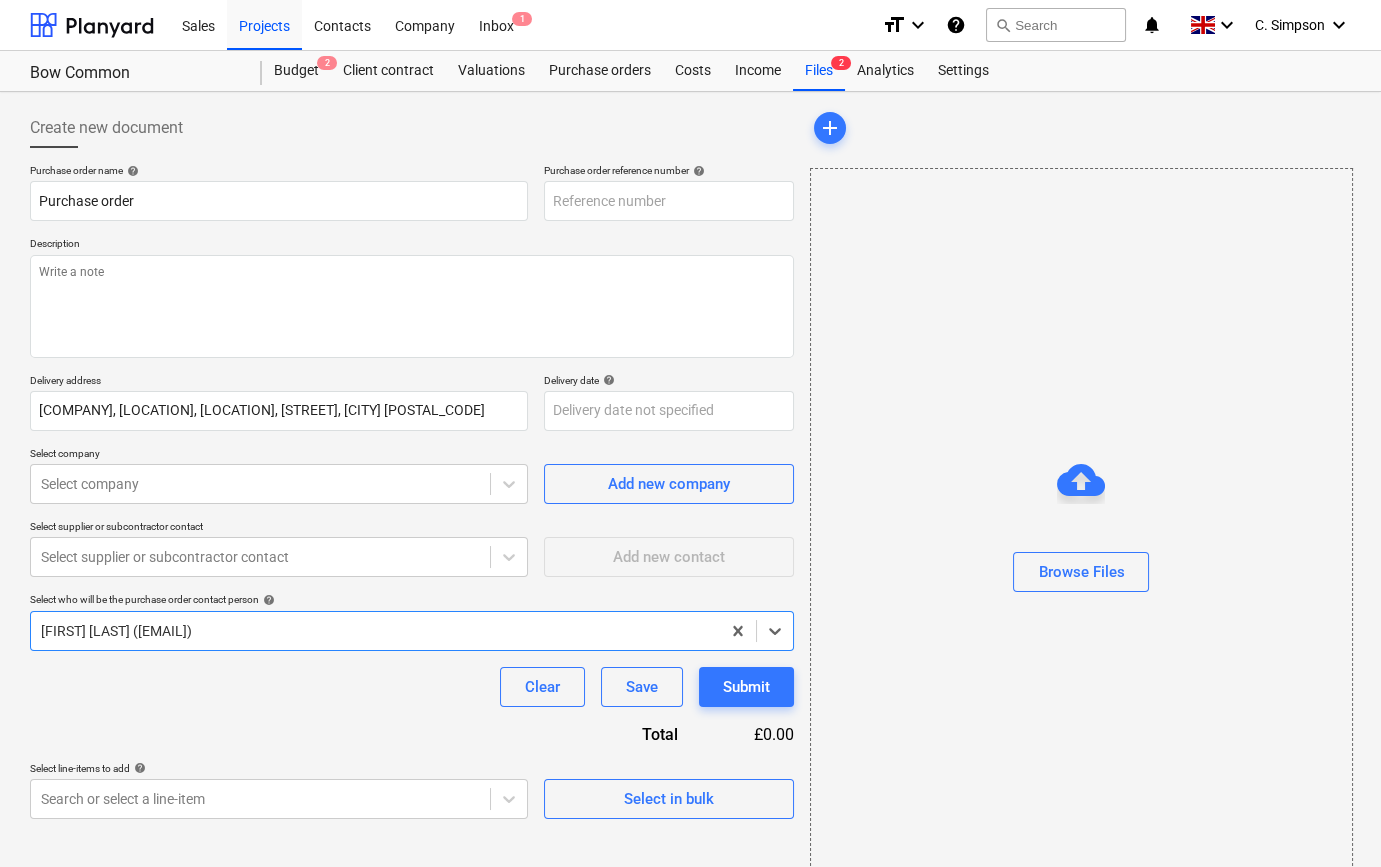 type on "TML0017-PO-040" 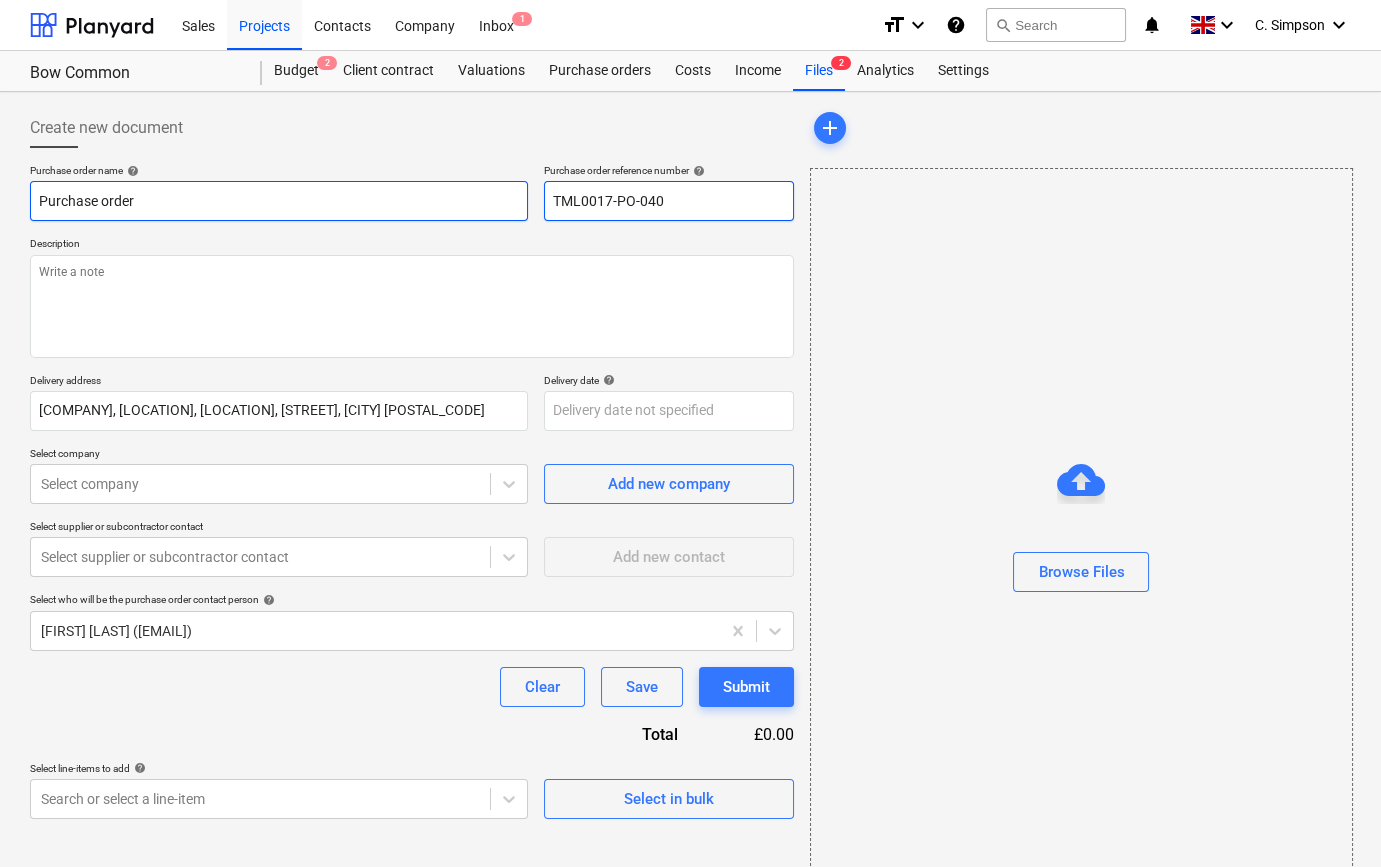 drag, startPoint x: 661, startPoint y: 197, endPoint x: 497, endPoint y: 212, distance: 164.68454 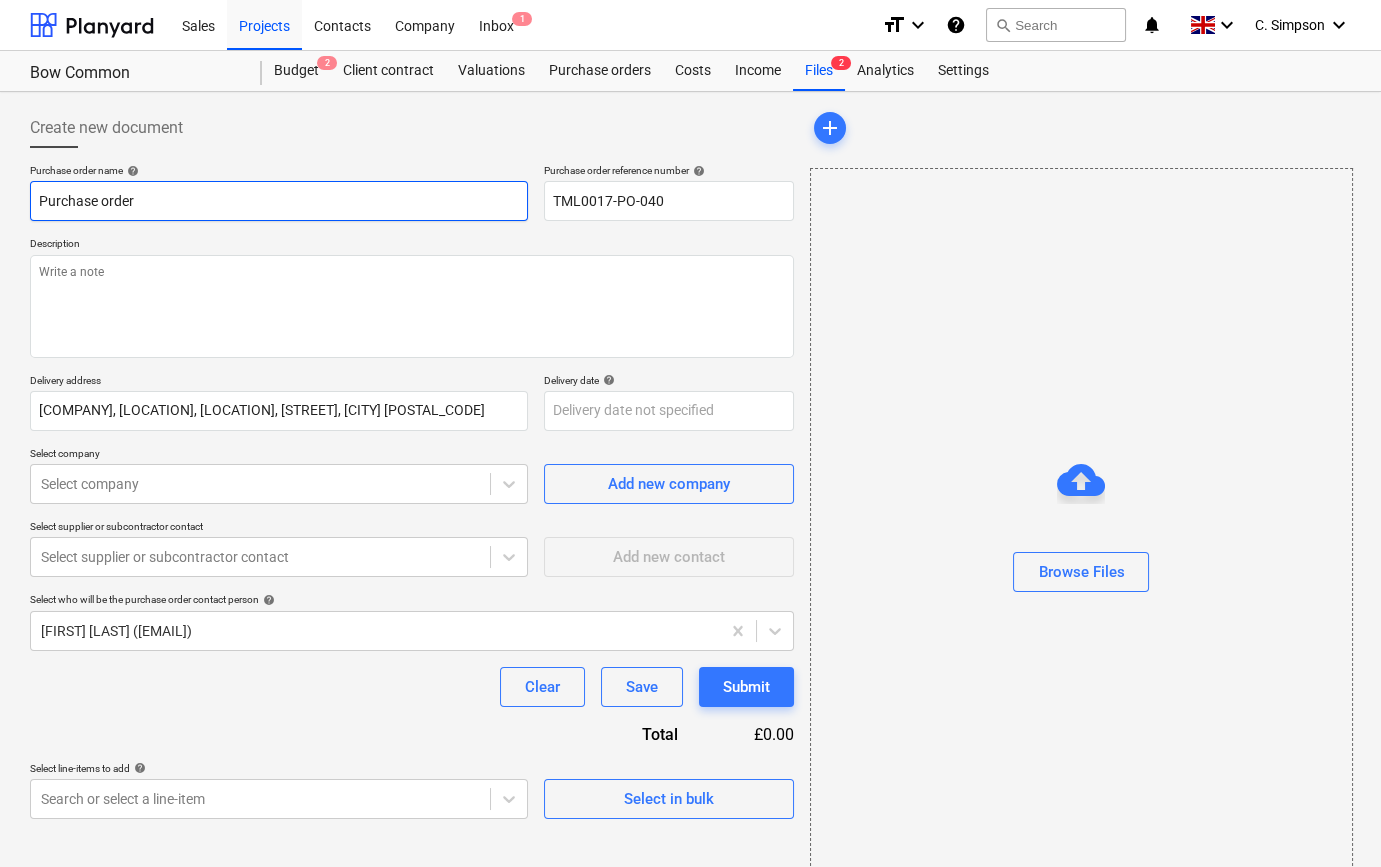 paste on "TML0017-PO-040" 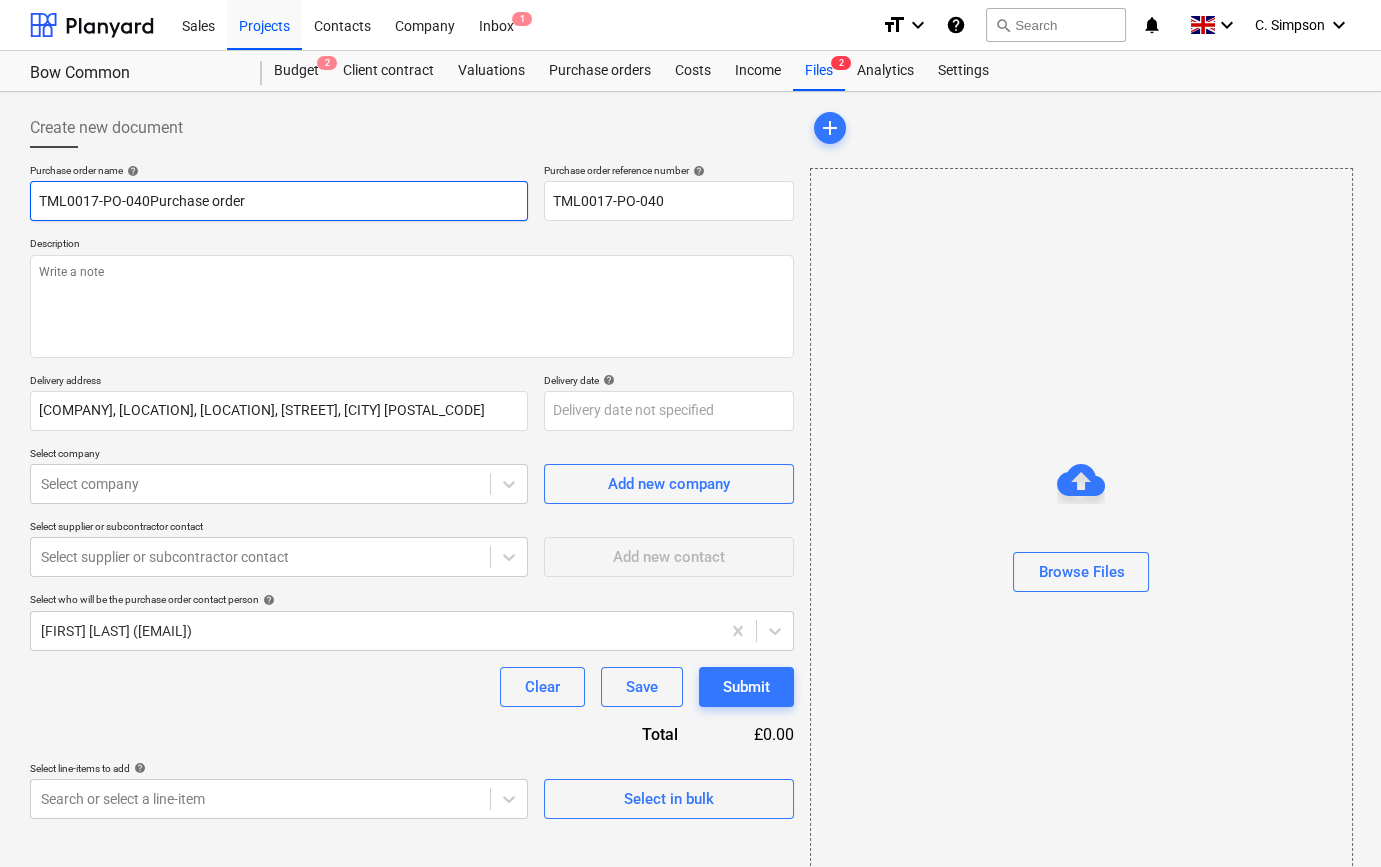 type on "x" 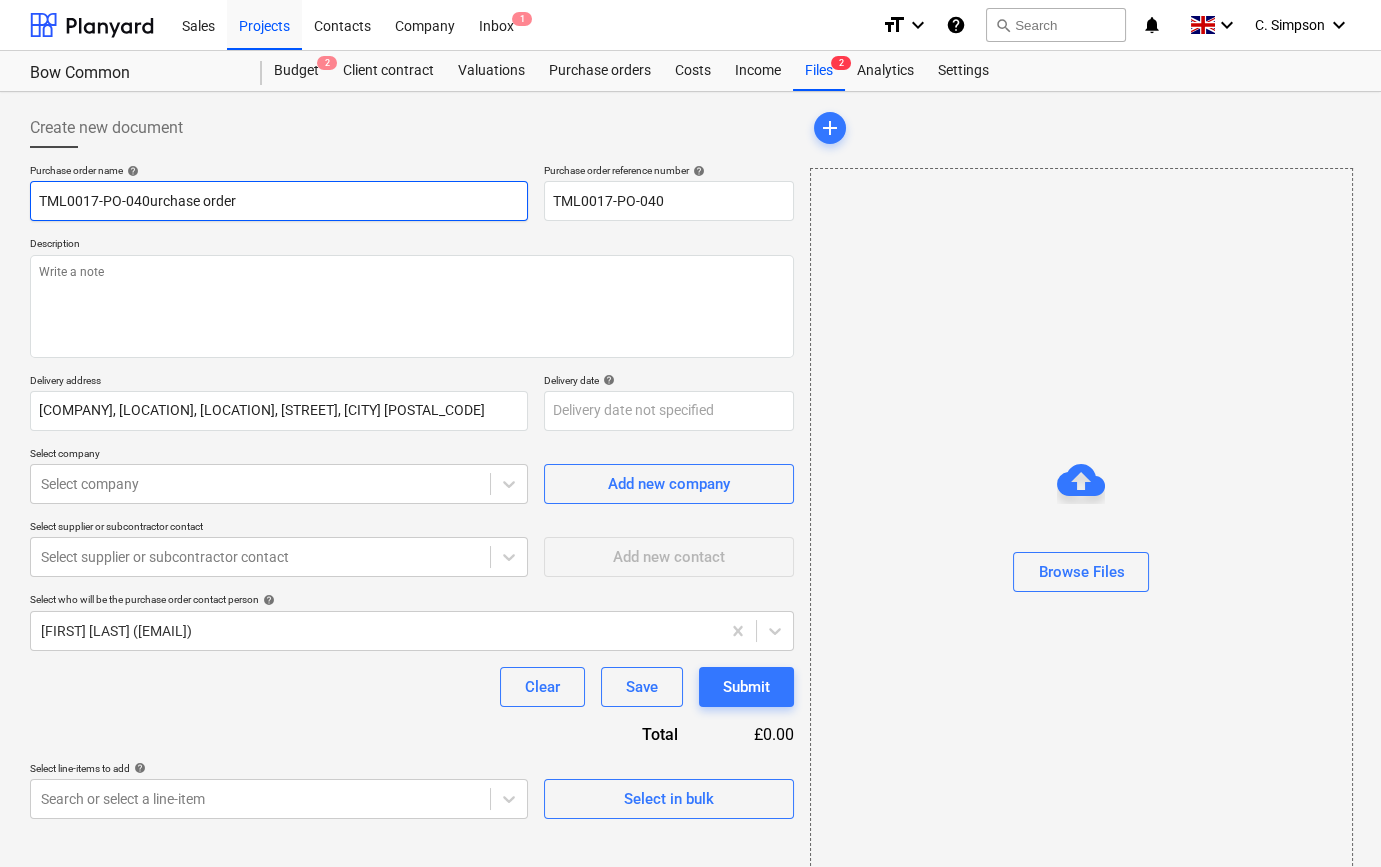 type on "x" 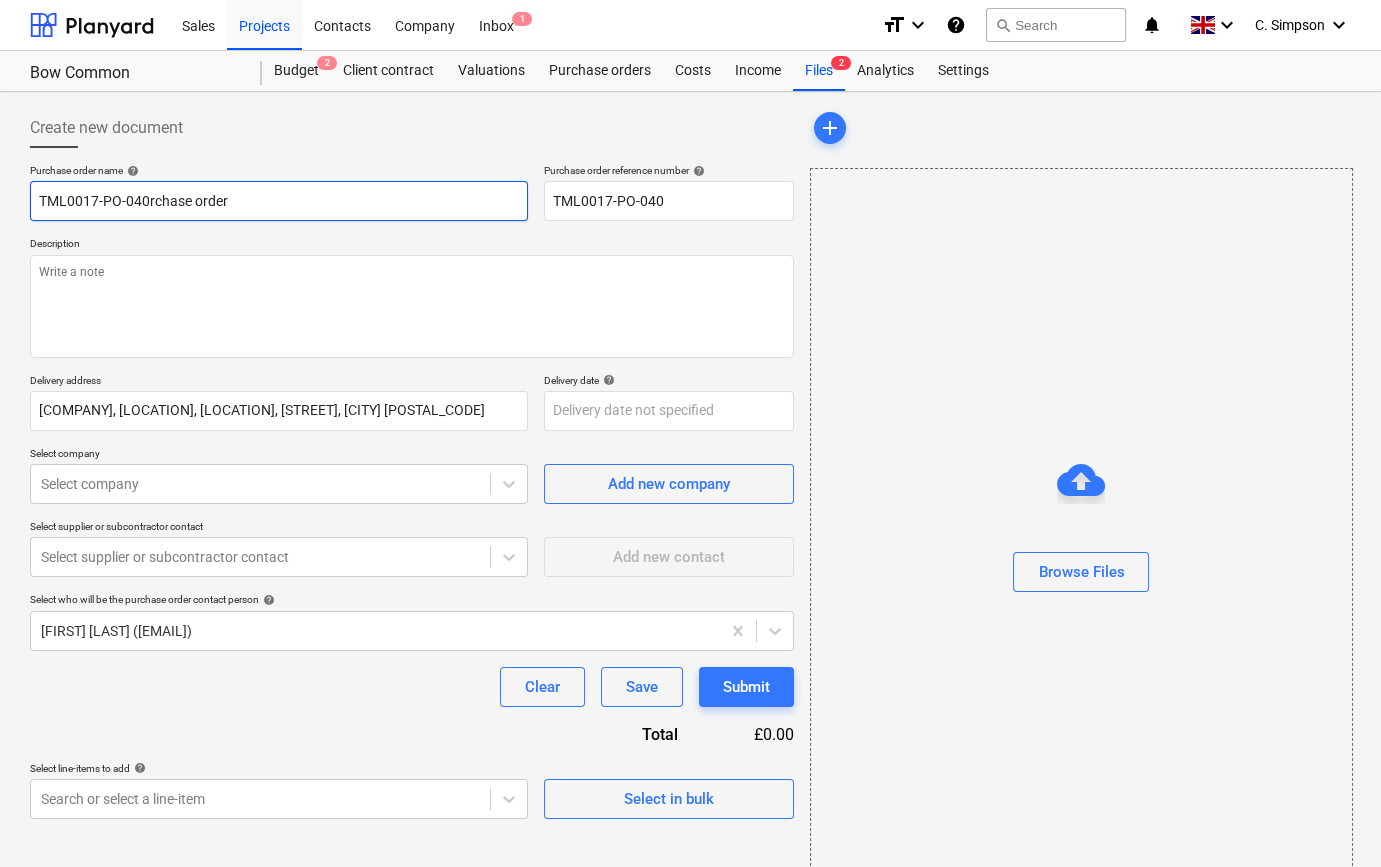 type on "x" 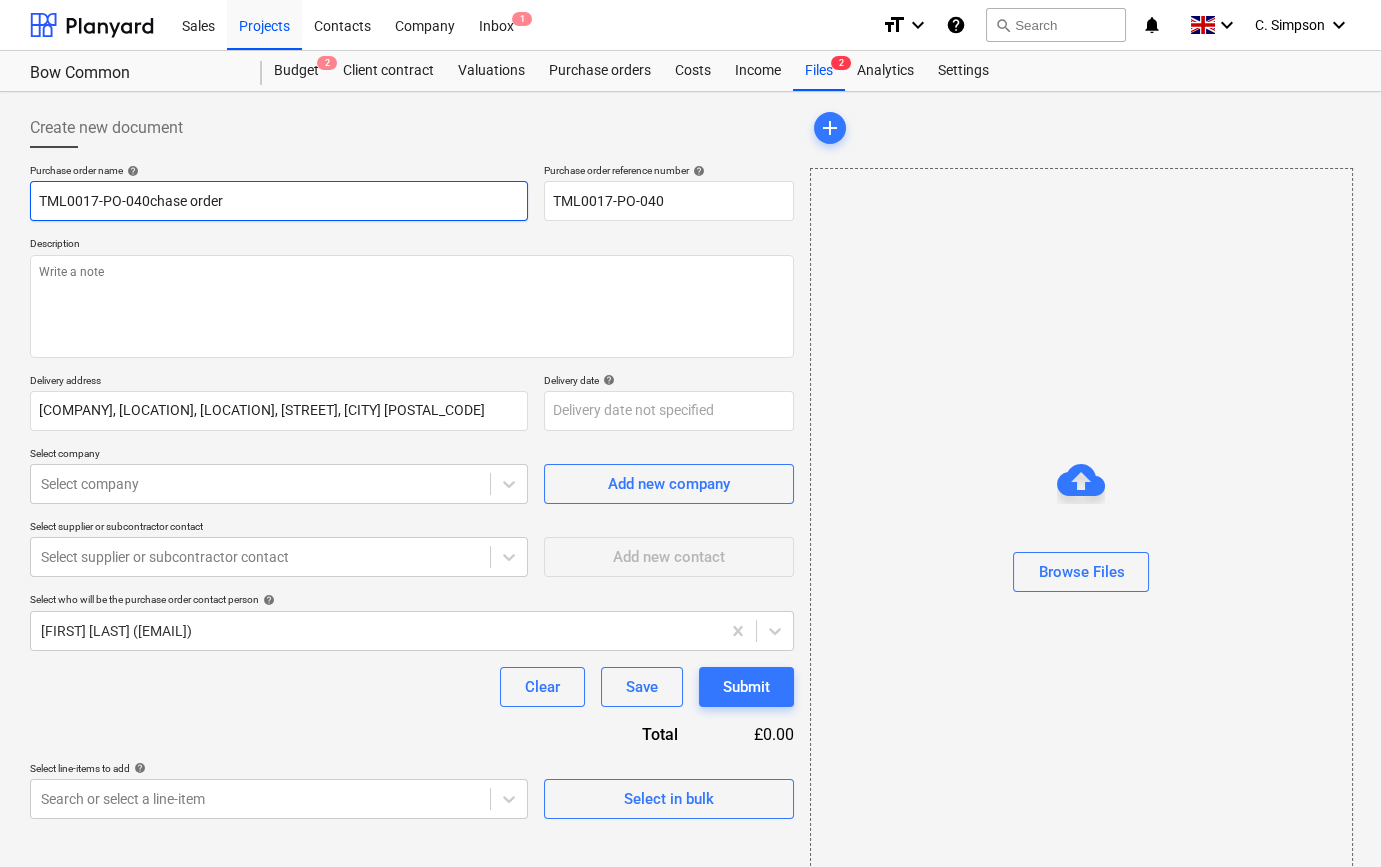 type on "x" 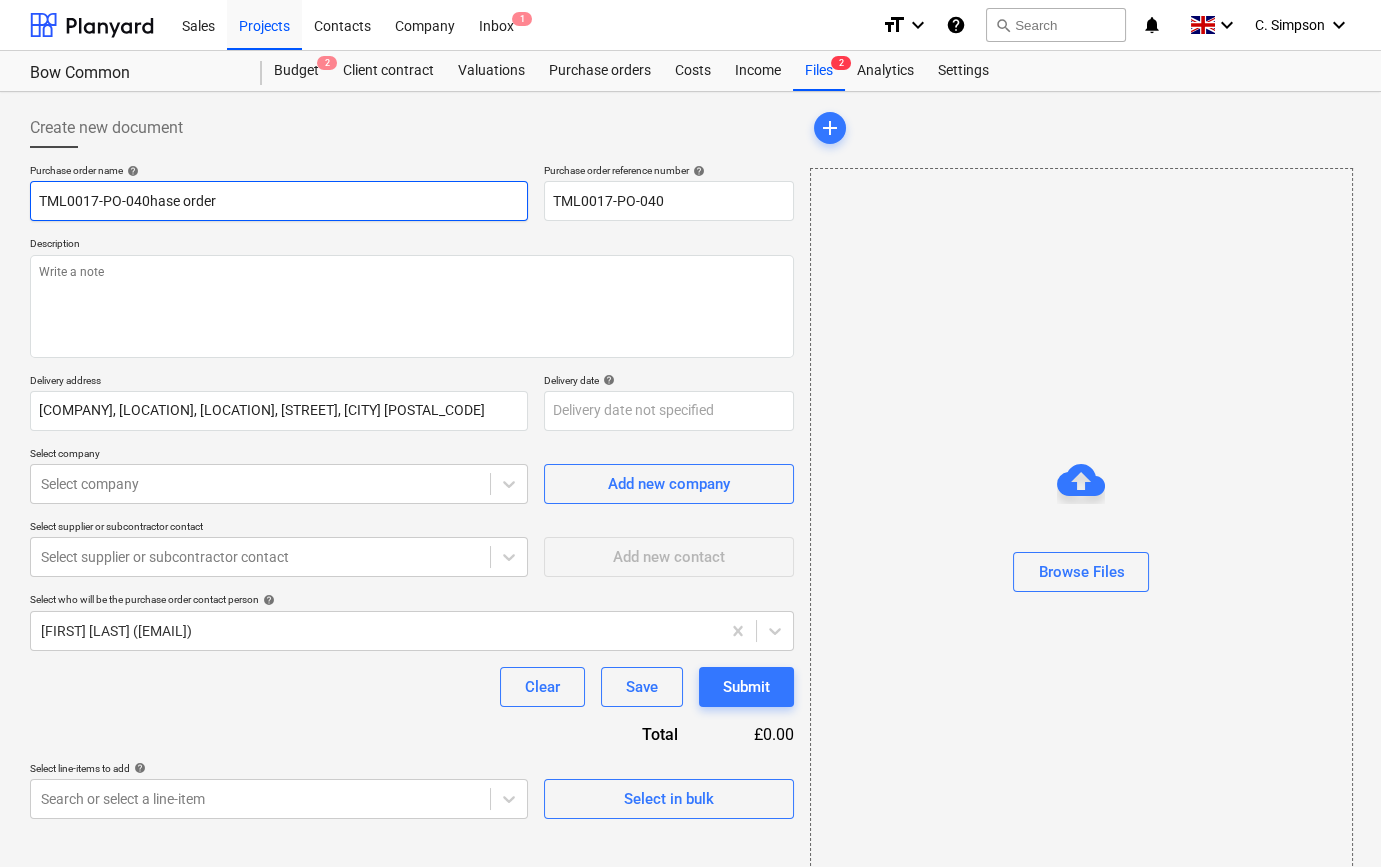 type on "x" 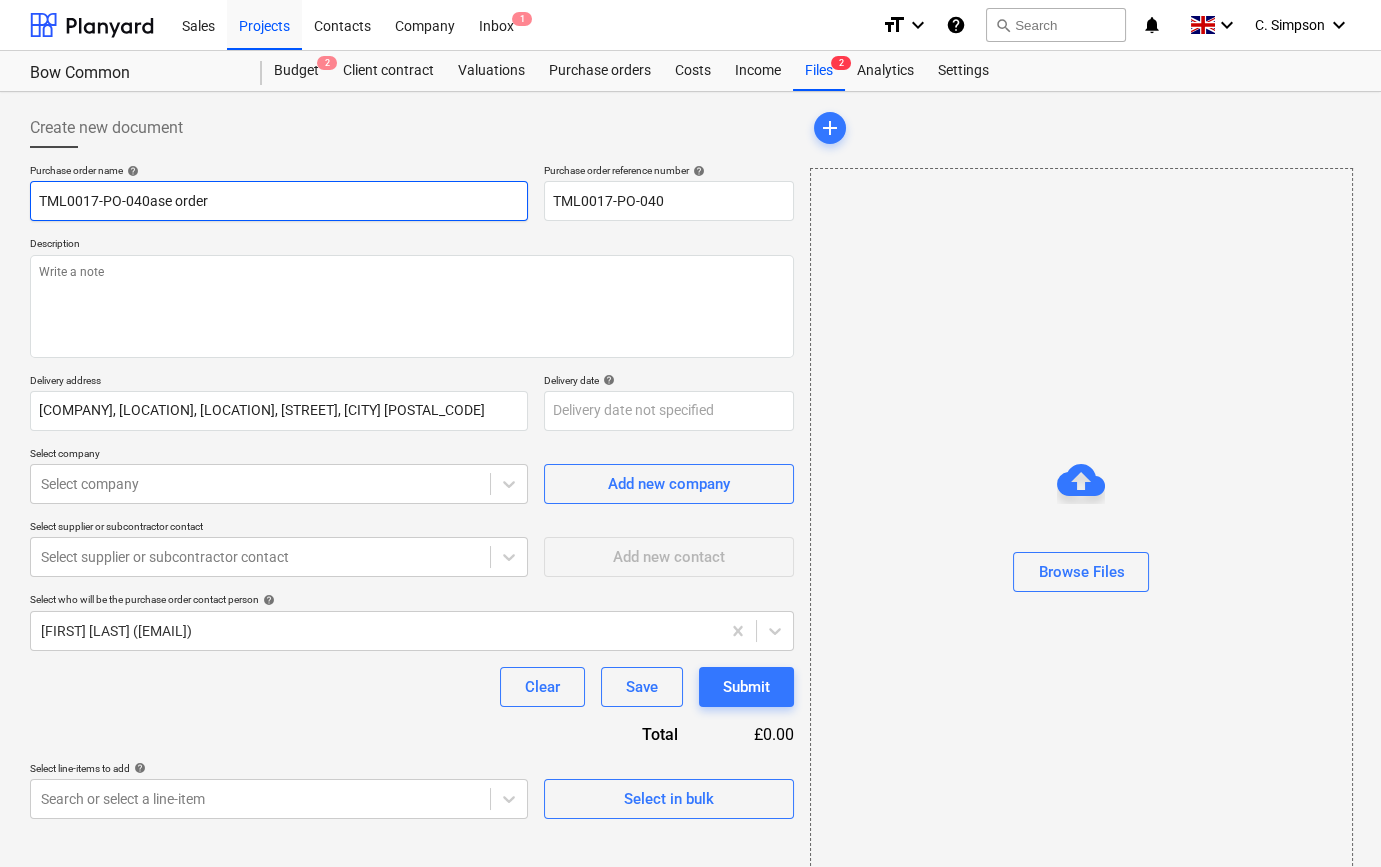 type on "x" 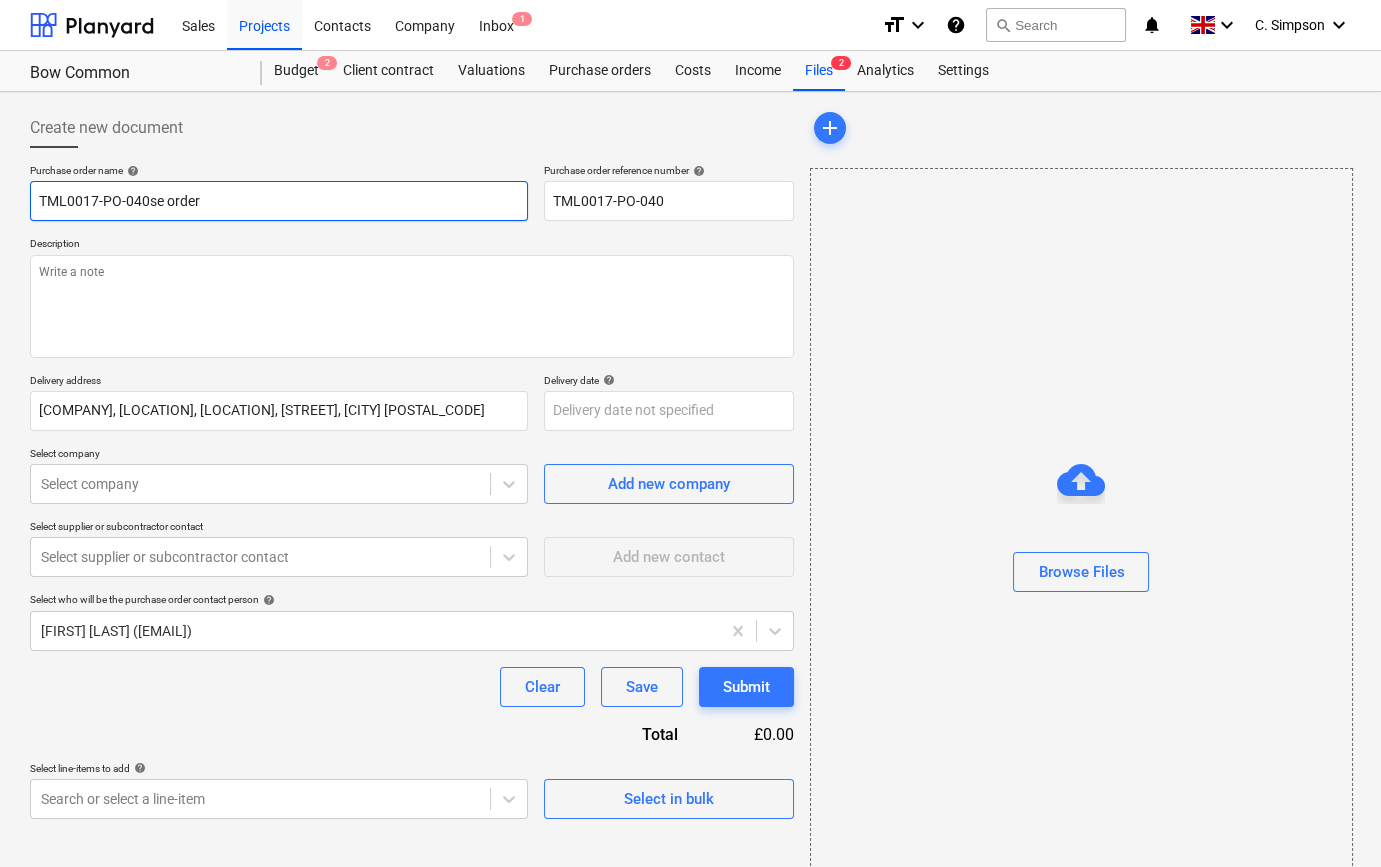type on "x" 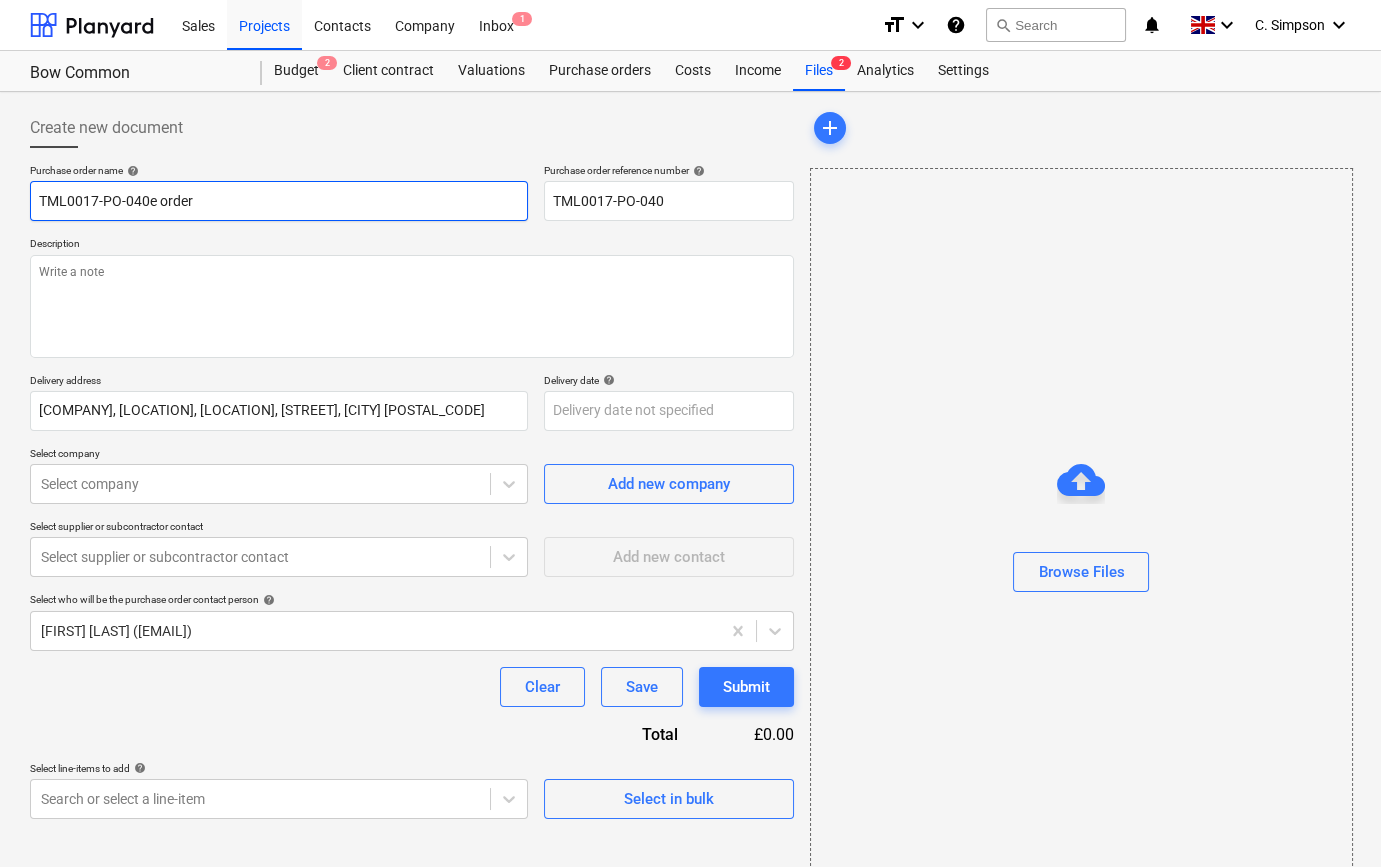 type on "TML0017-PO-040 order" 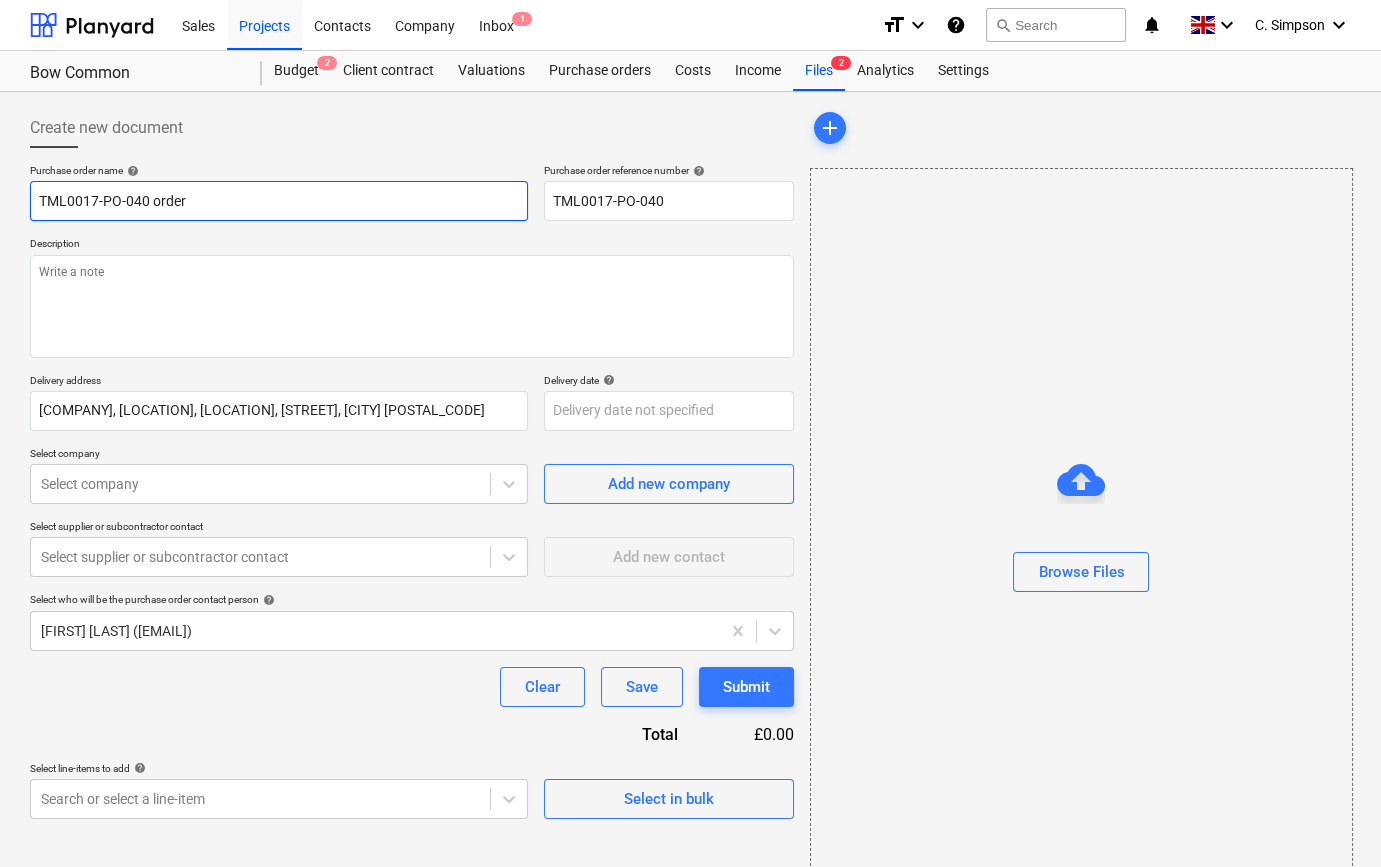 type on "x" 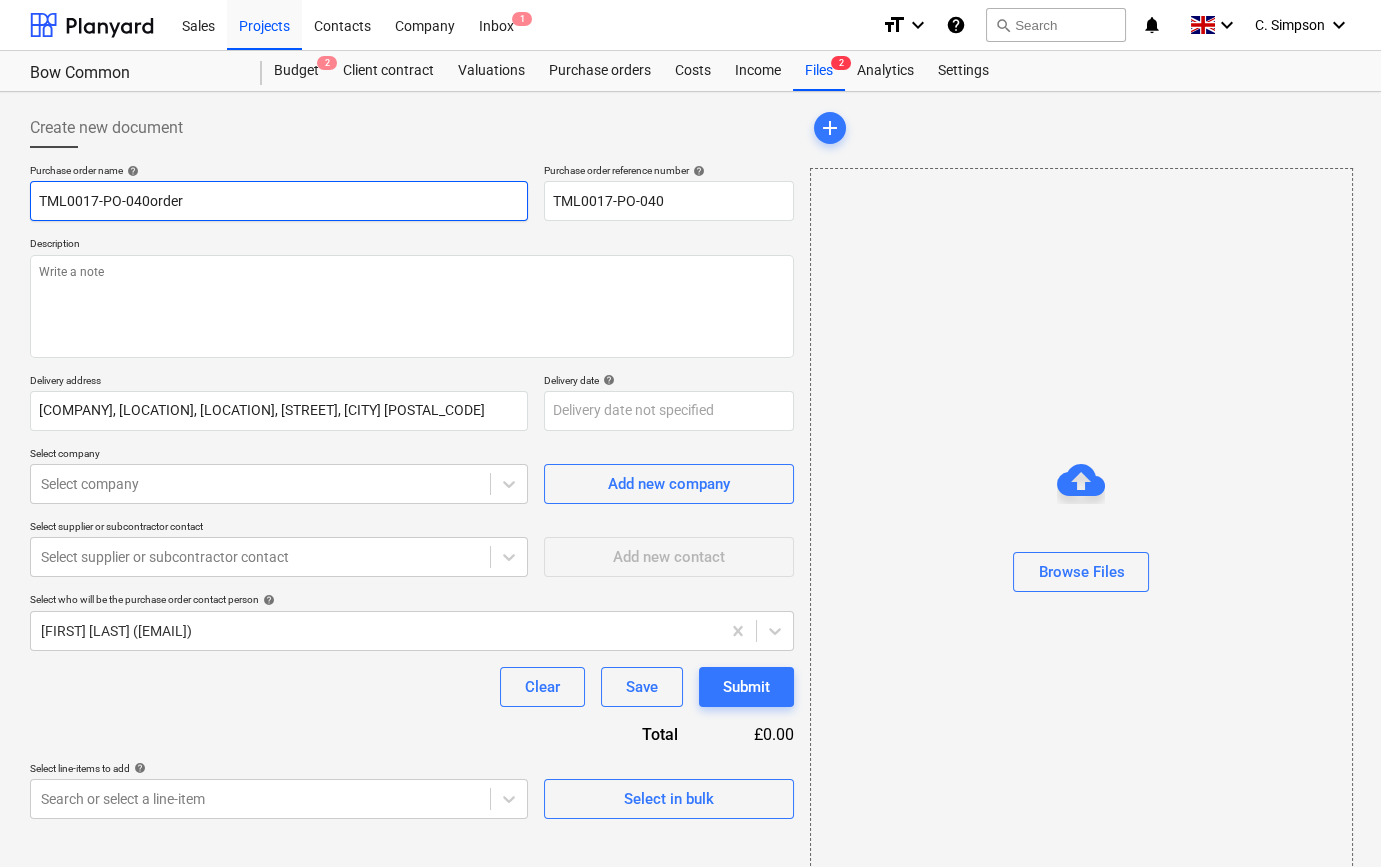 type on "x" 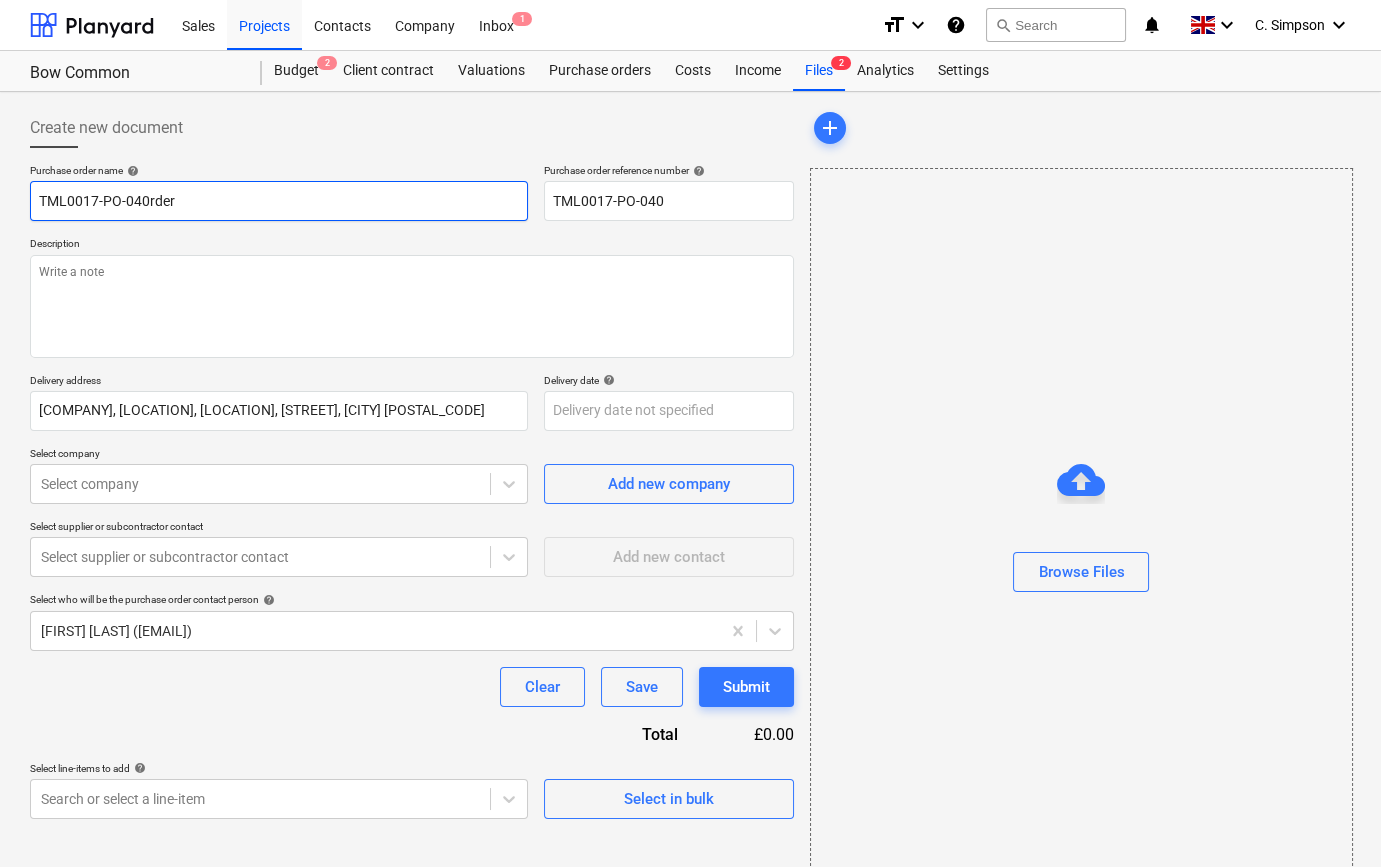 type on "x" 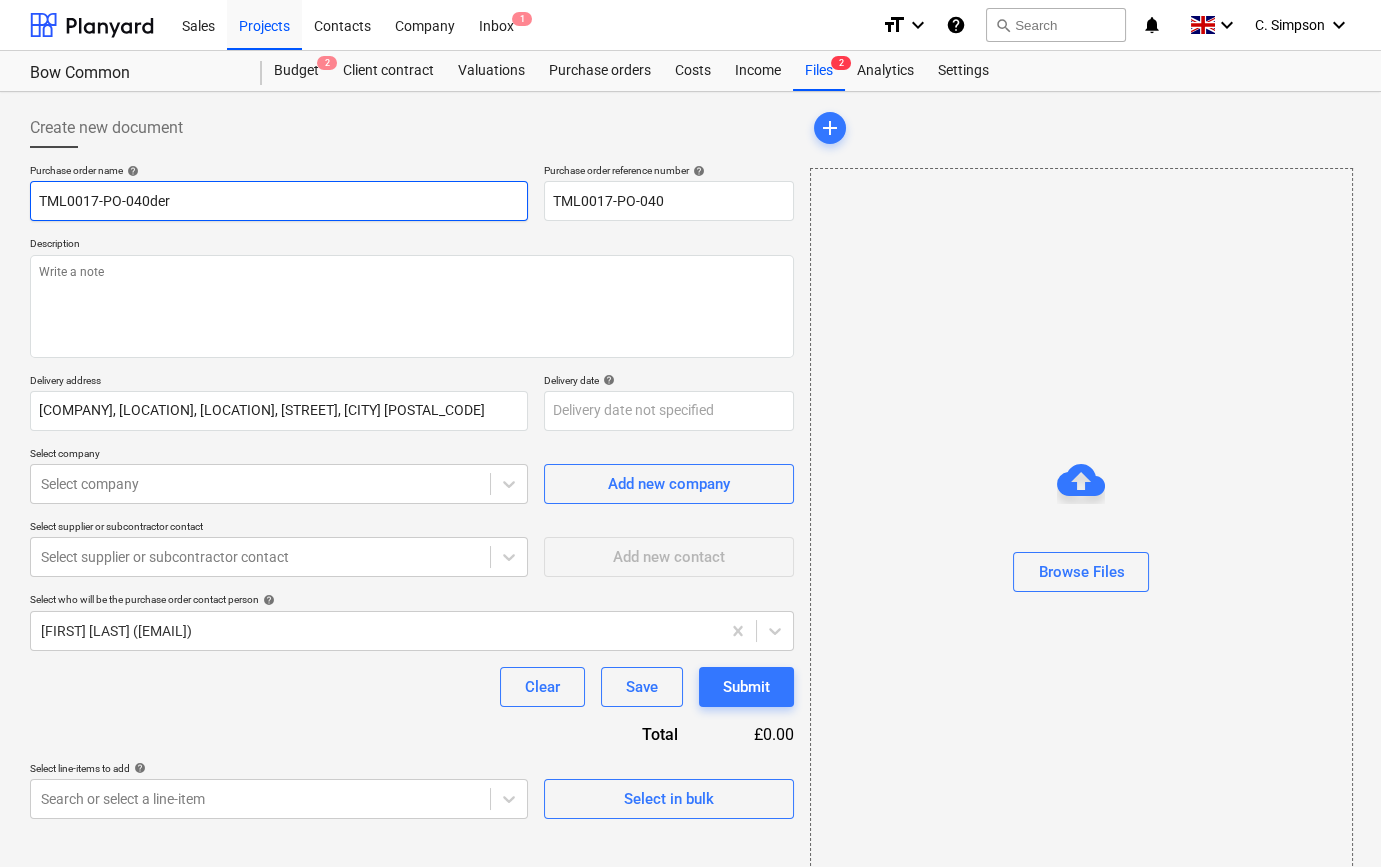 type on "TML0017-PO-040er" 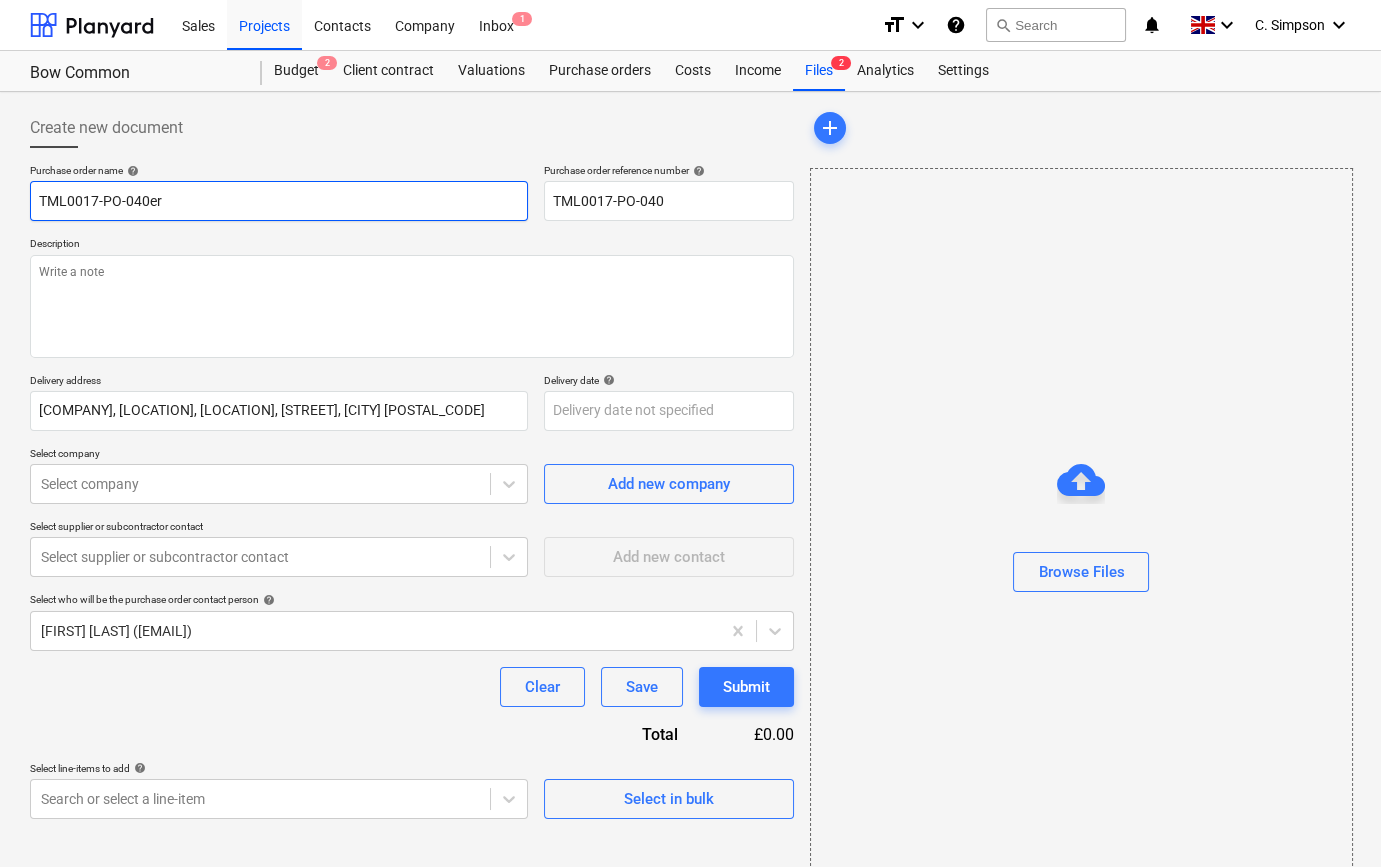 type on "x" 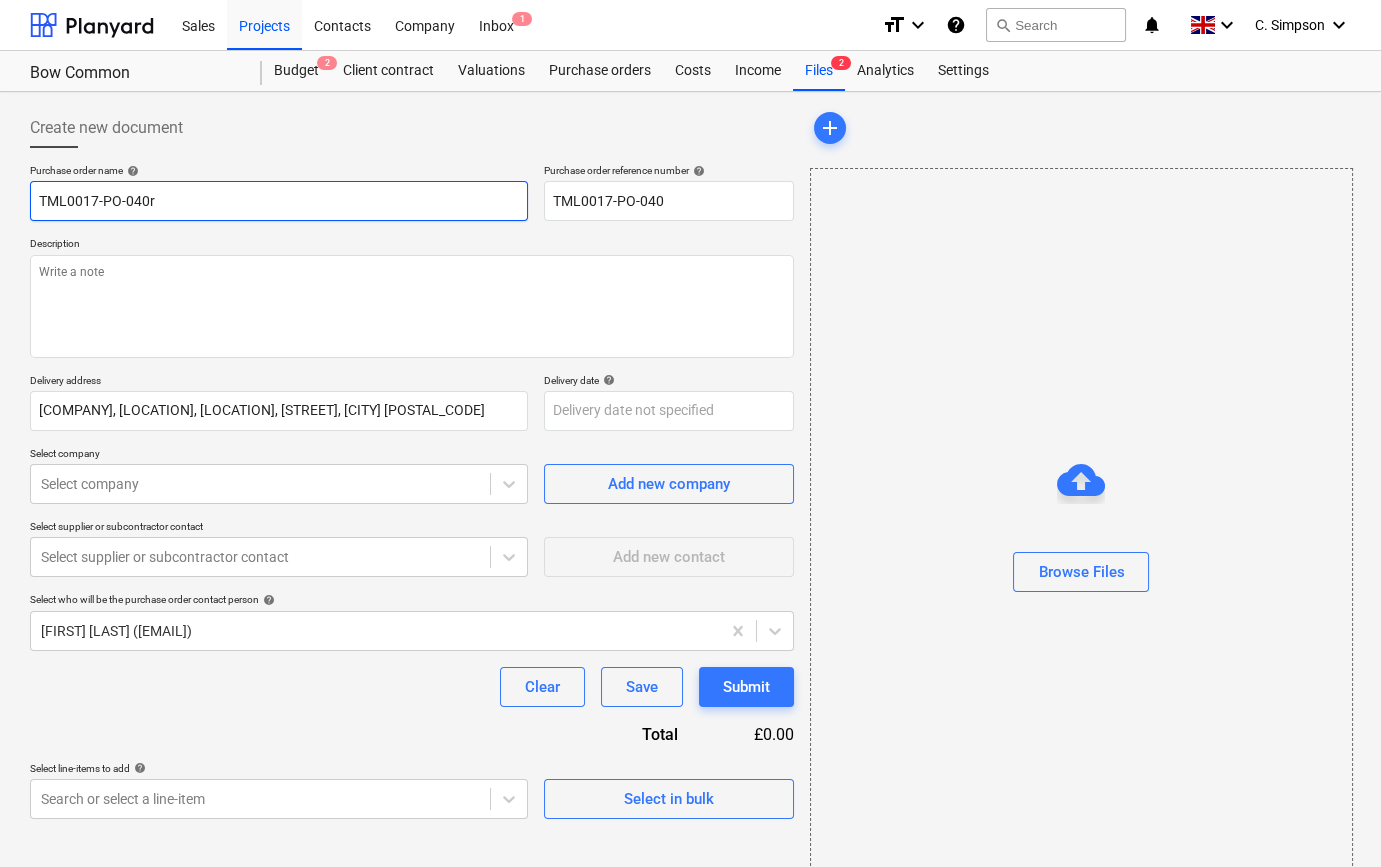 type on "x" 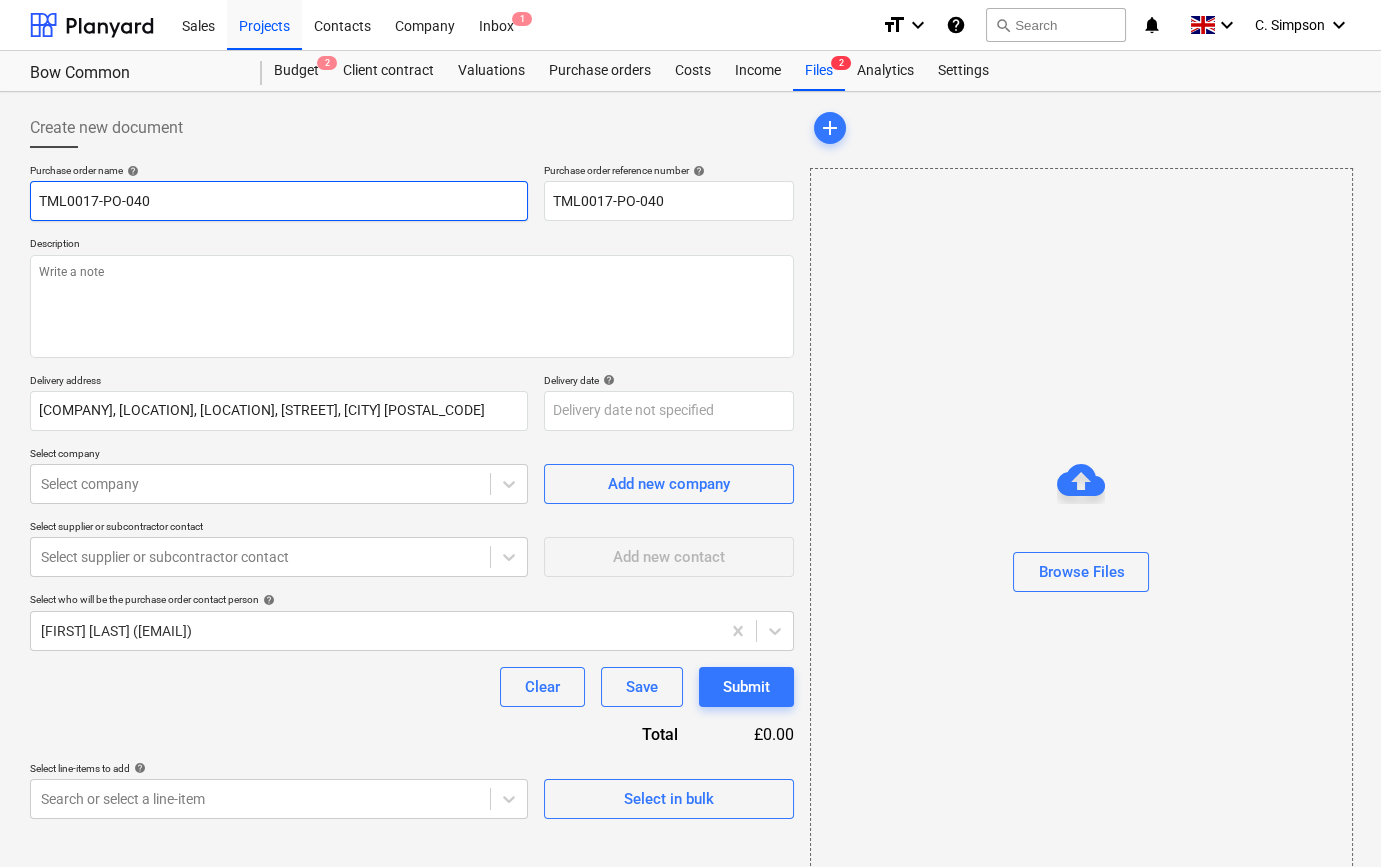 type on "x" 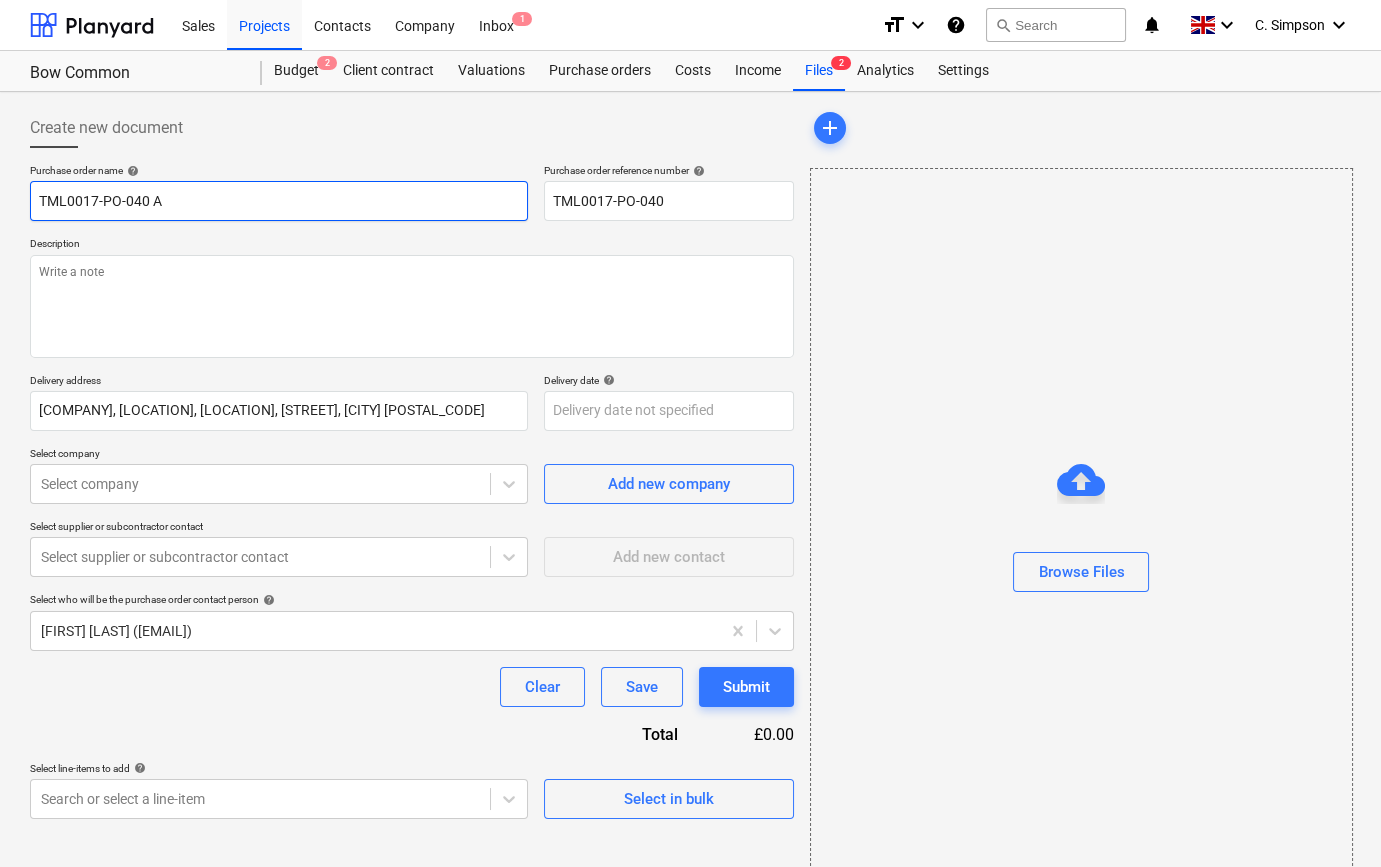 type on "x" 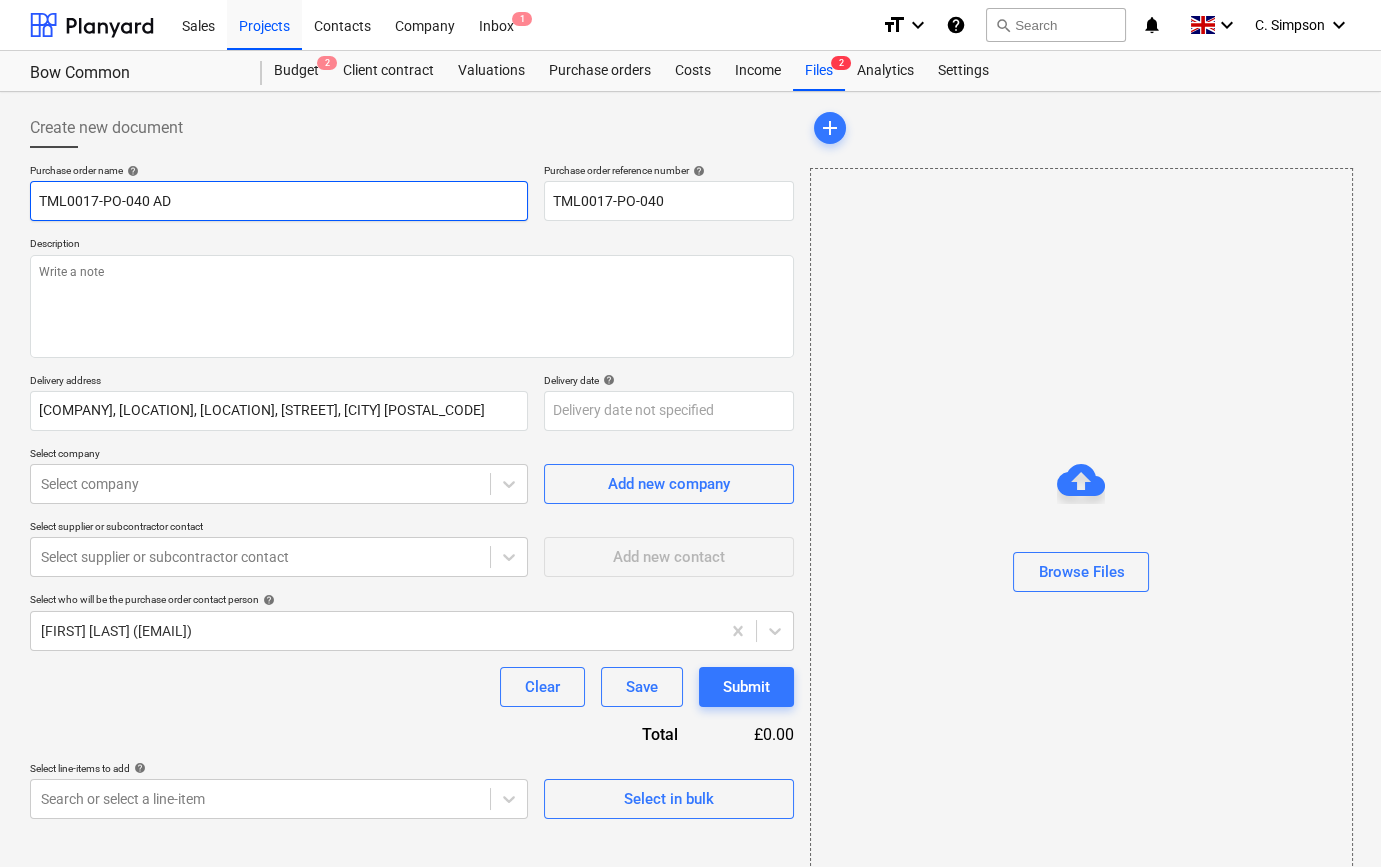 type on "x" 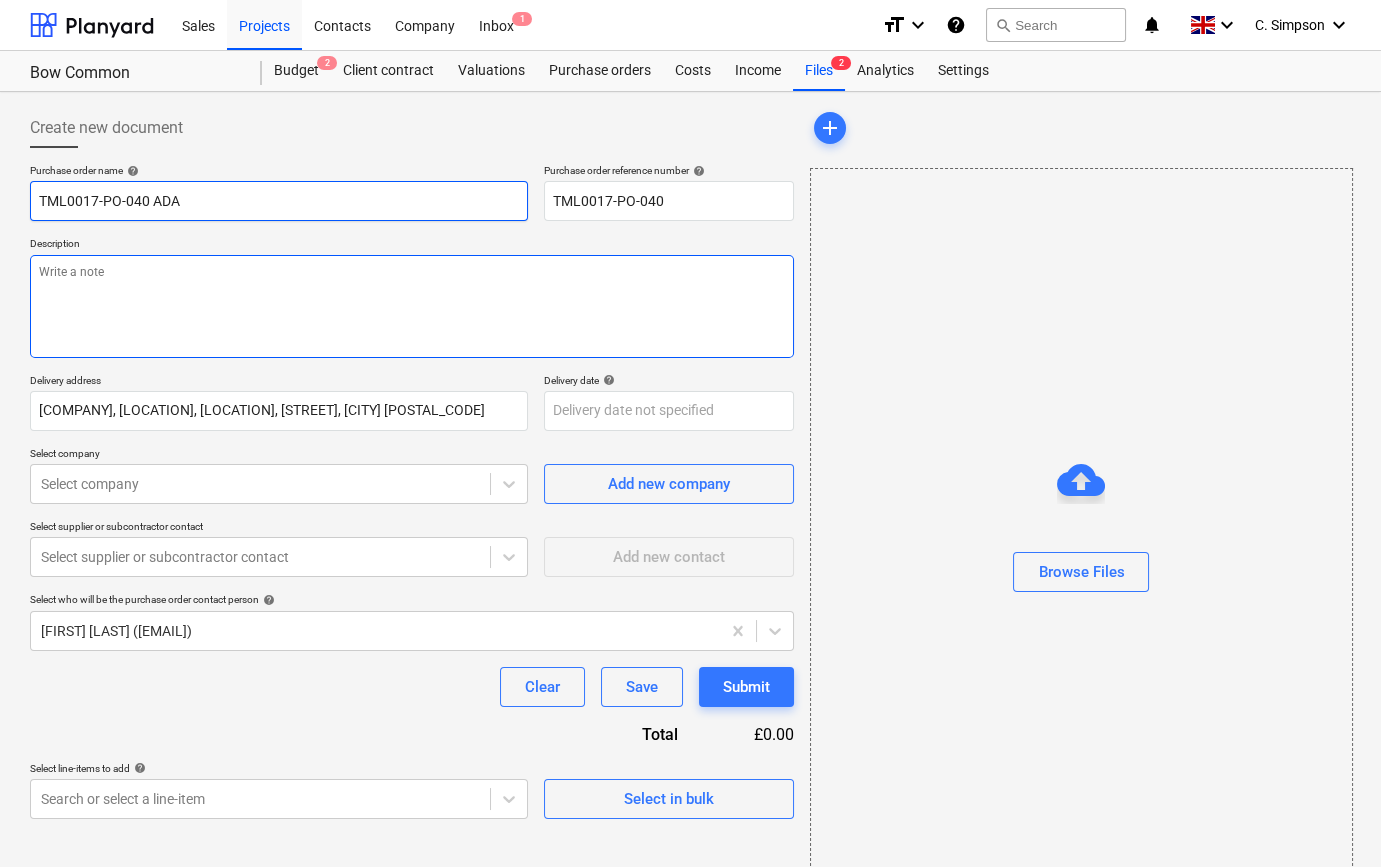 type on "TML0017-PO-040 ADA" 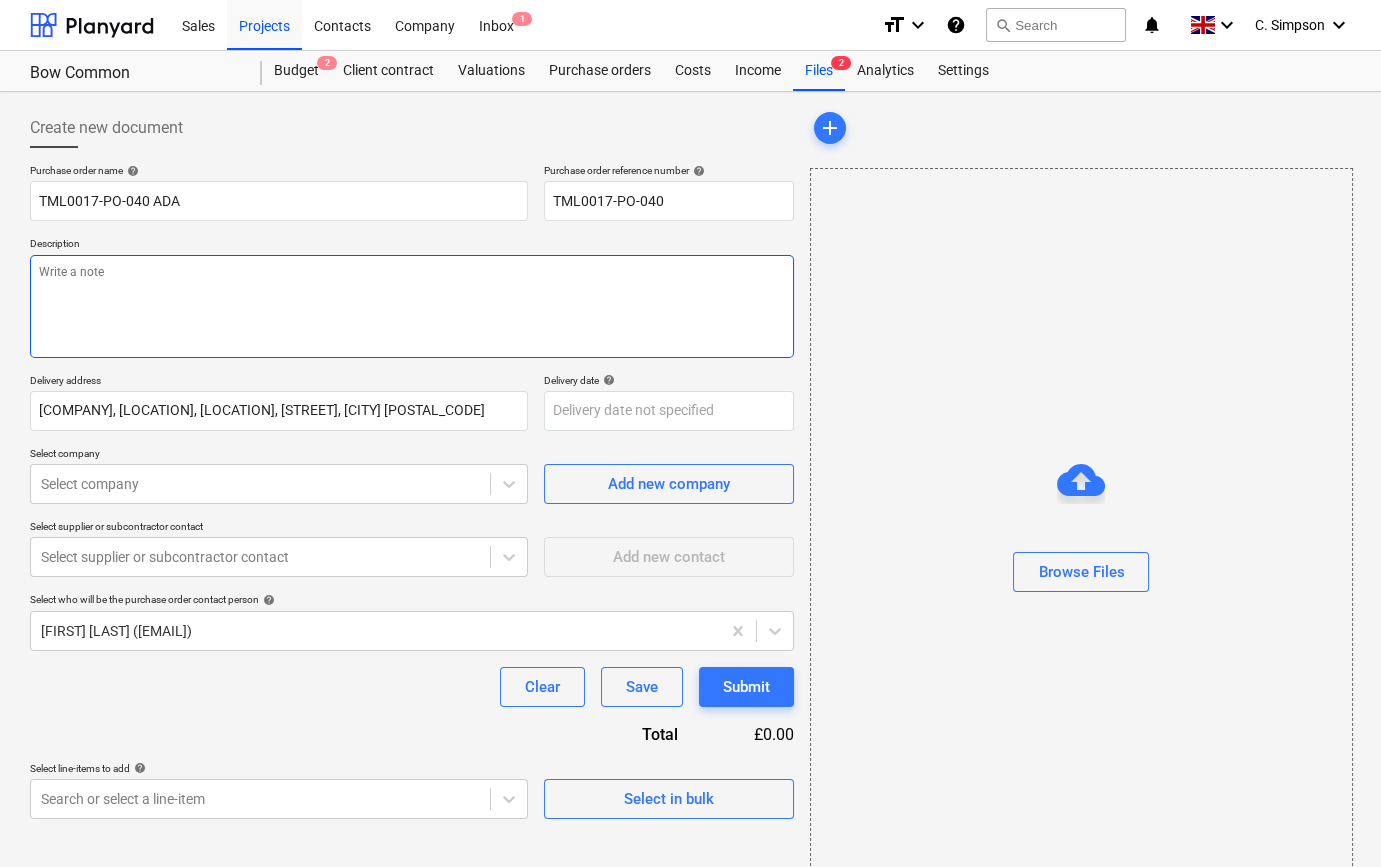 click at bounding box center [412, 306] 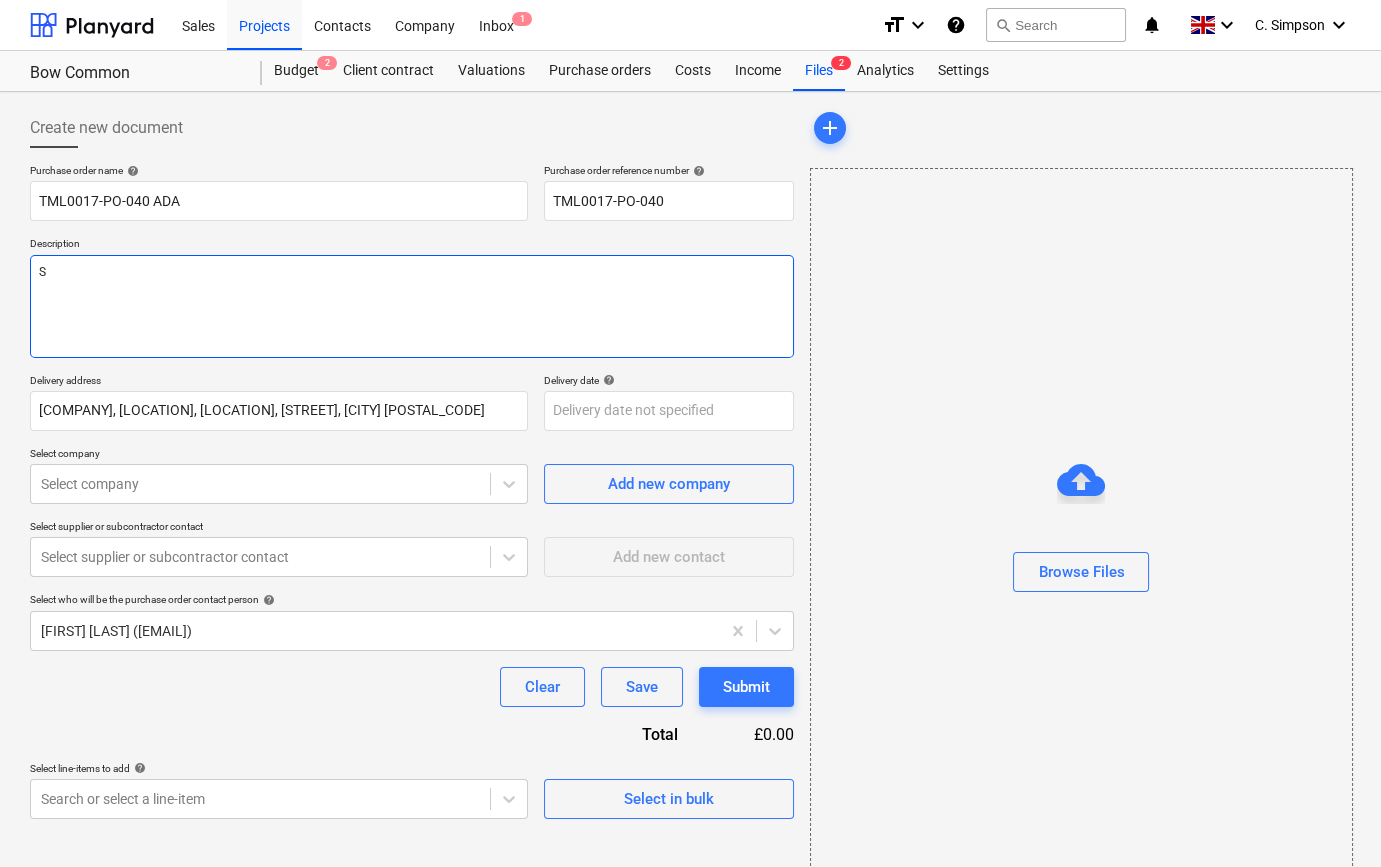 type on "x" 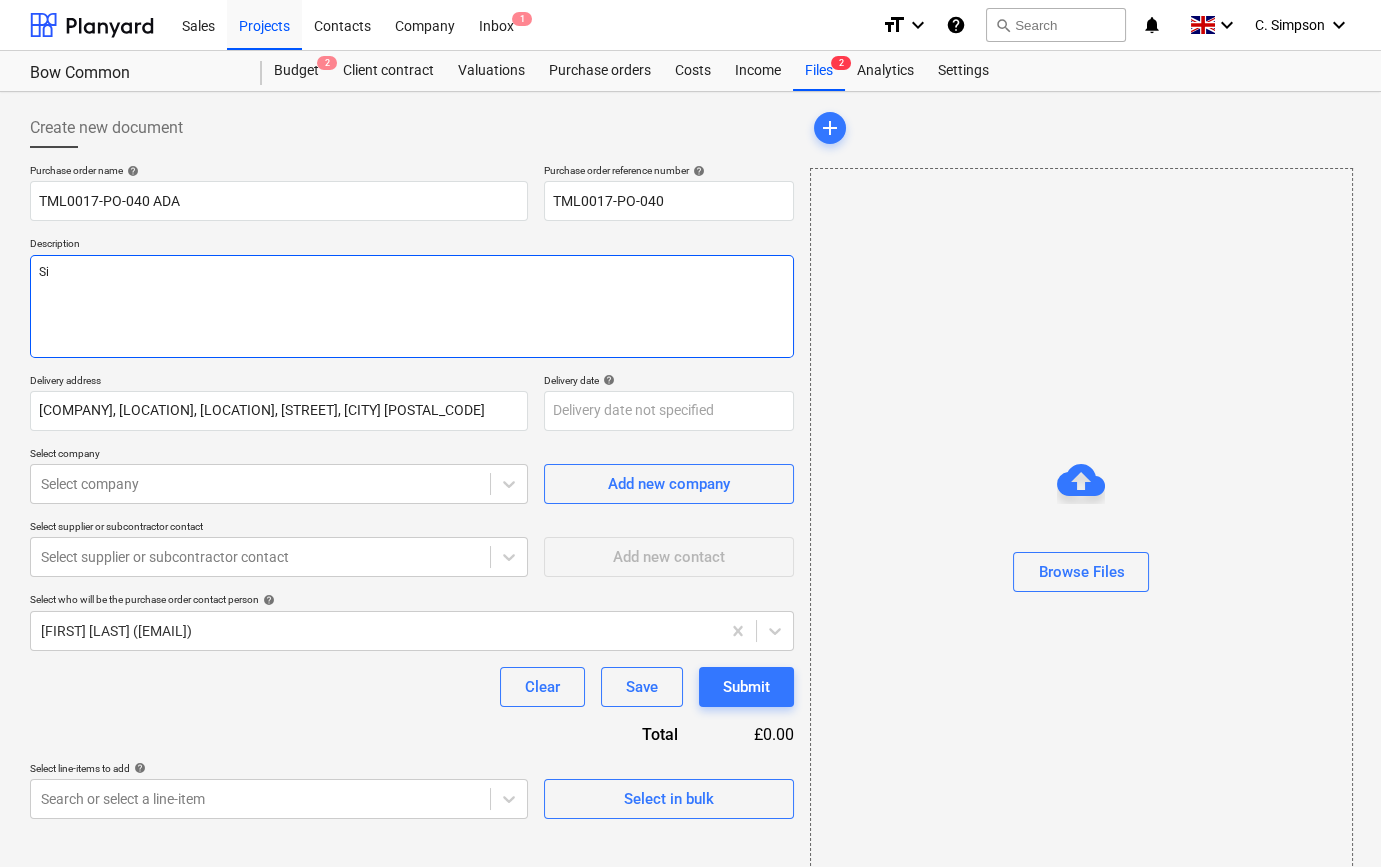 type on "x" 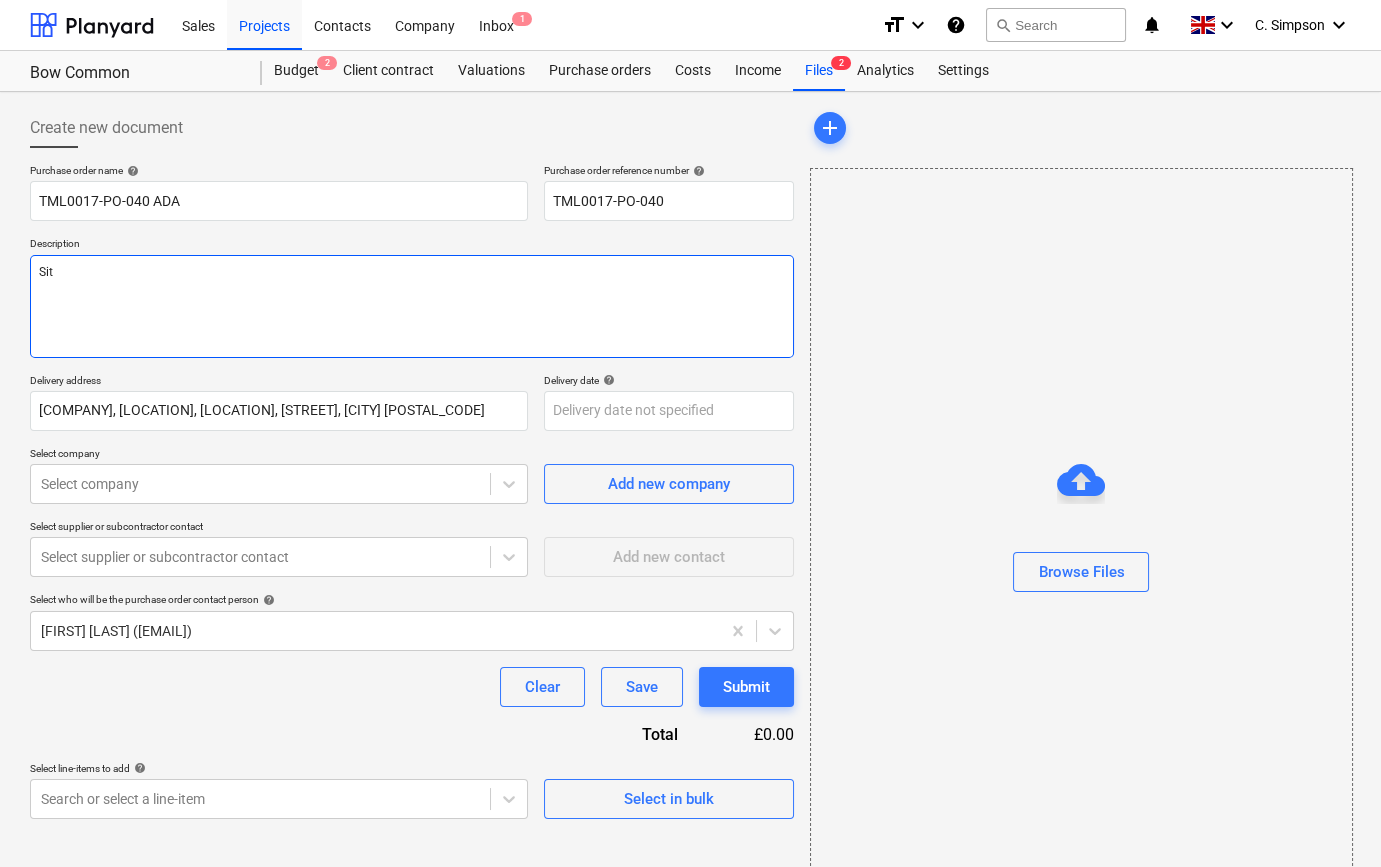 type on "x" 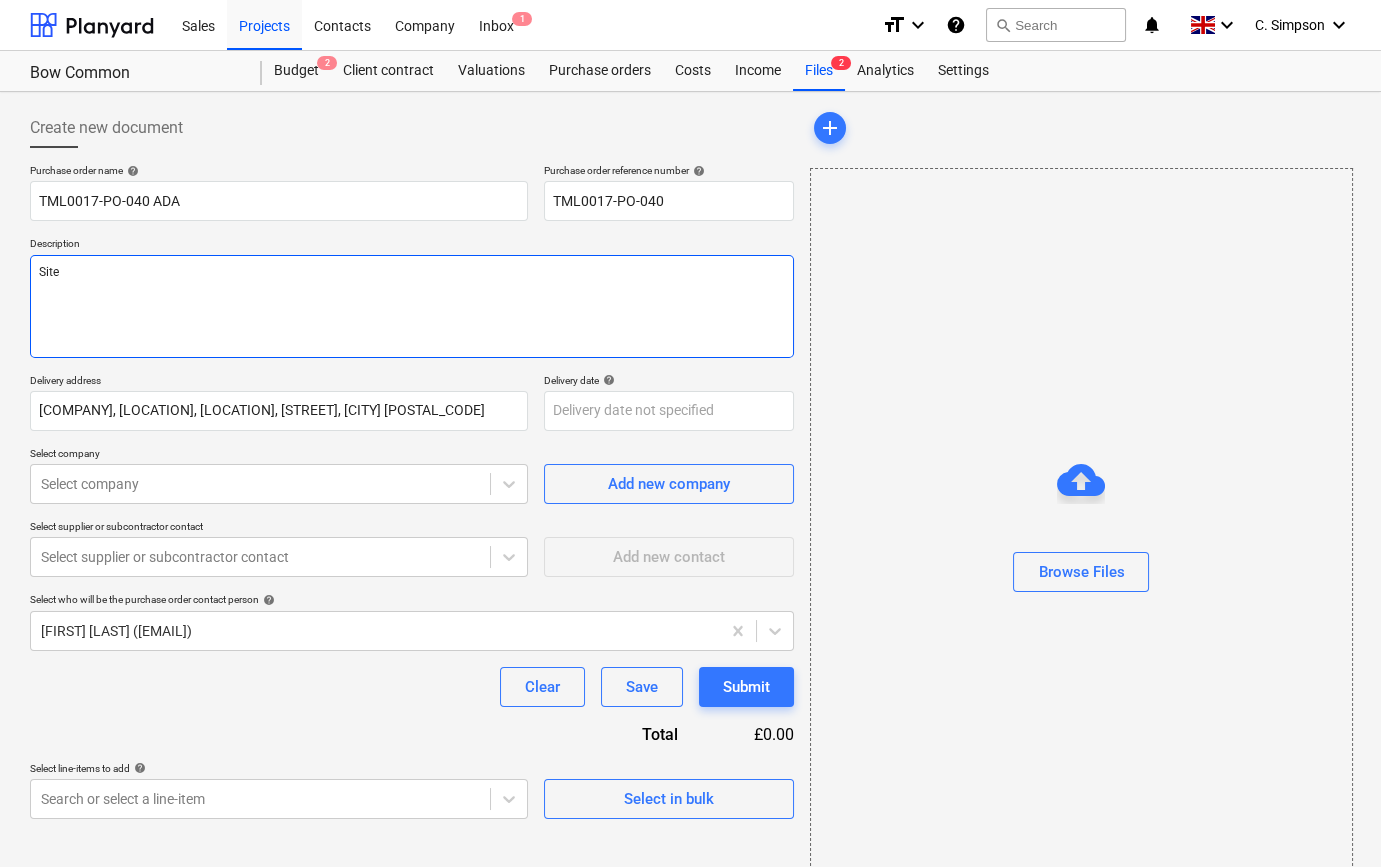 type on "x" 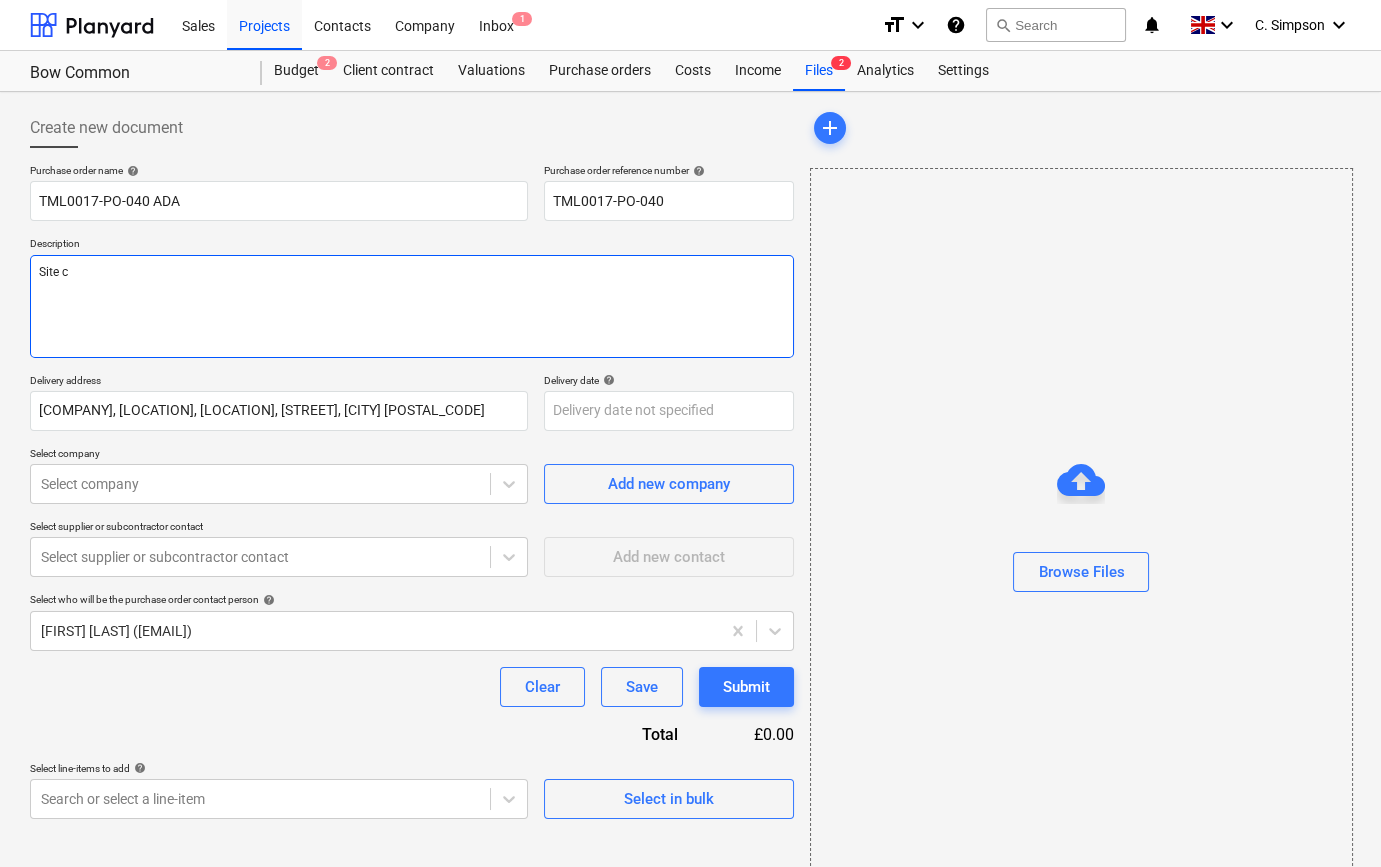 type on "x" 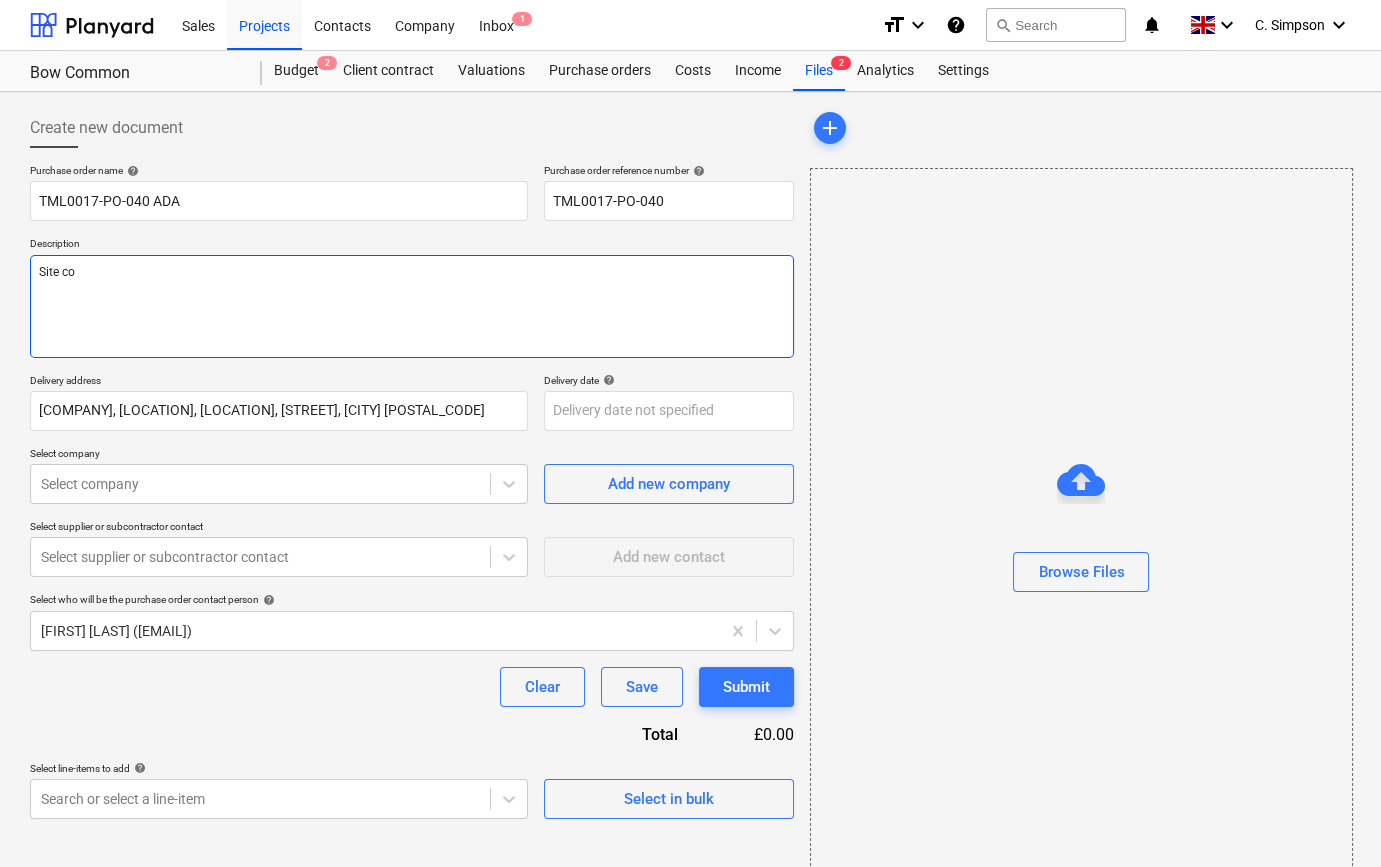type on "x" 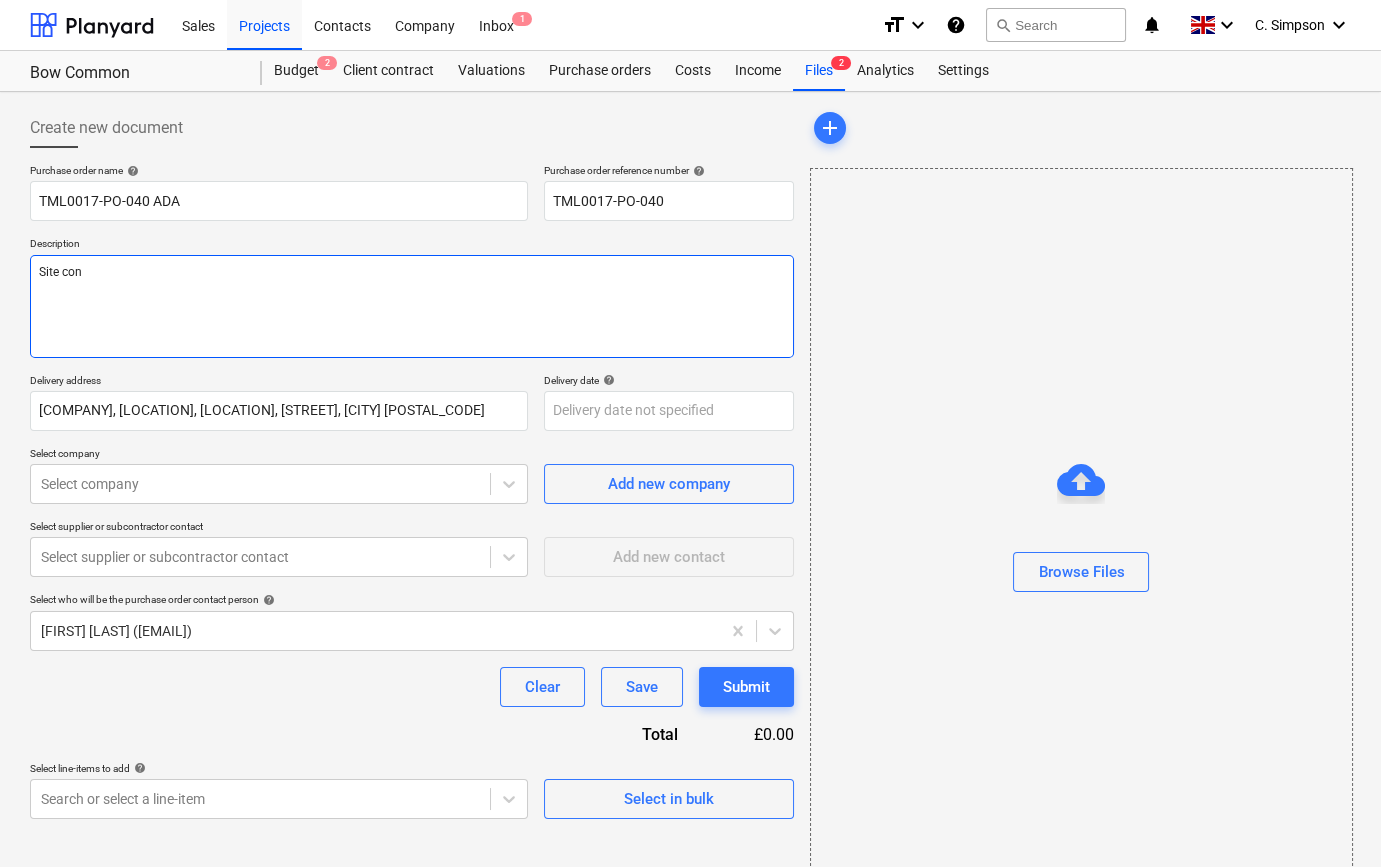 type on "x" 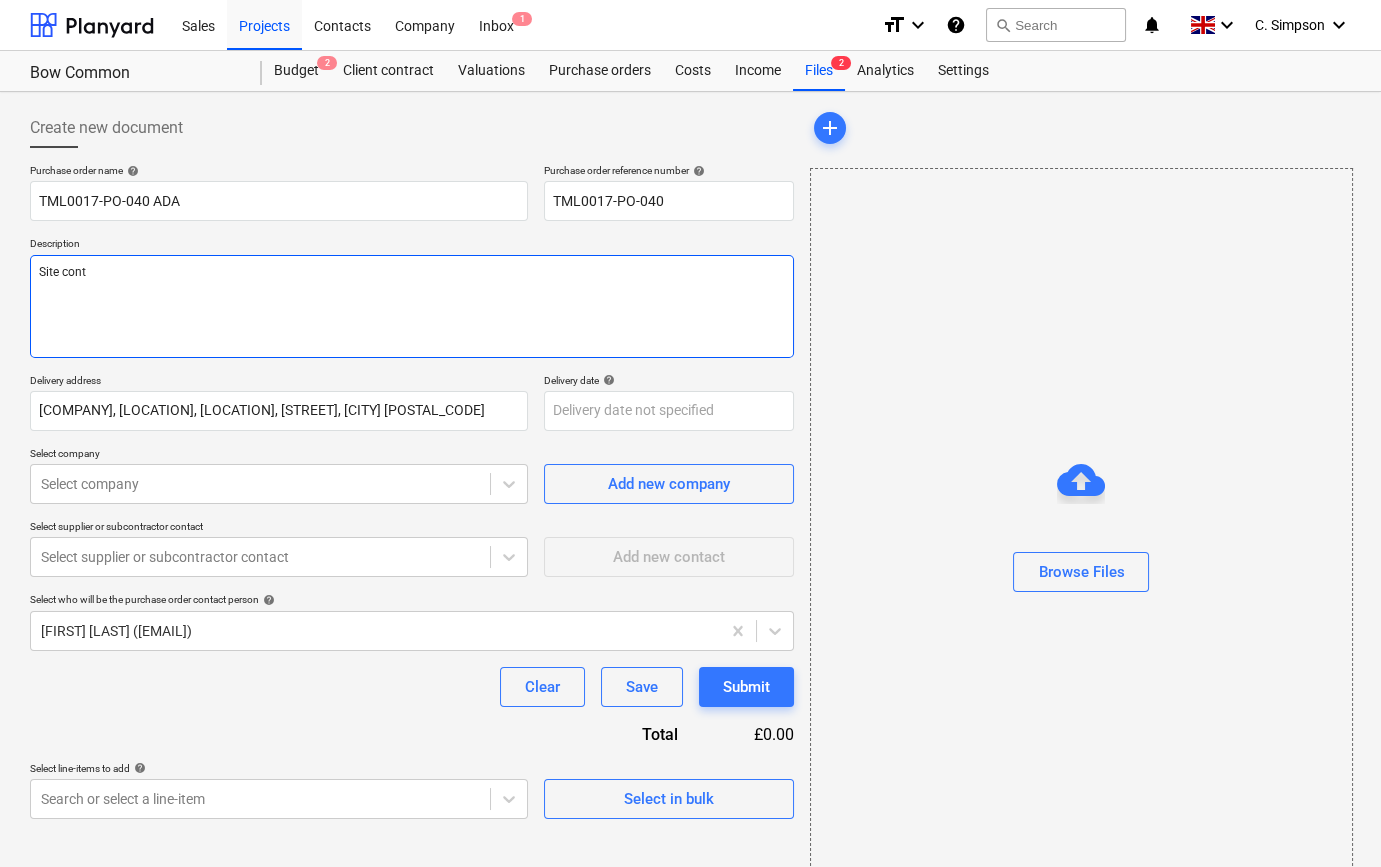 type on "x" 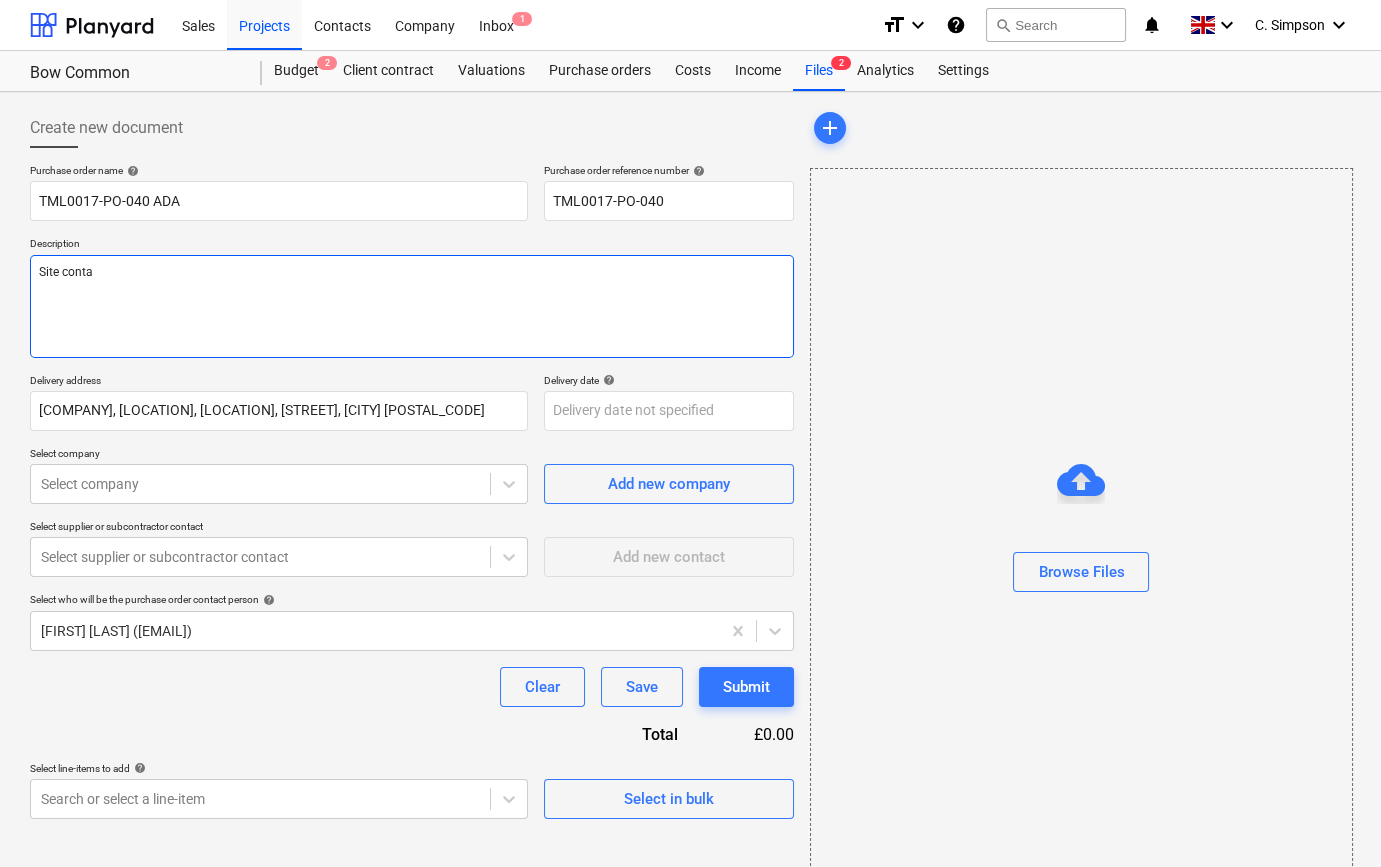 type on "x" 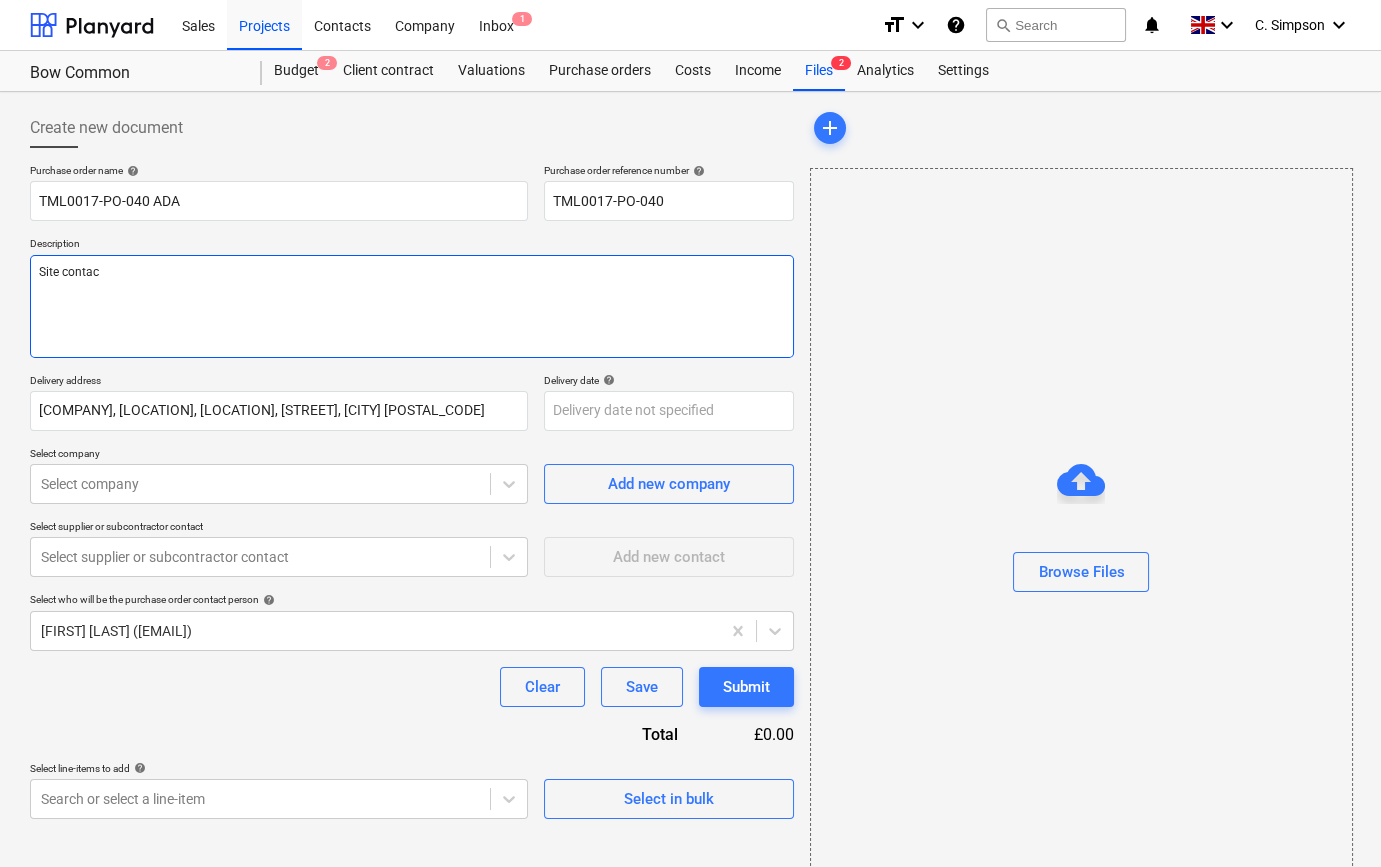 type on "x" 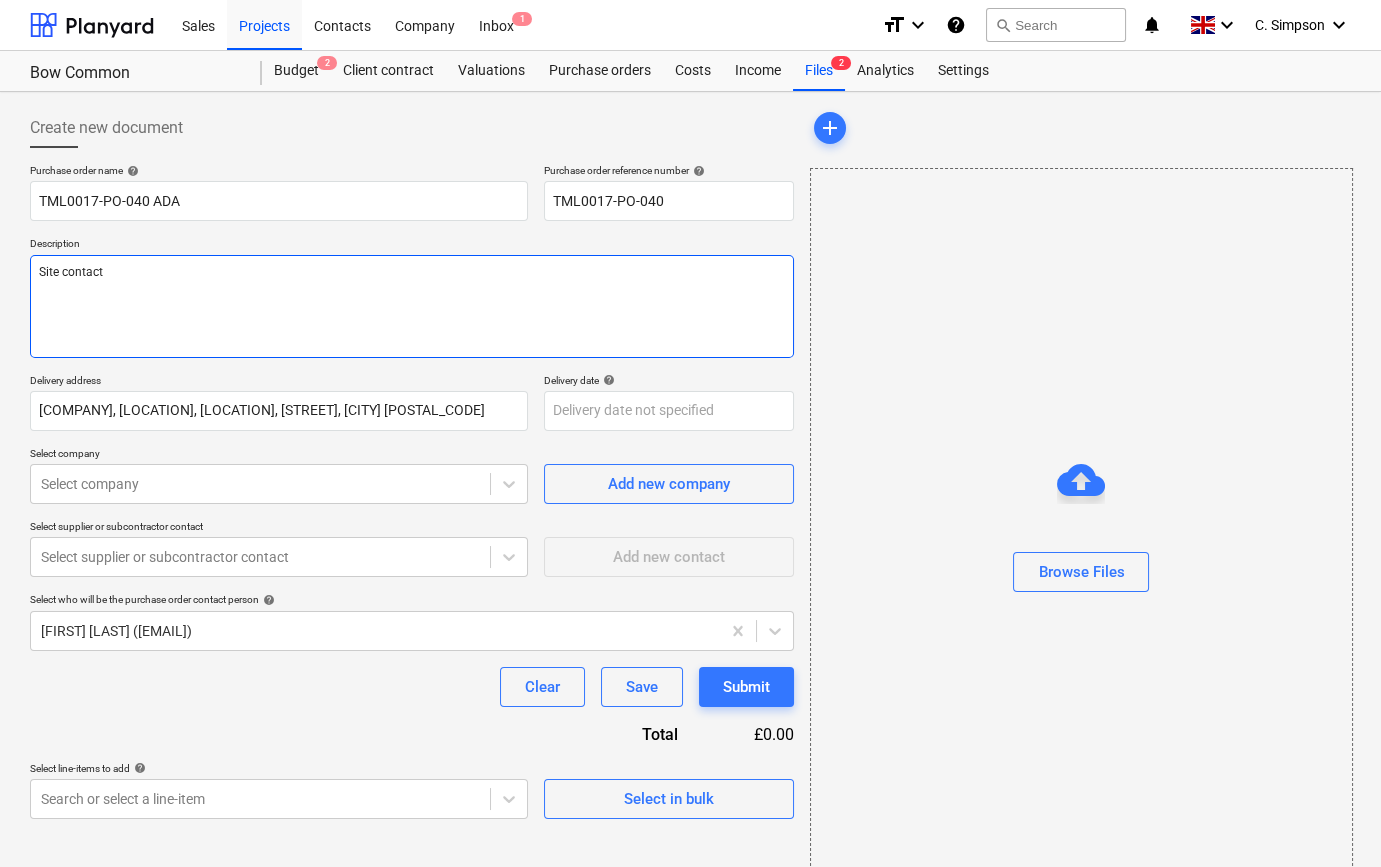 type on "x" 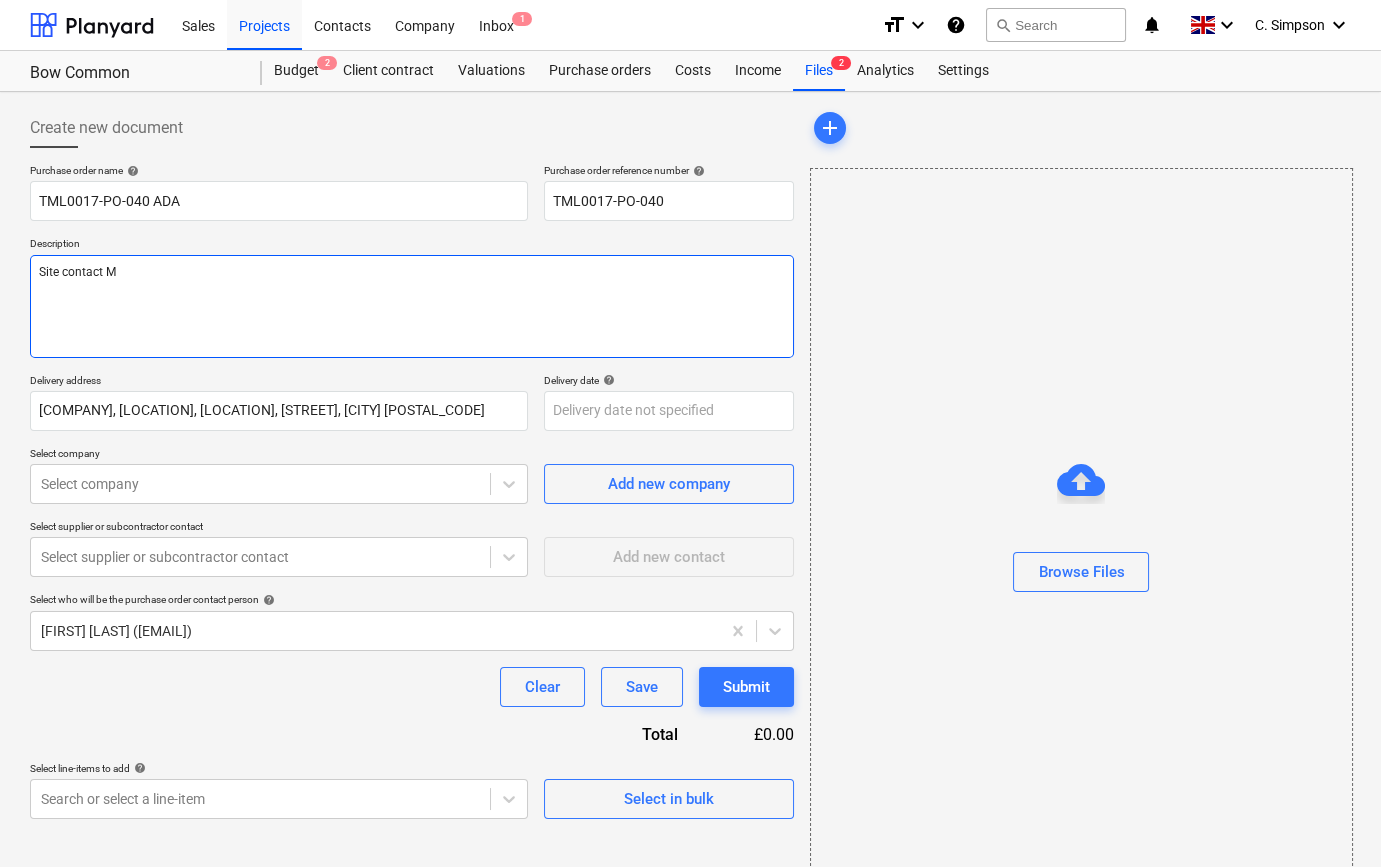 type on "x" 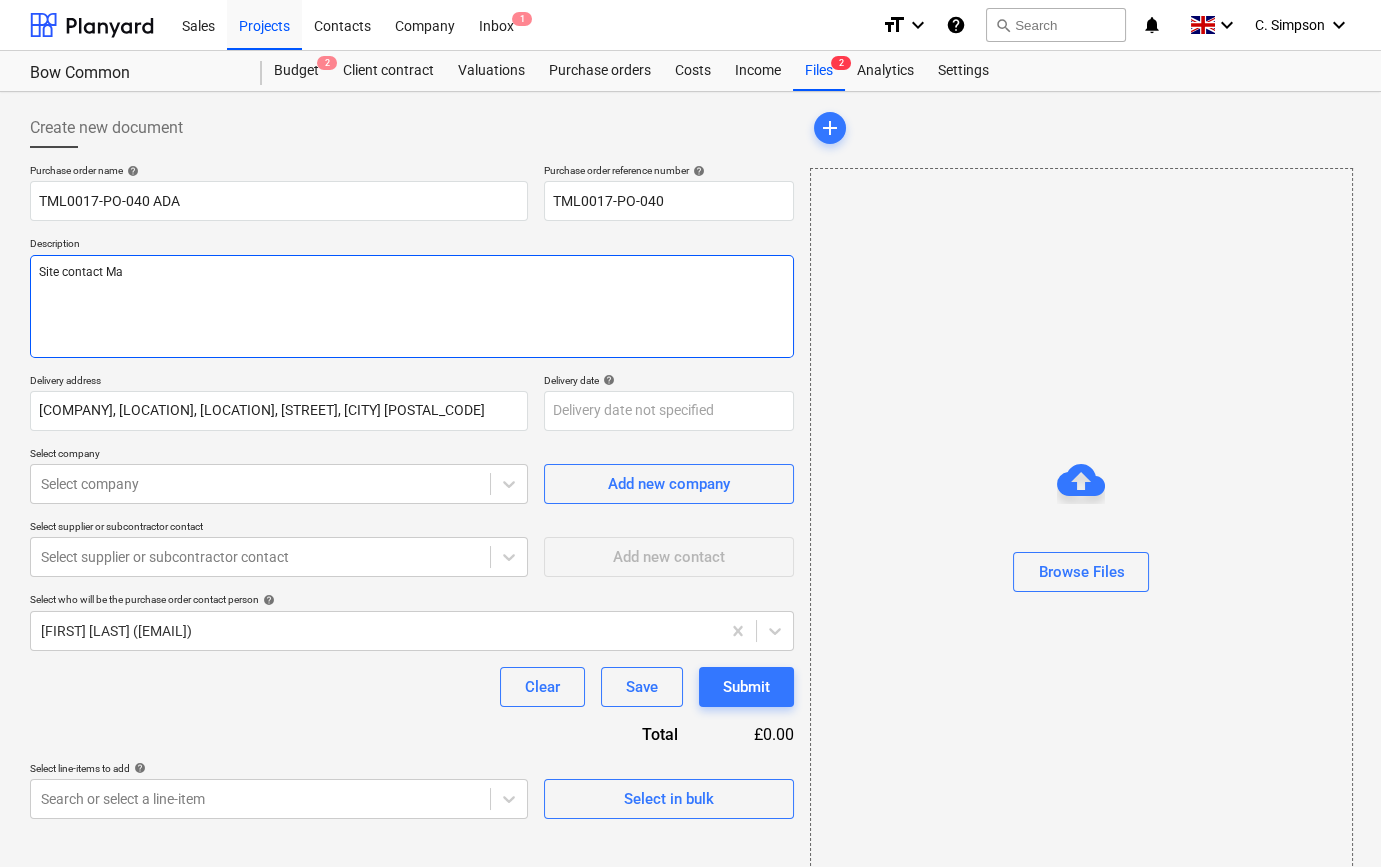 type on "x" 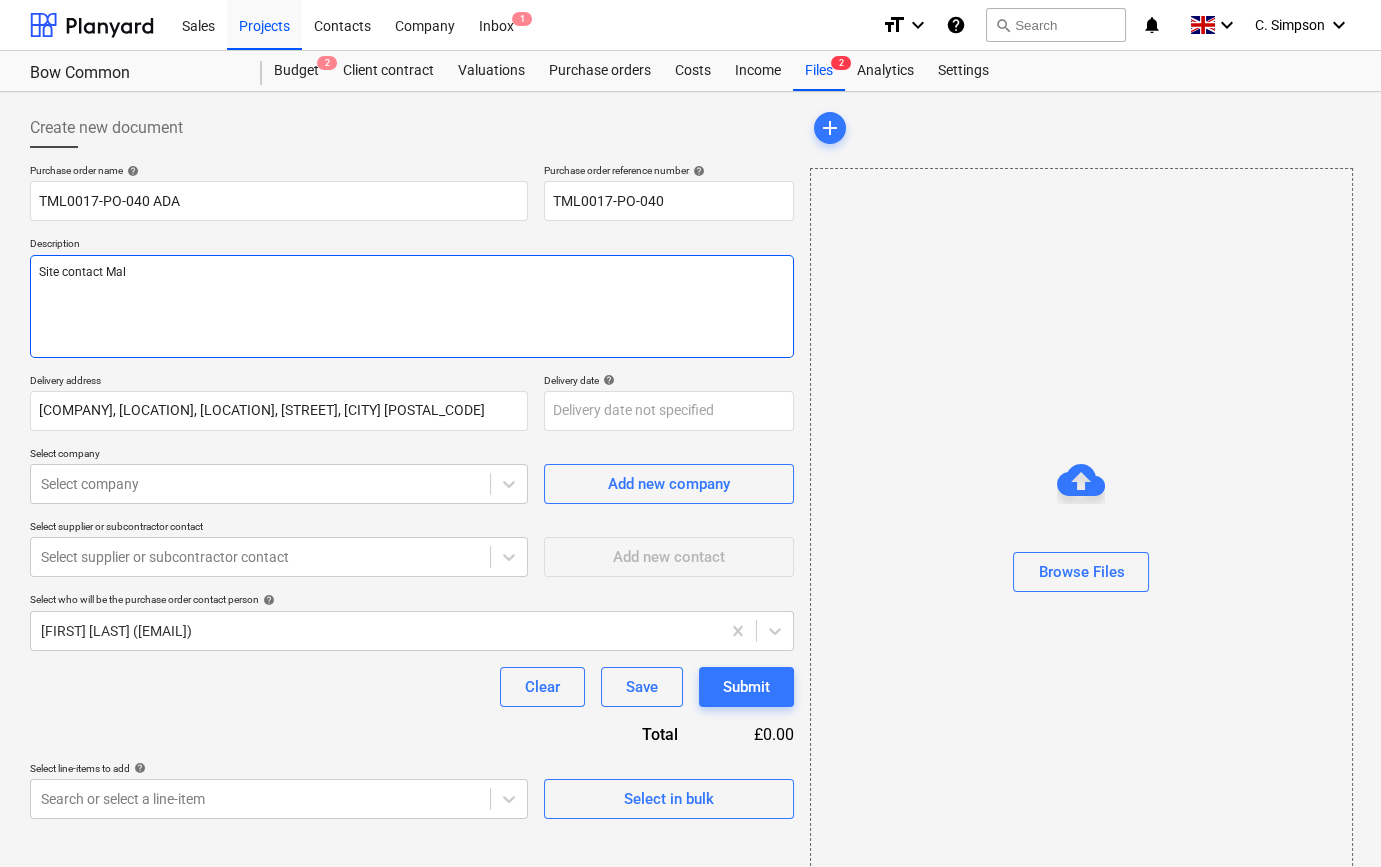type on "x" 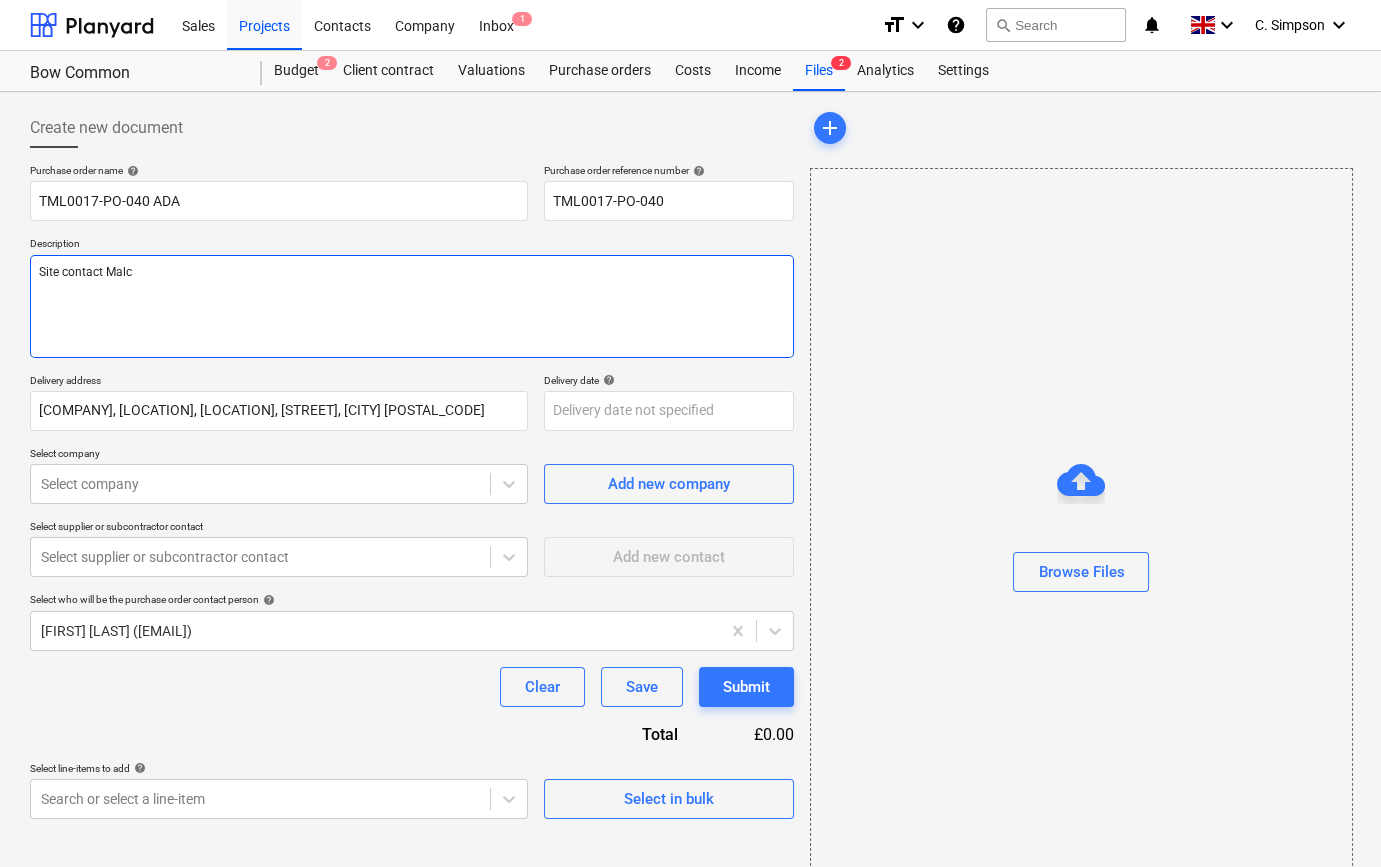 type on "x" 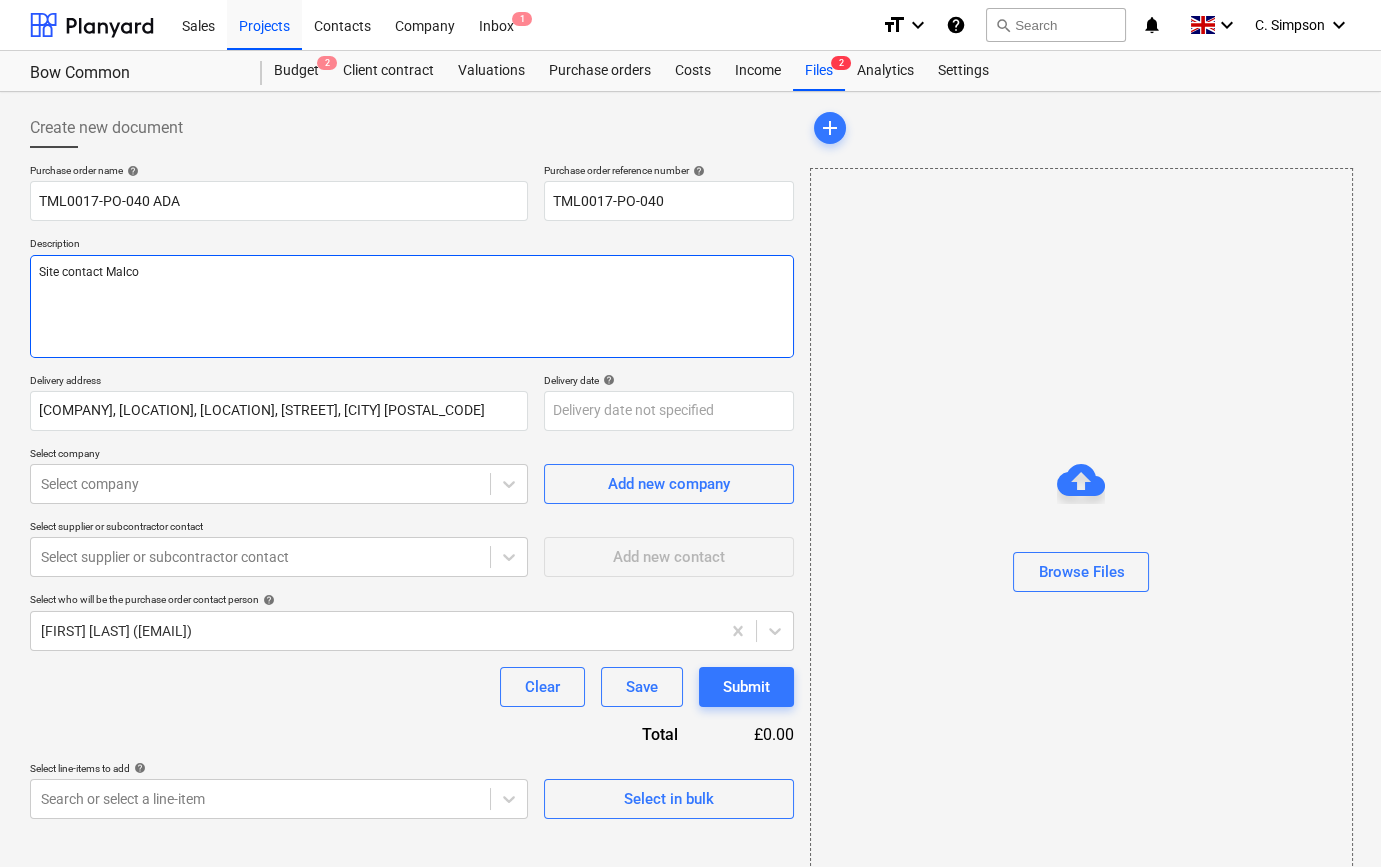 type on "x" 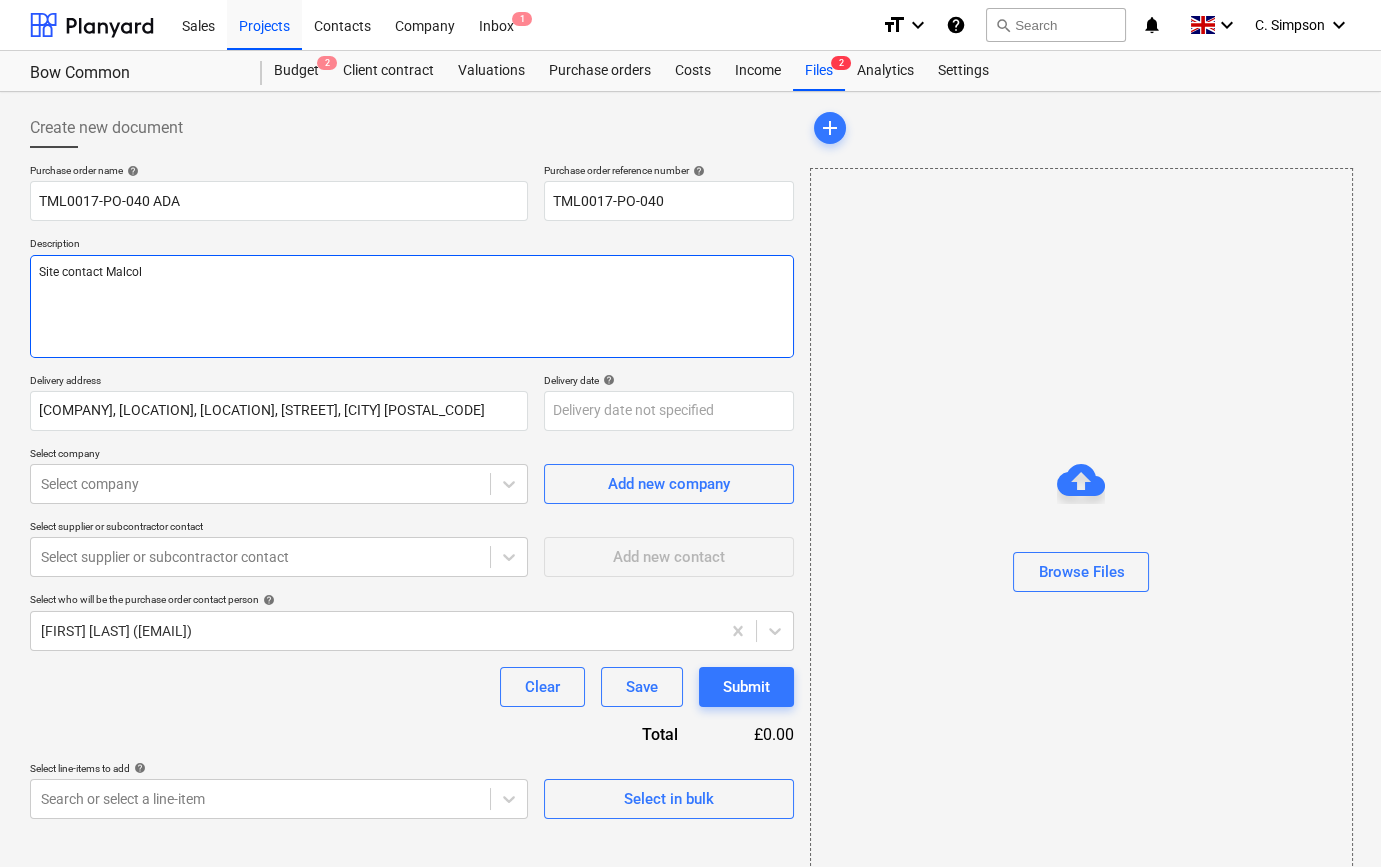 type on "x" 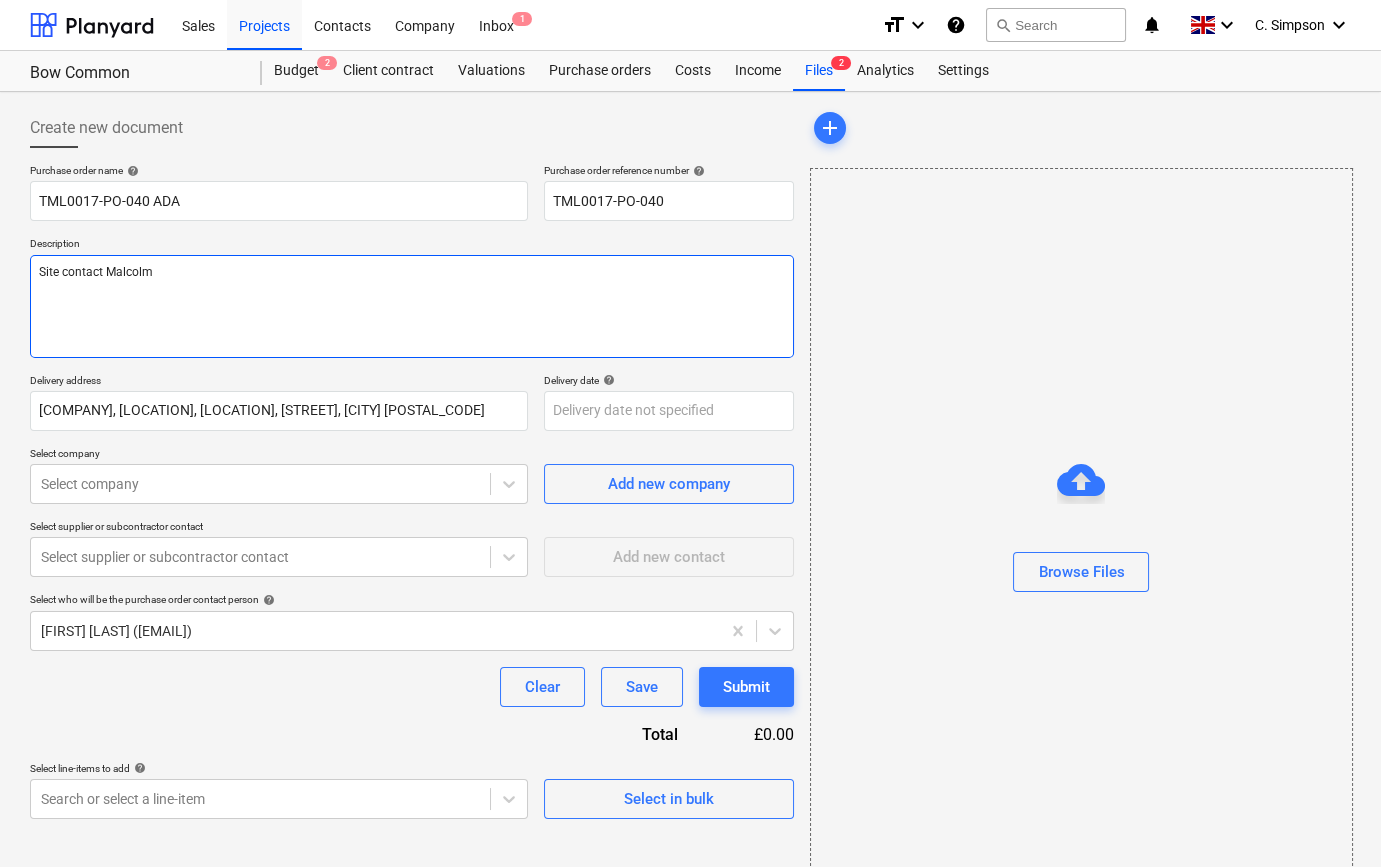 type on "x" 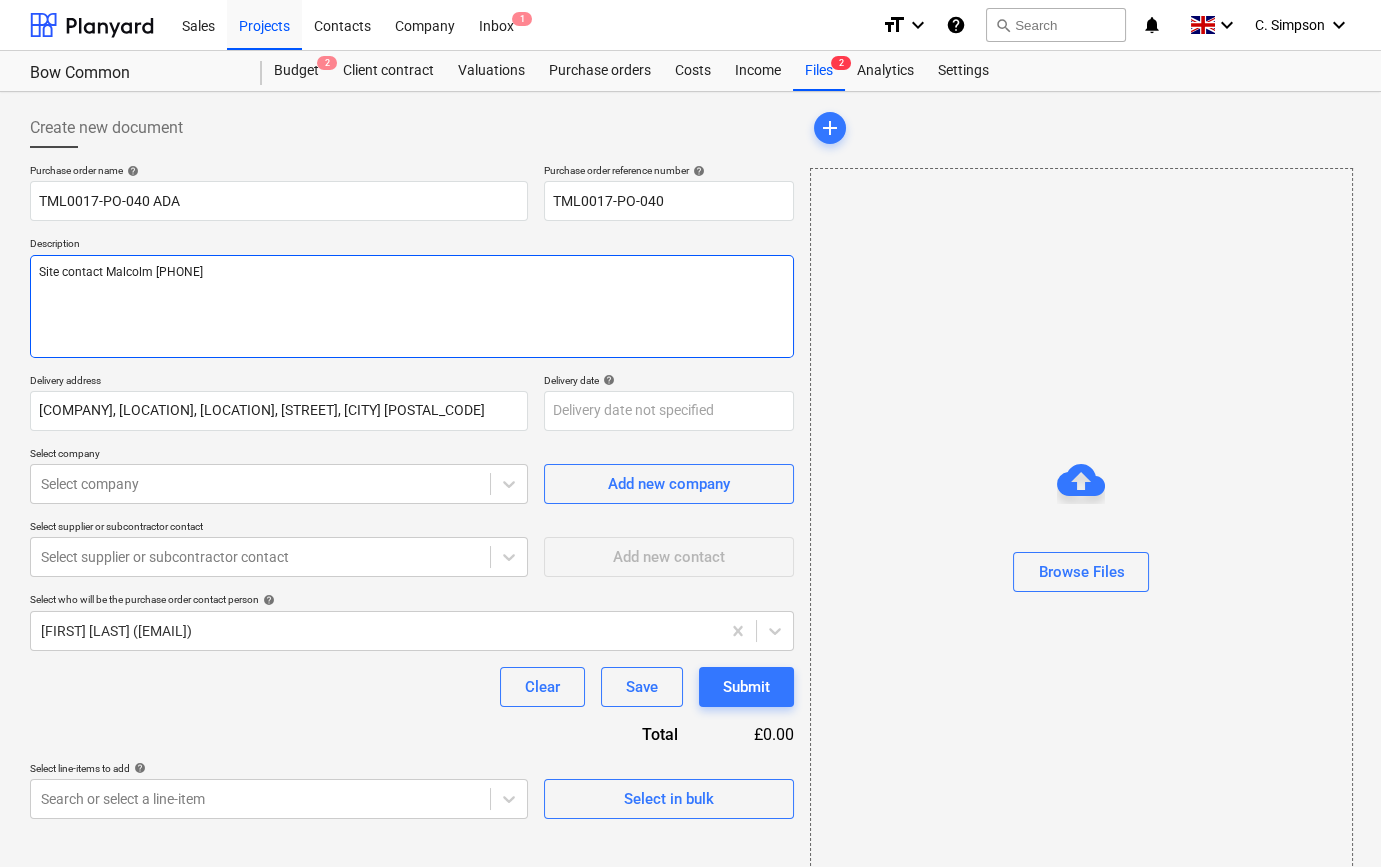 type 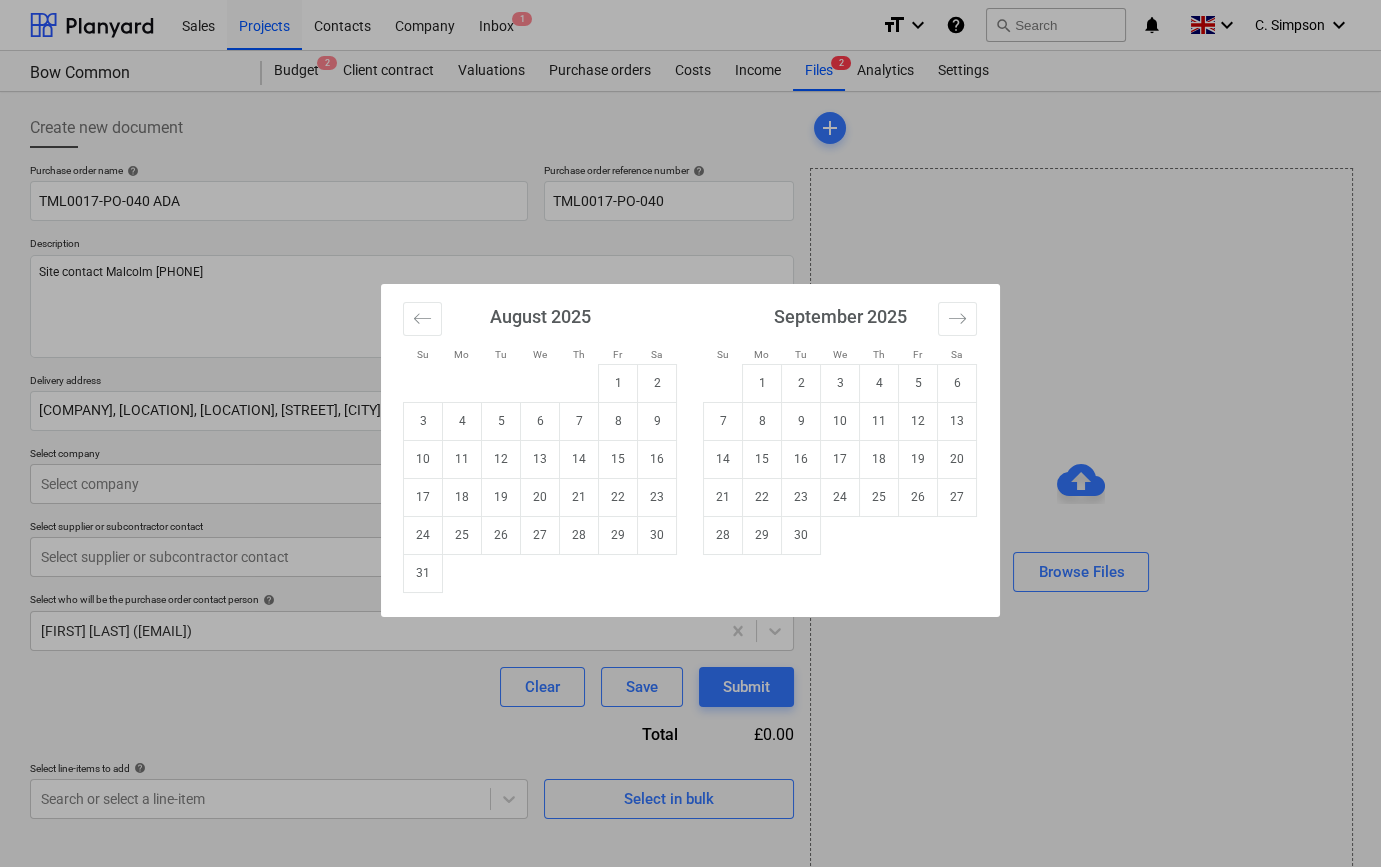 click on "Sales Projects Contacts Company Inbox 1 format_size keyboard_arrow_down help search Search notifications 0 keyboard_arrow_down C. Simpson keyboard_arrow_down Bow Common Budget 2 Client contract Valuations Purchase orders Costs Income Files 2 Analytics Settings Create new document Purchase order name help TML0017-PO-040 ADA Purchase order reference number help TML0017-PO-040 Description Site contact Malcolm [PHONE] Delivery address St William, Bow Common, Former Gasworks, Bow Common Lane, London E3 4BH Delivery date help Press the down arrow key to interact with the calendar and
select a date. Press the question mark key to get the keyboard shortcuts for changing dates. Select company Select company Add new company Select supplier or subcontractor contact Select supplier or subcontractor contact Add new contact Select who will be the purchase order contact person help Colin Simpson ([EMAIL]) Clear Save Submit Total [PRICE] Select line-items to add help Select in bulk add
x" at bounding box center (690, 433) 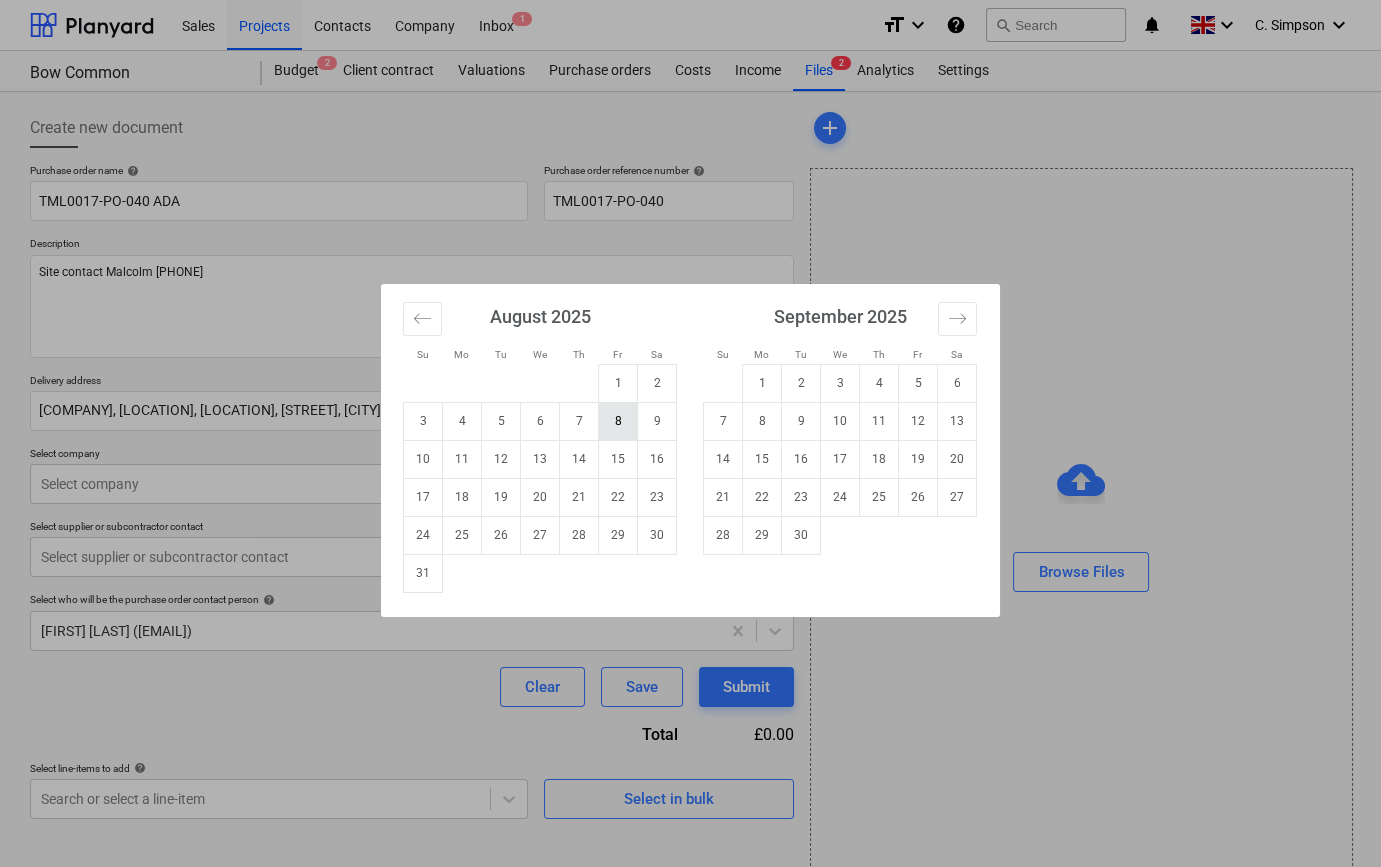 click on "8" at bounding box center [618, 421] 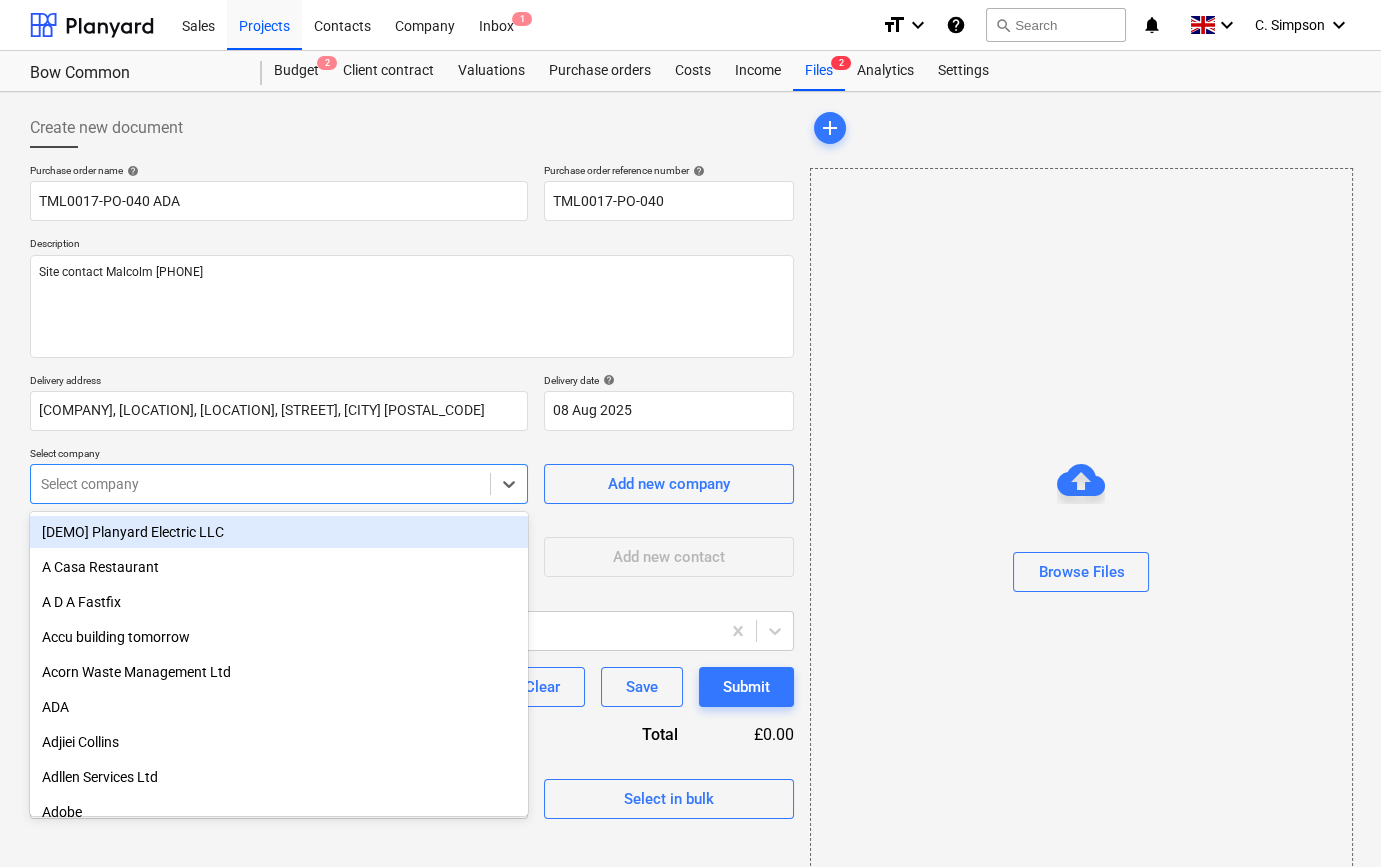 click at bounding box center (260, 484) 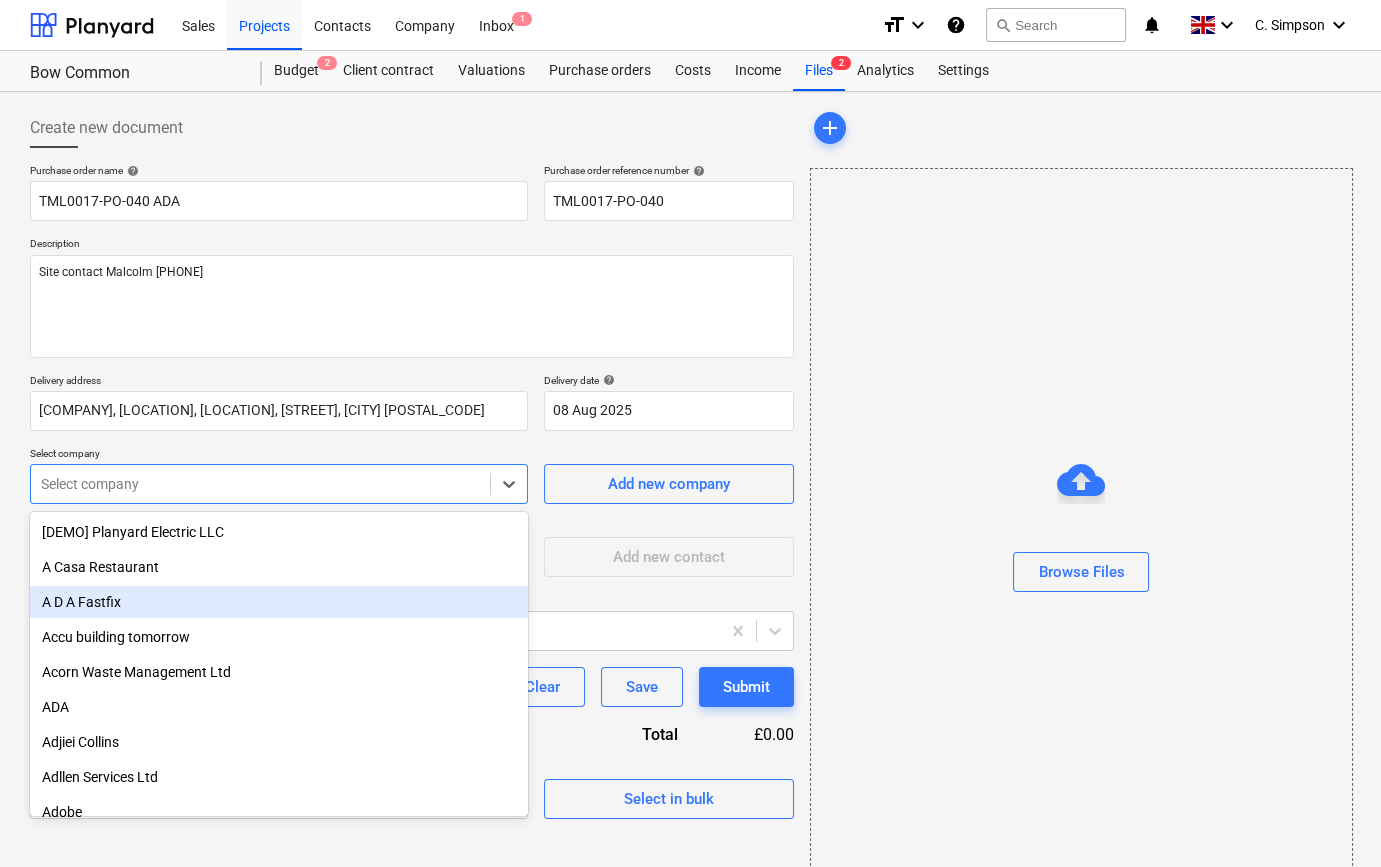 click on "A D A Fastfix" at bounding box center (279, 602) 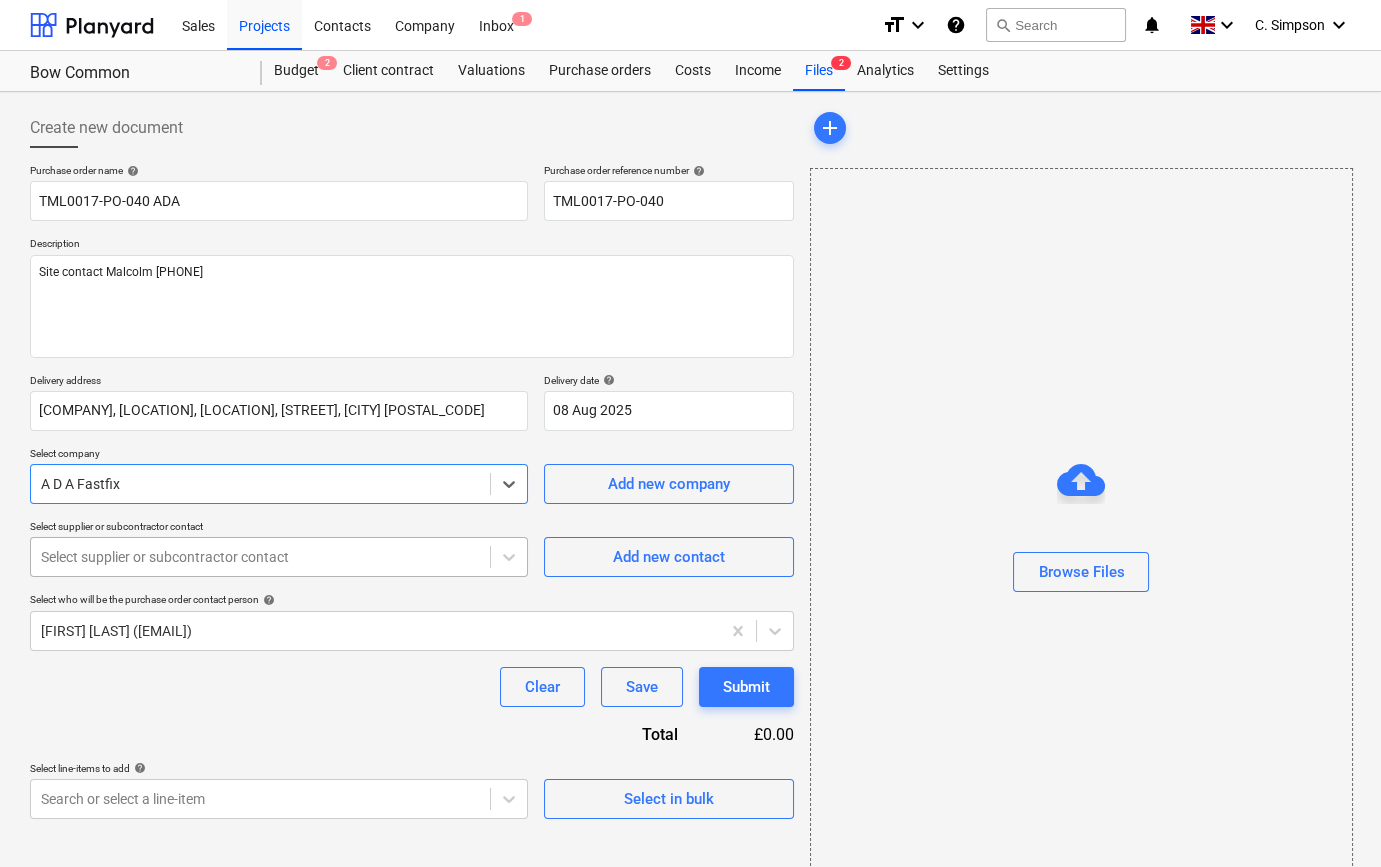 click on "Select supplier or subcontractor contact" at bounding box center [260, 557] 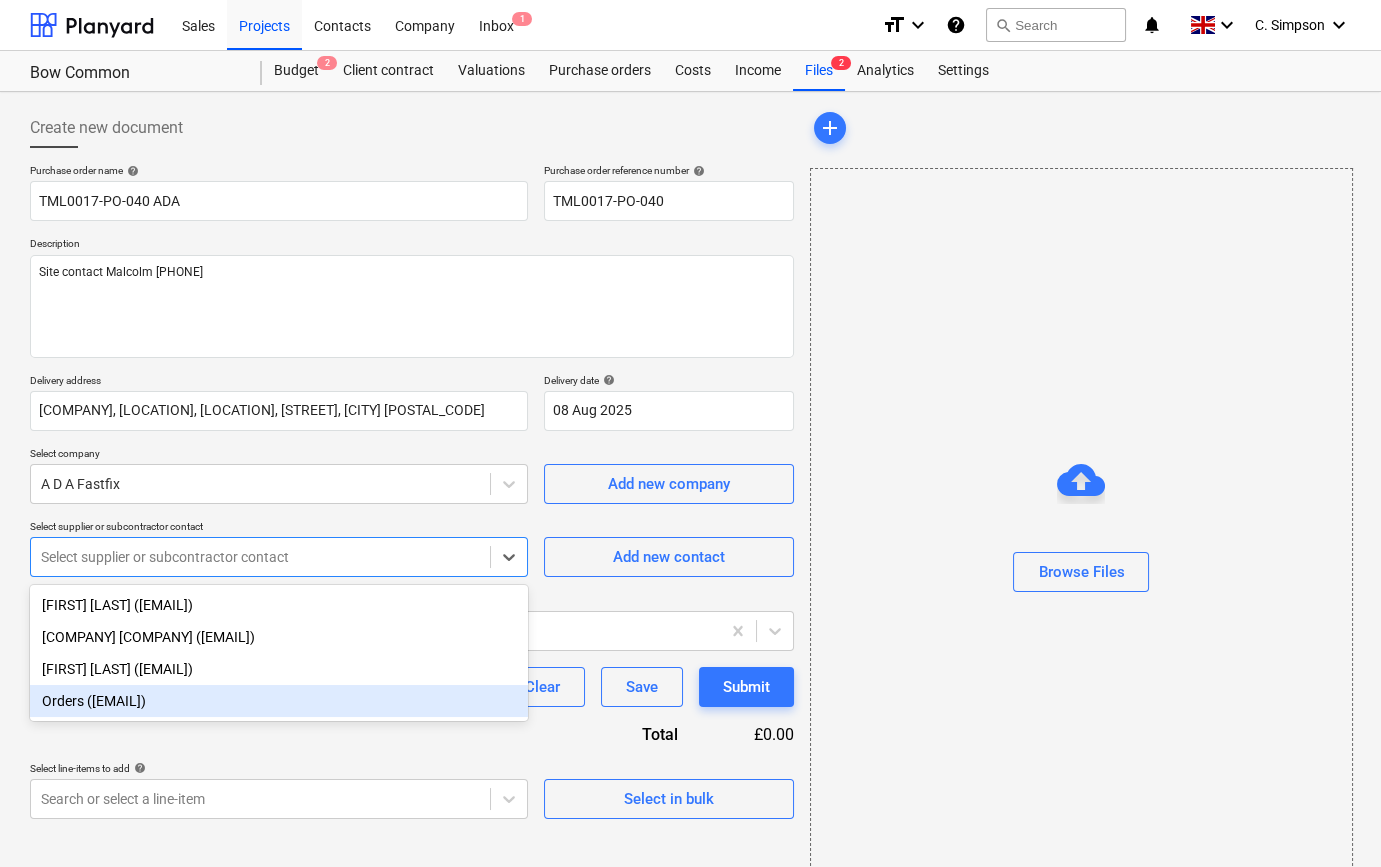 click on "Orders ([EMAIL])" at bounding box center [279, 701] 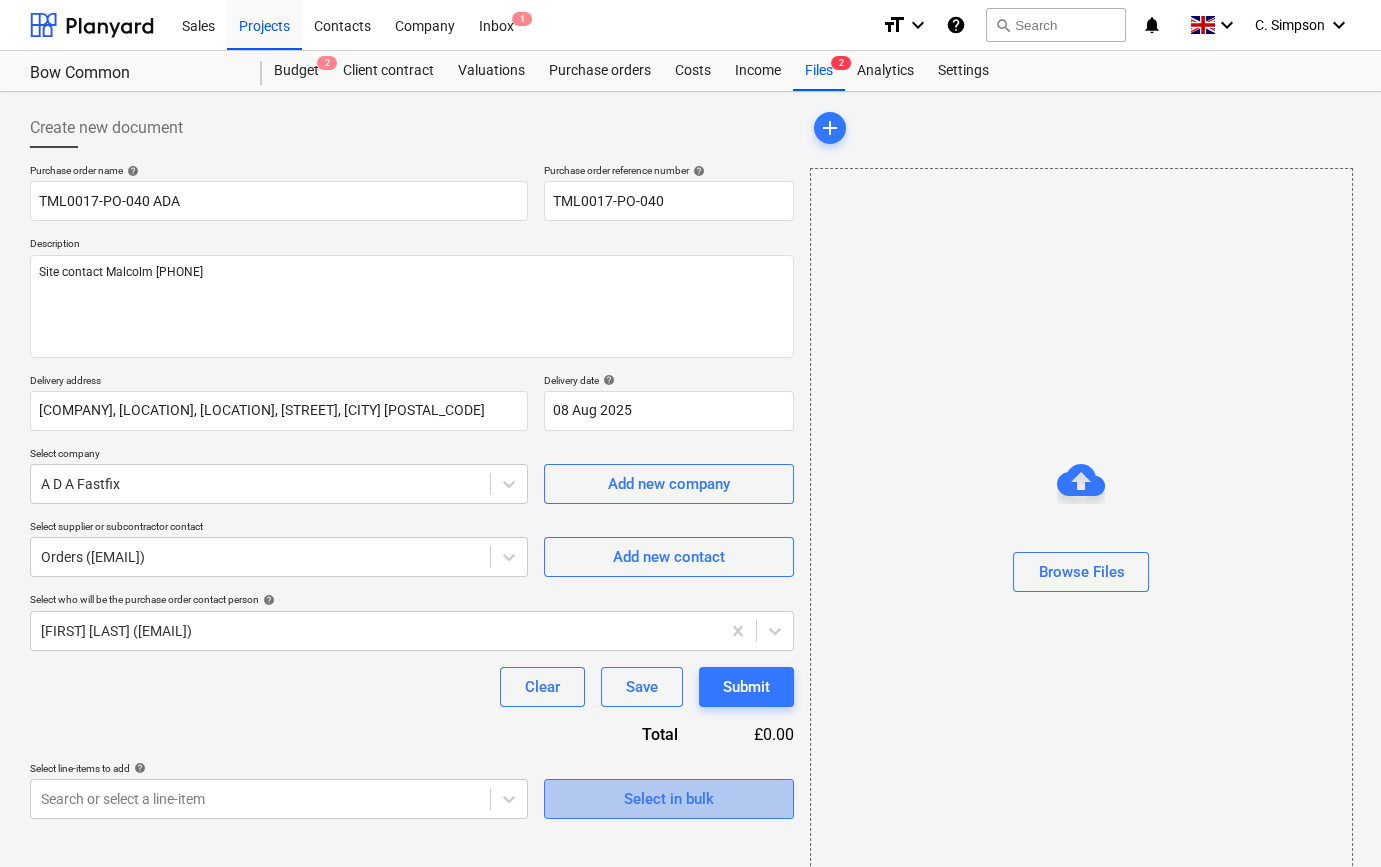 click on "Select in bulk" at bounding box center [669, 799] 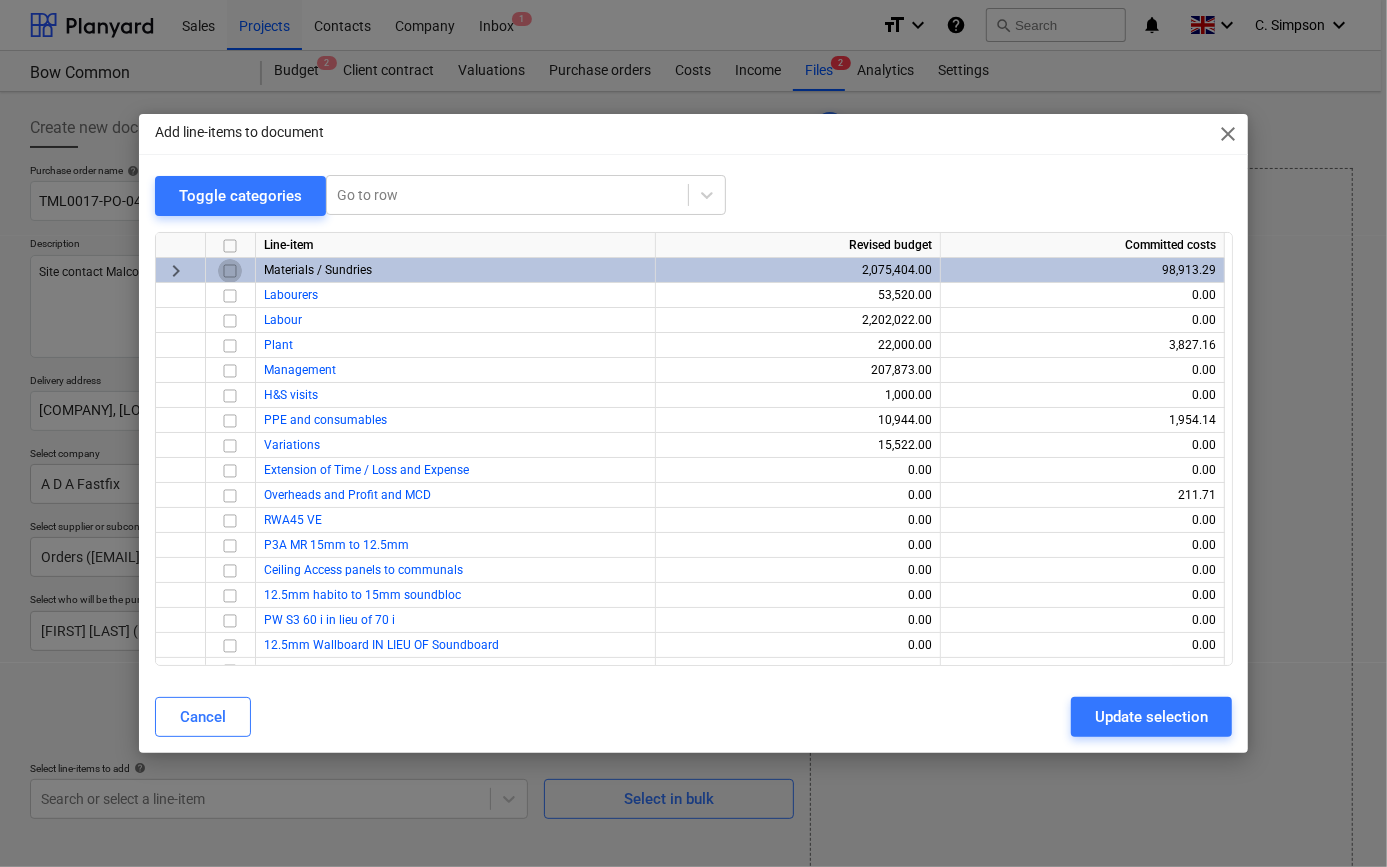 click at bounding box center [230, 270] 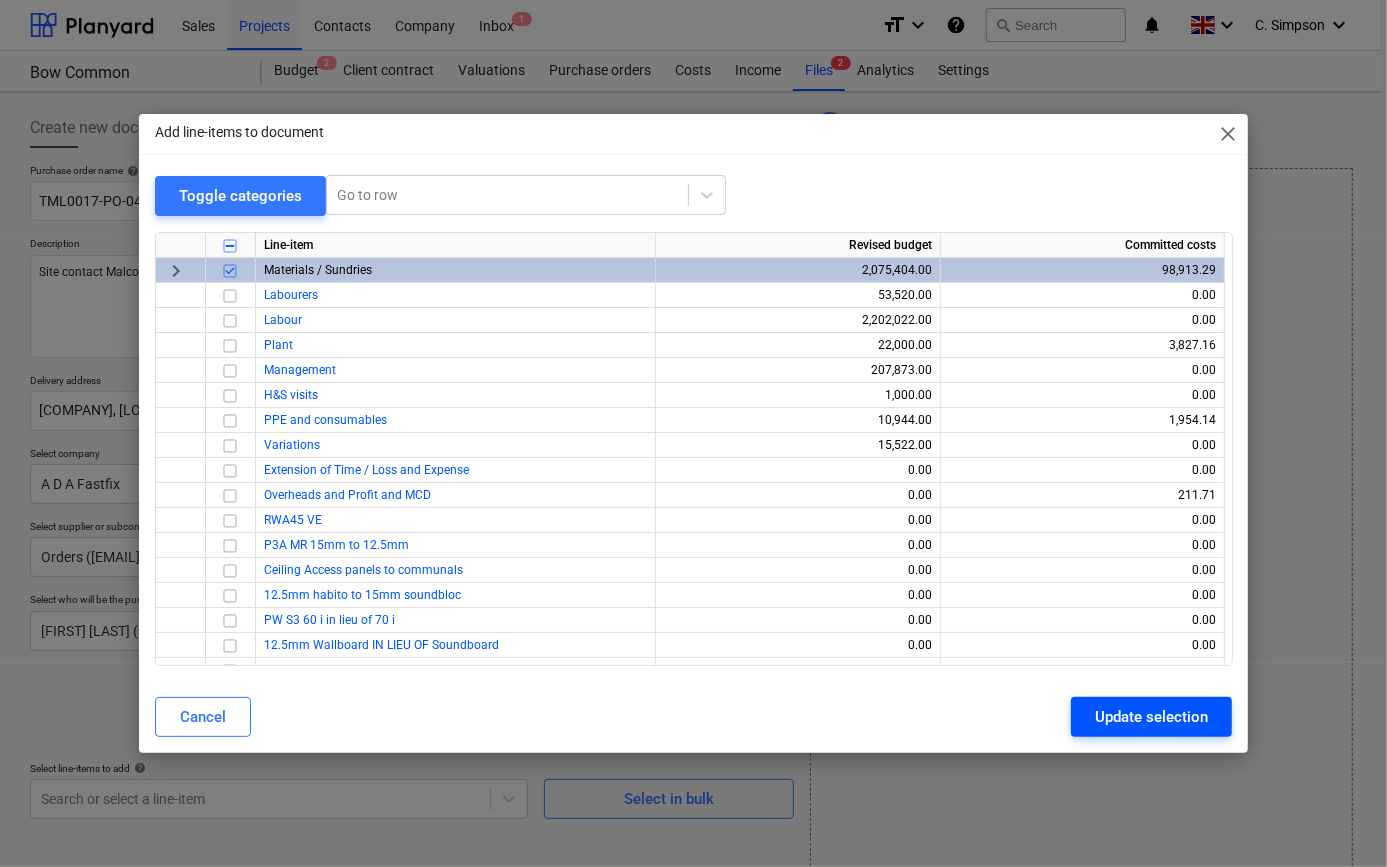 click on "Update selection" at bounding box center (1151, 717) 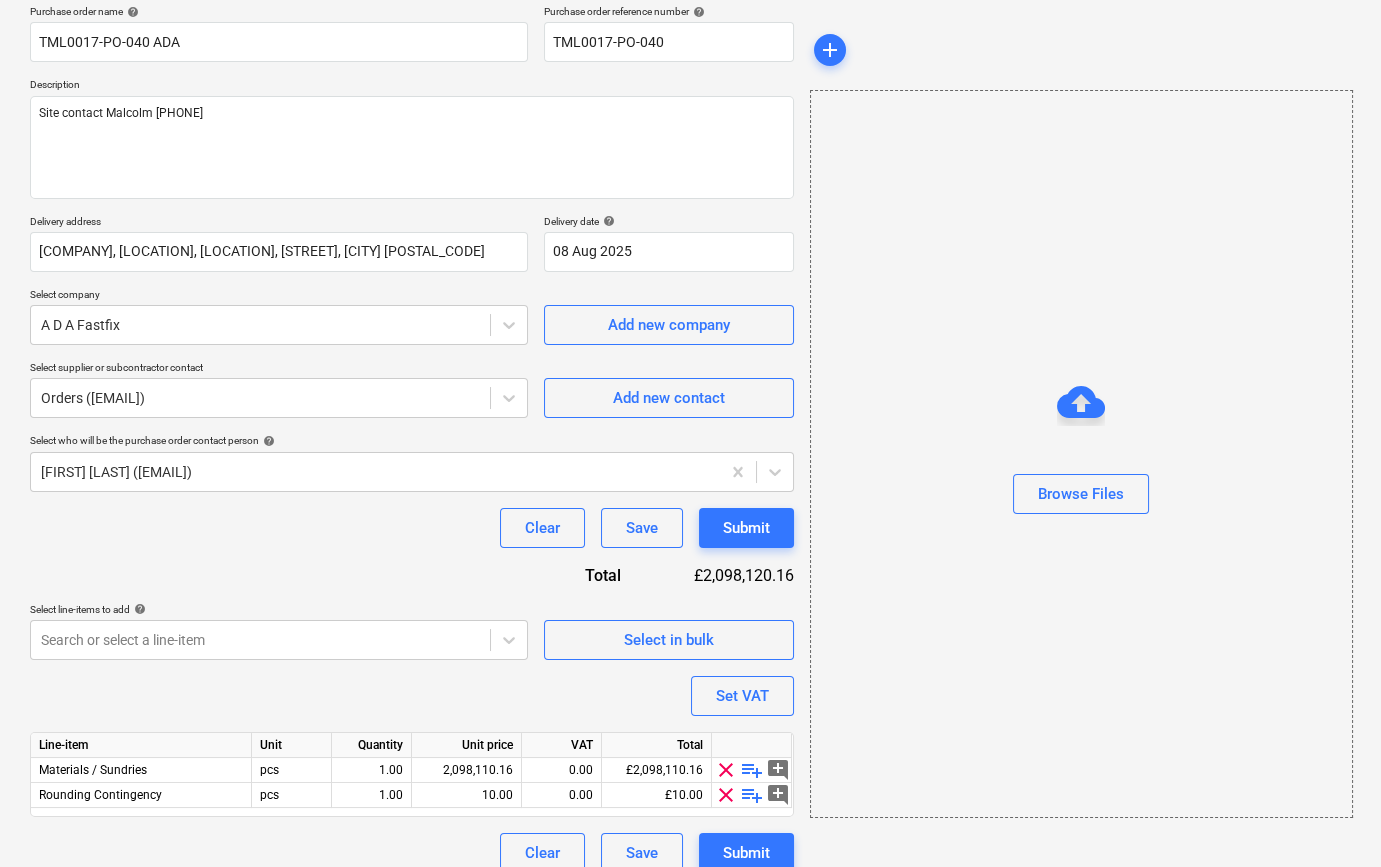 scroll, scrollTop: 180, scrollLeft: 0, axis: vertical 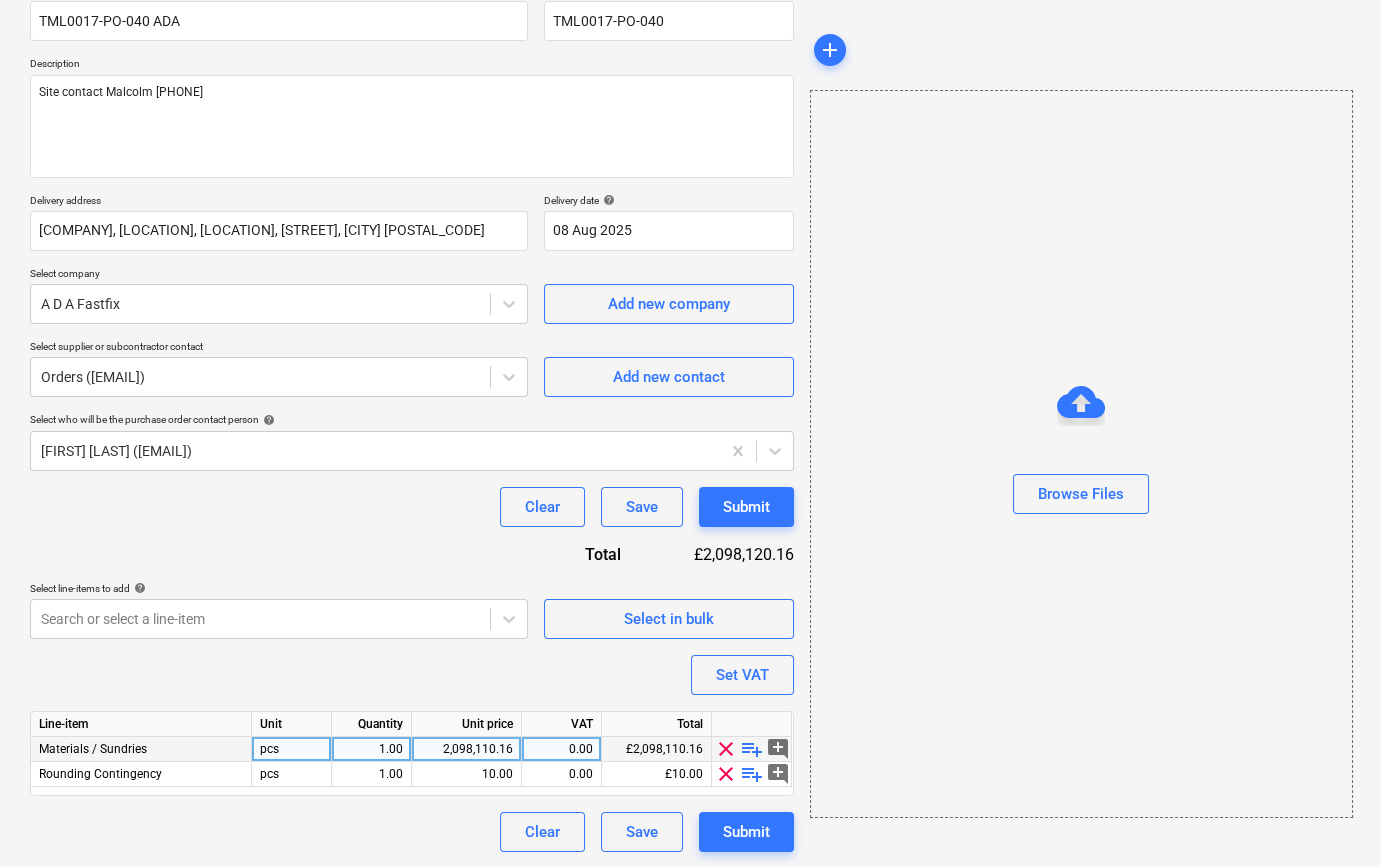 click on "playlist_add" at bounding box center [752, 749] 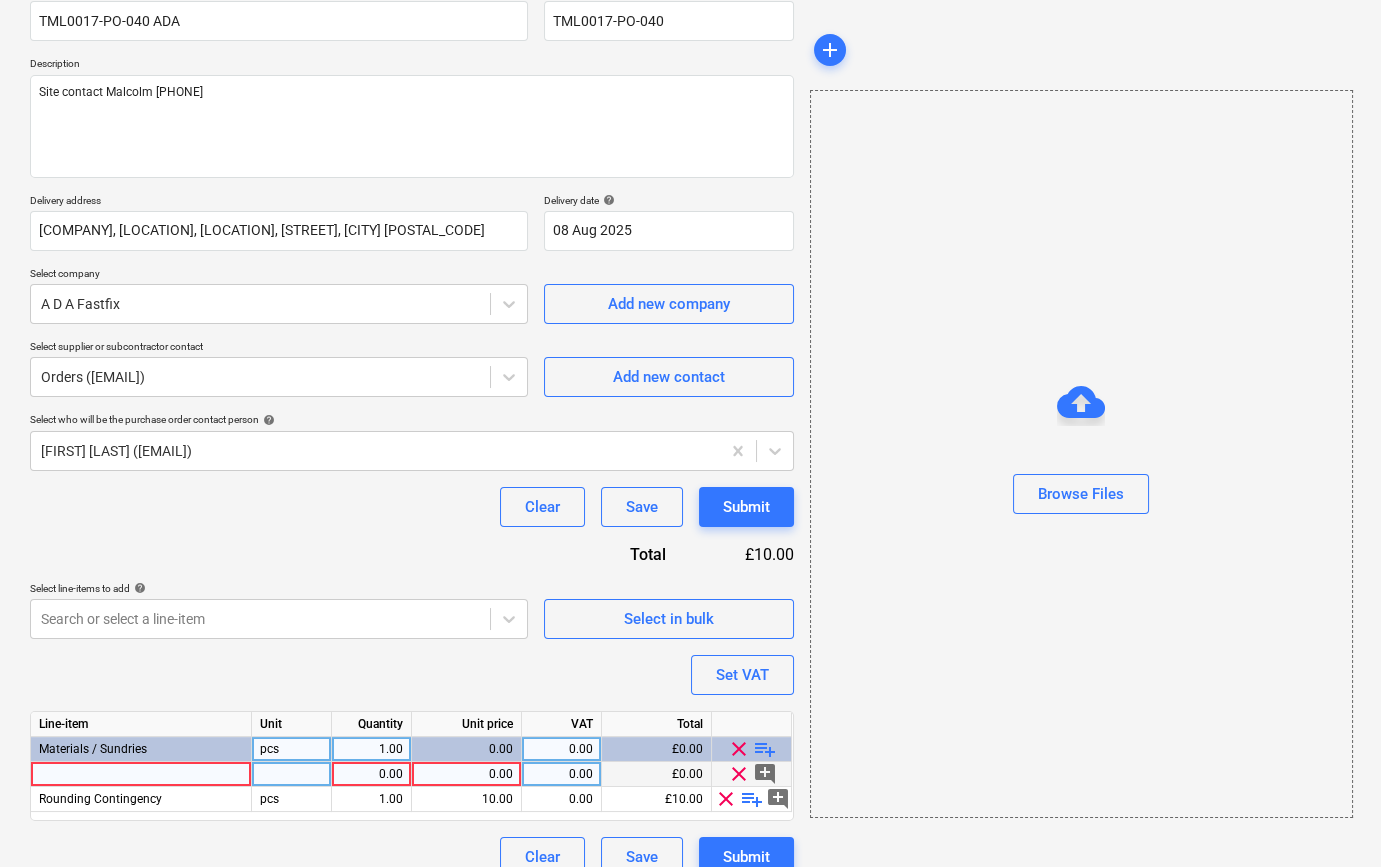 click at bounding box center (141, 774) 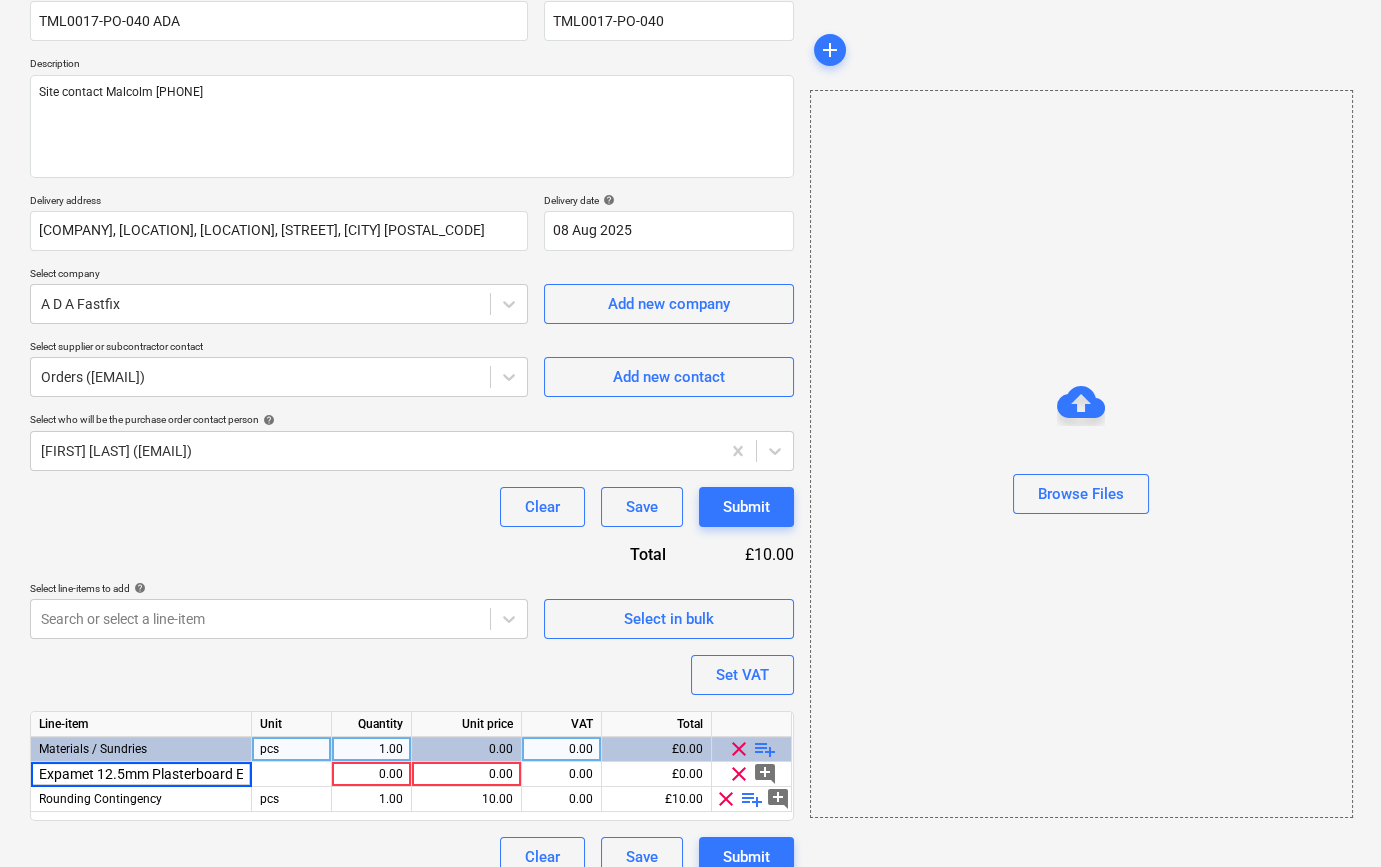 scroll, scrollTop: 0, scrollLeft: 97, axis: horizontal 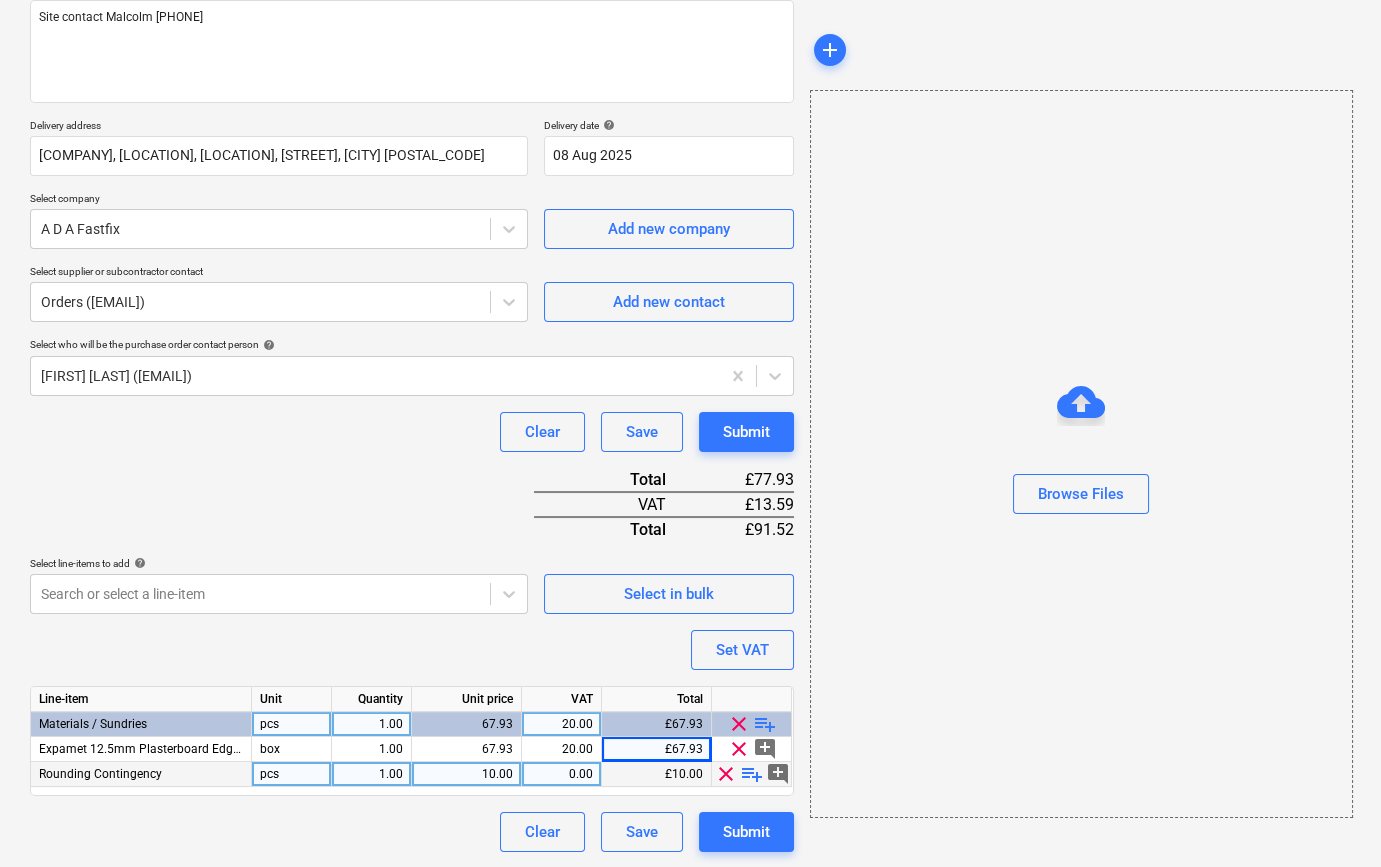 click on "clear" at bounding box center [726, 774] 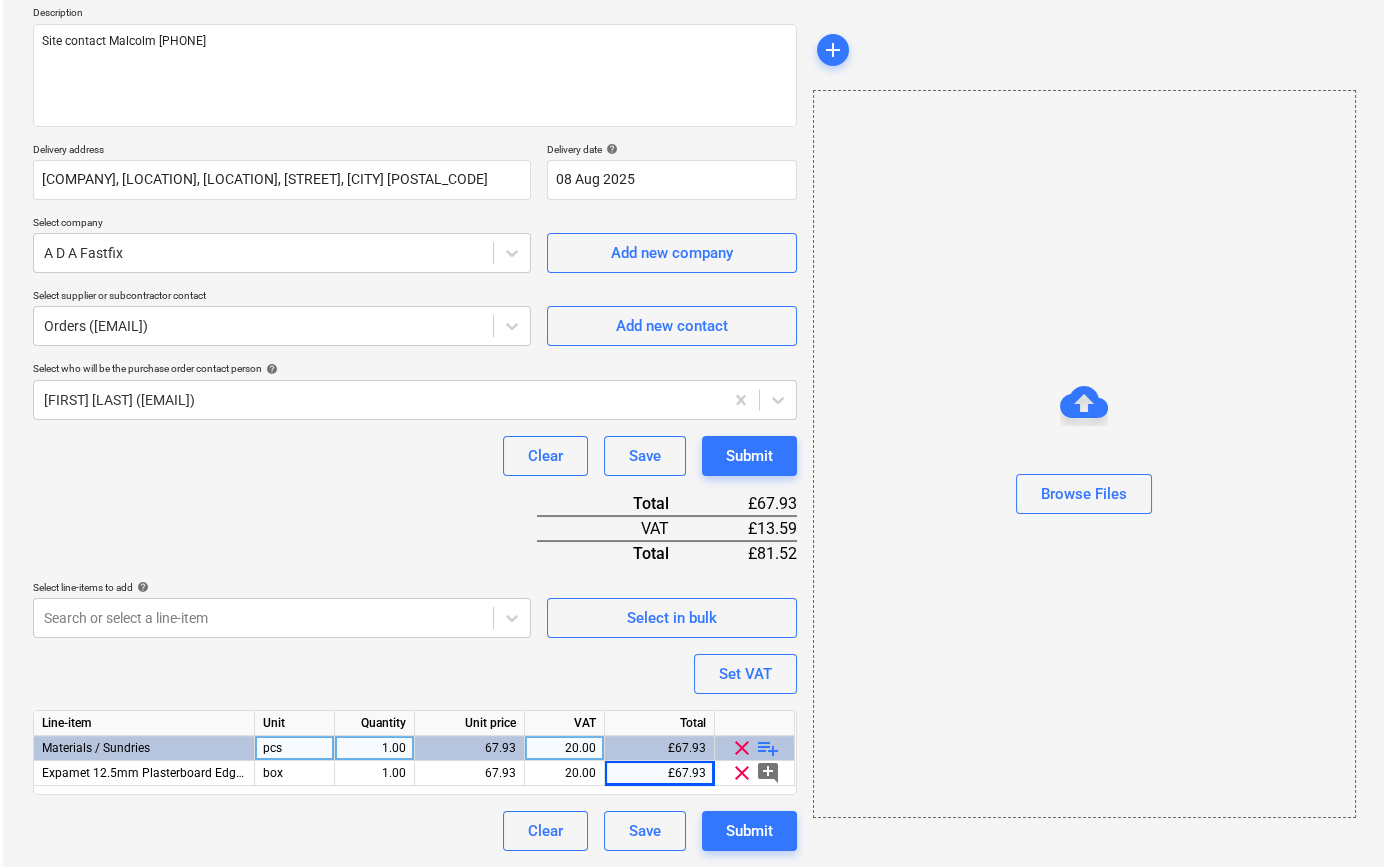scroll, scrollTop: 230, scrollLeft: 0, axis: vertical 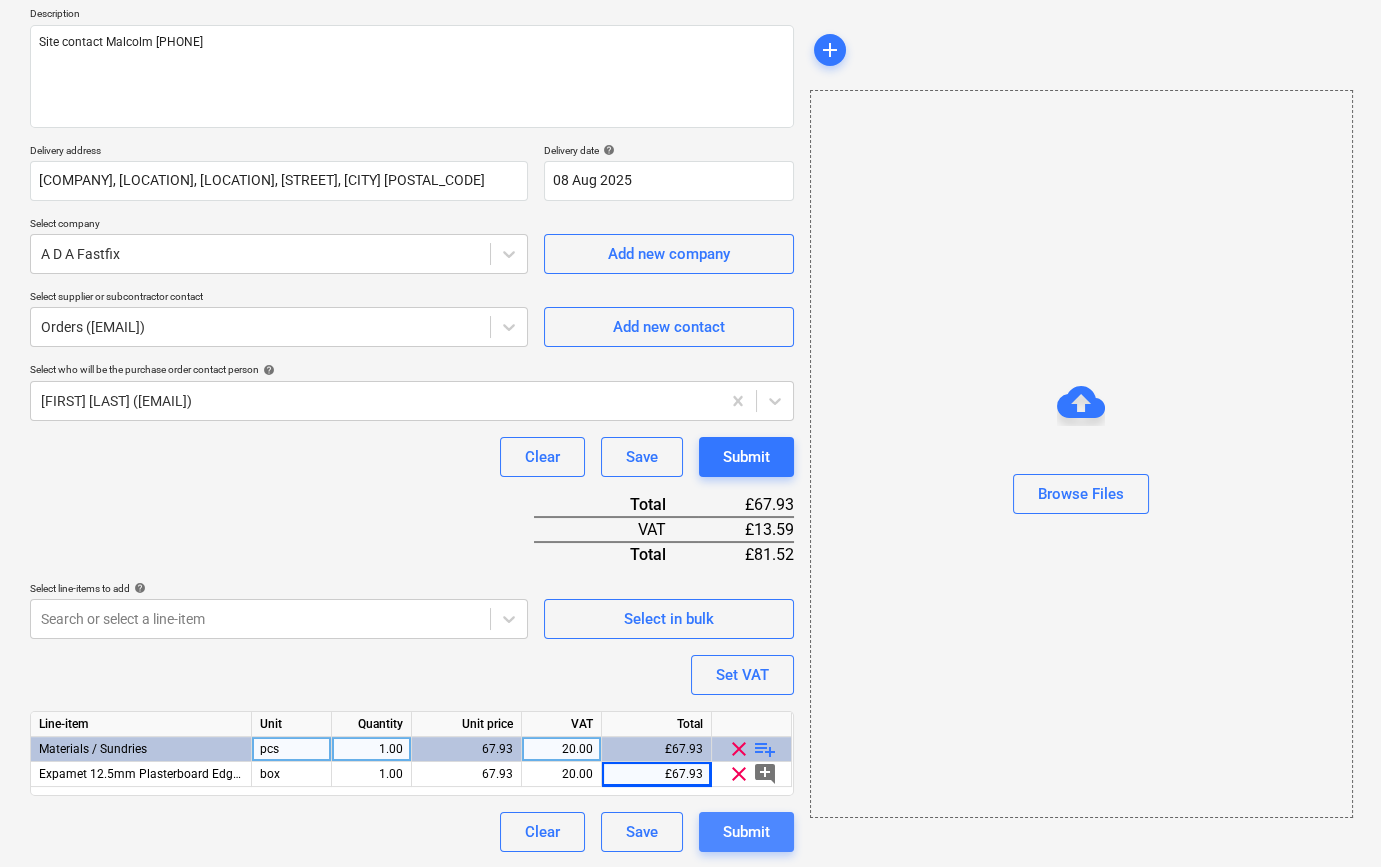 click on "Submit" at bounding box center (746, 832) 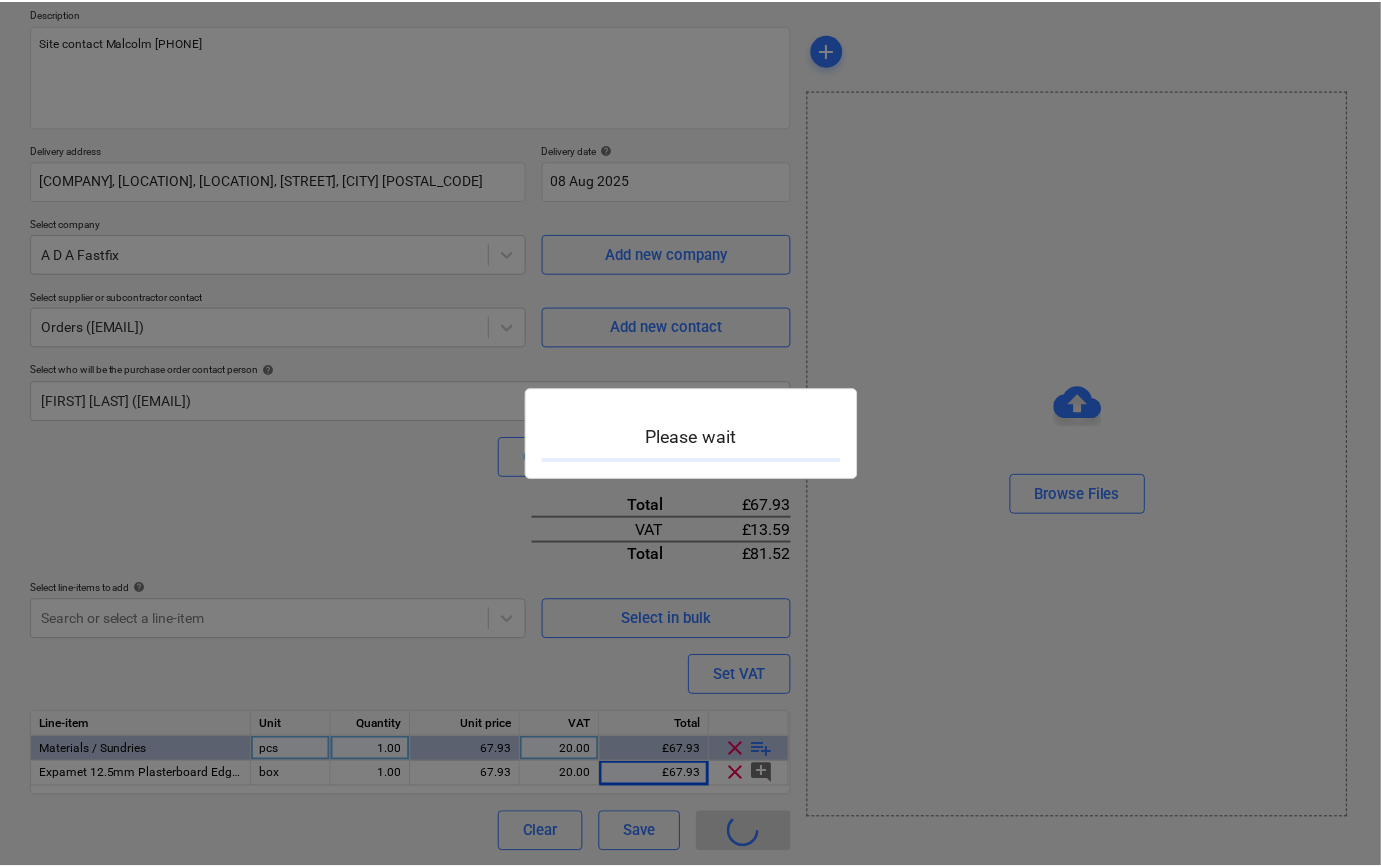 scroll, scrollTop: 0, scrollLeft: 0, axis: both 